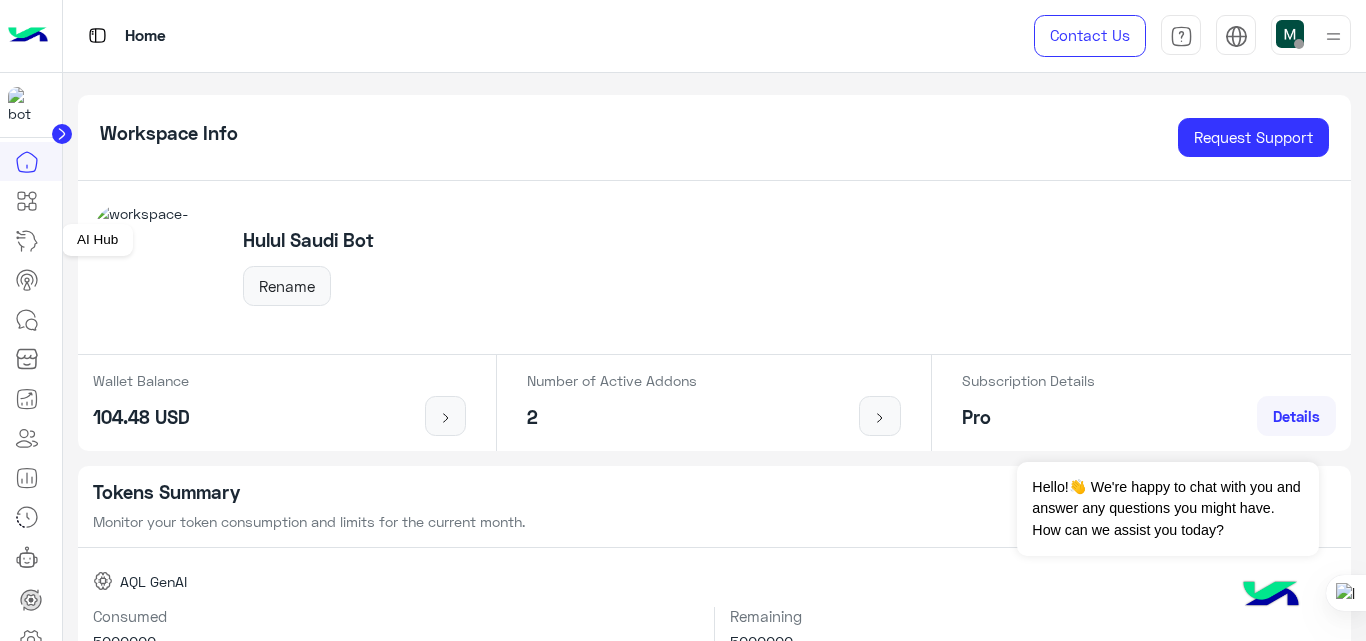 scroll, scrollTop: 0, scrollLeft: 0, axis: both 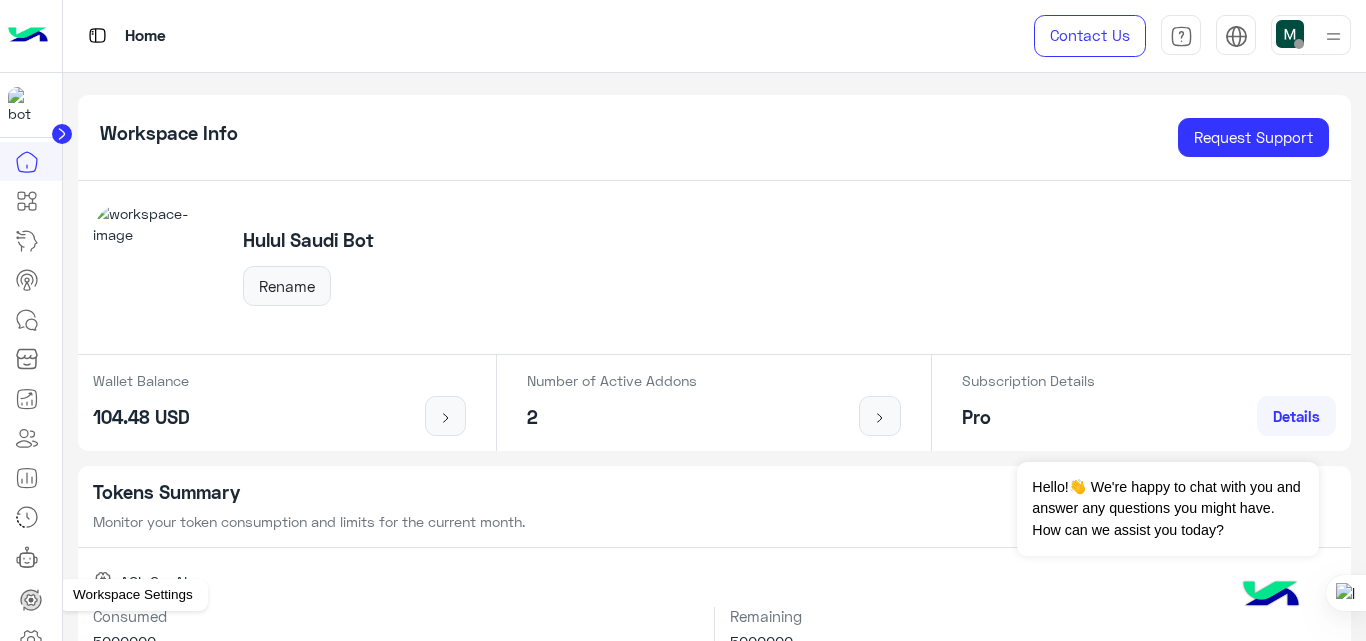 click 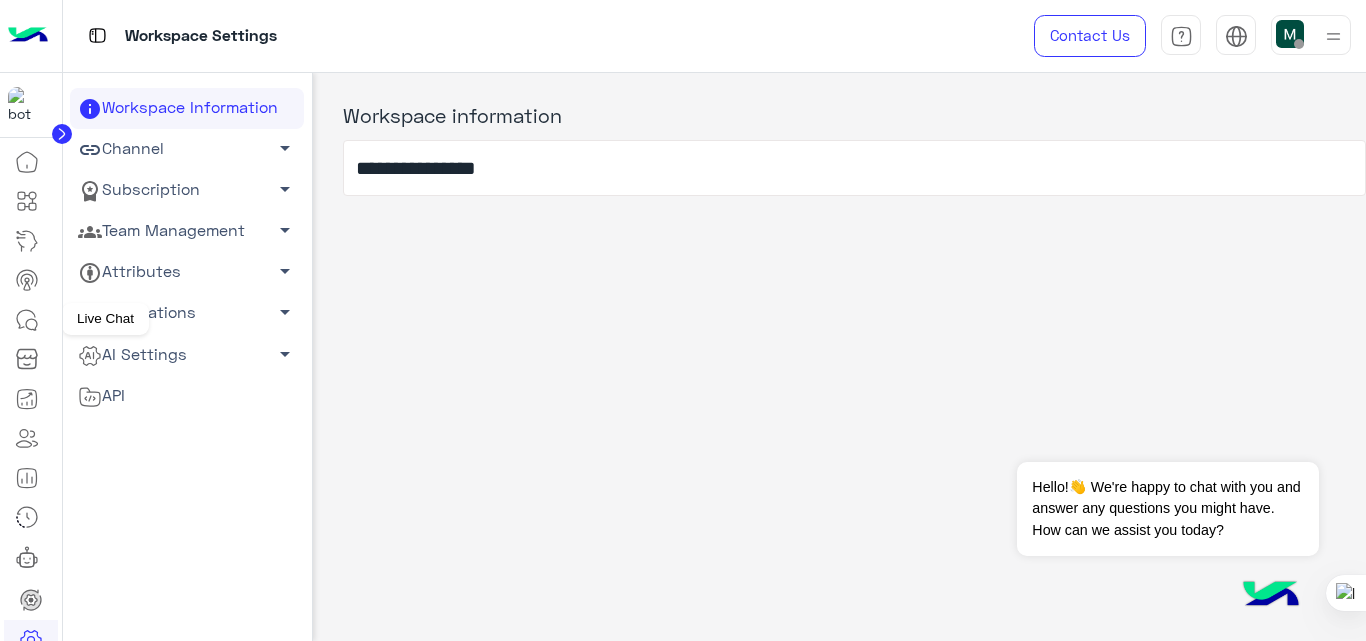 click 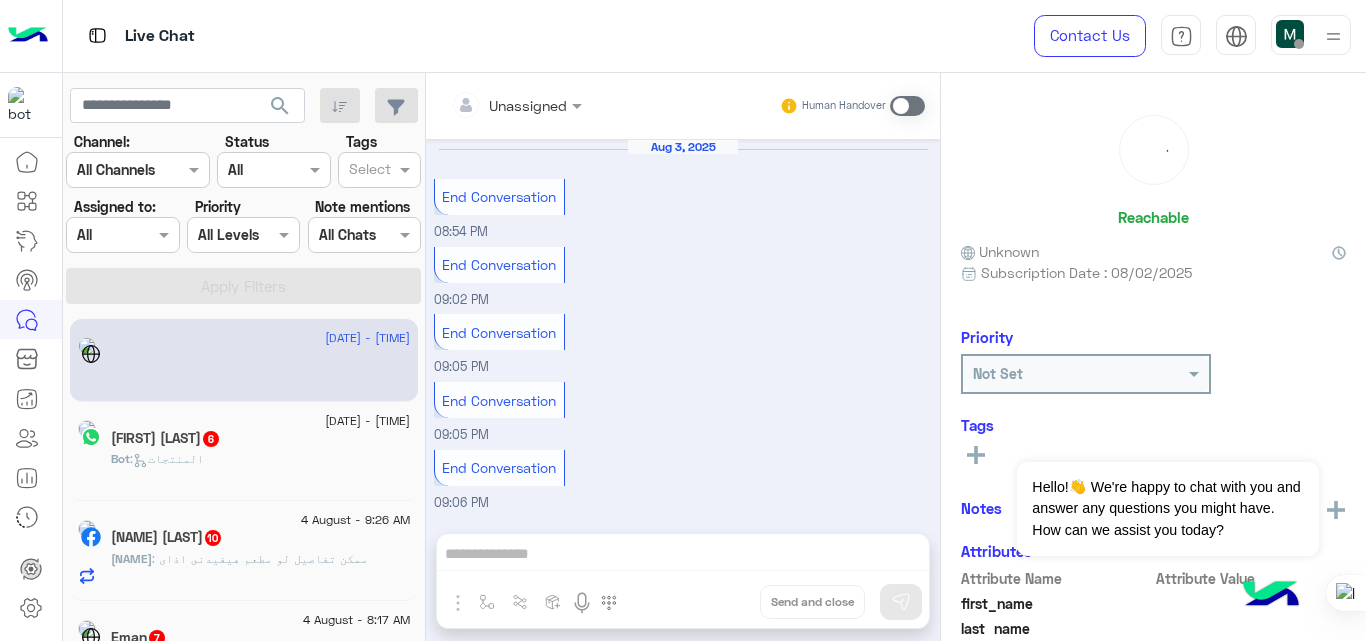 scroll, scrollTop: 374, scrollLeft: 0, axis: vertical 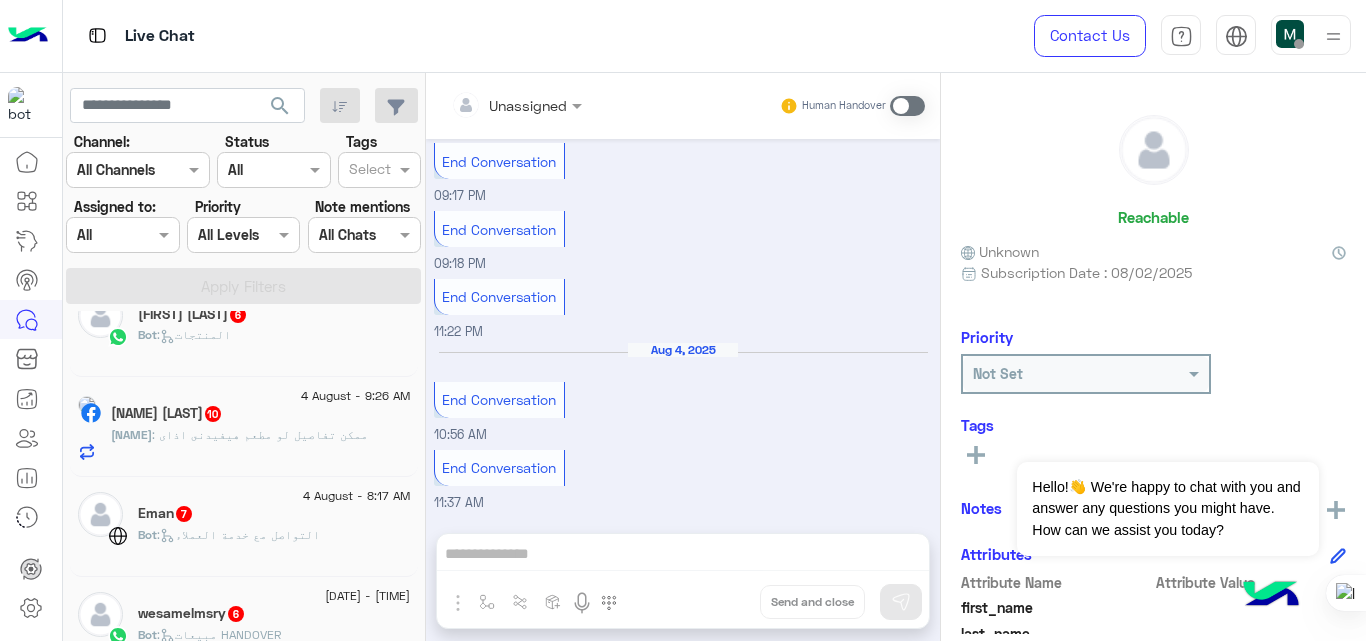 click on "10" 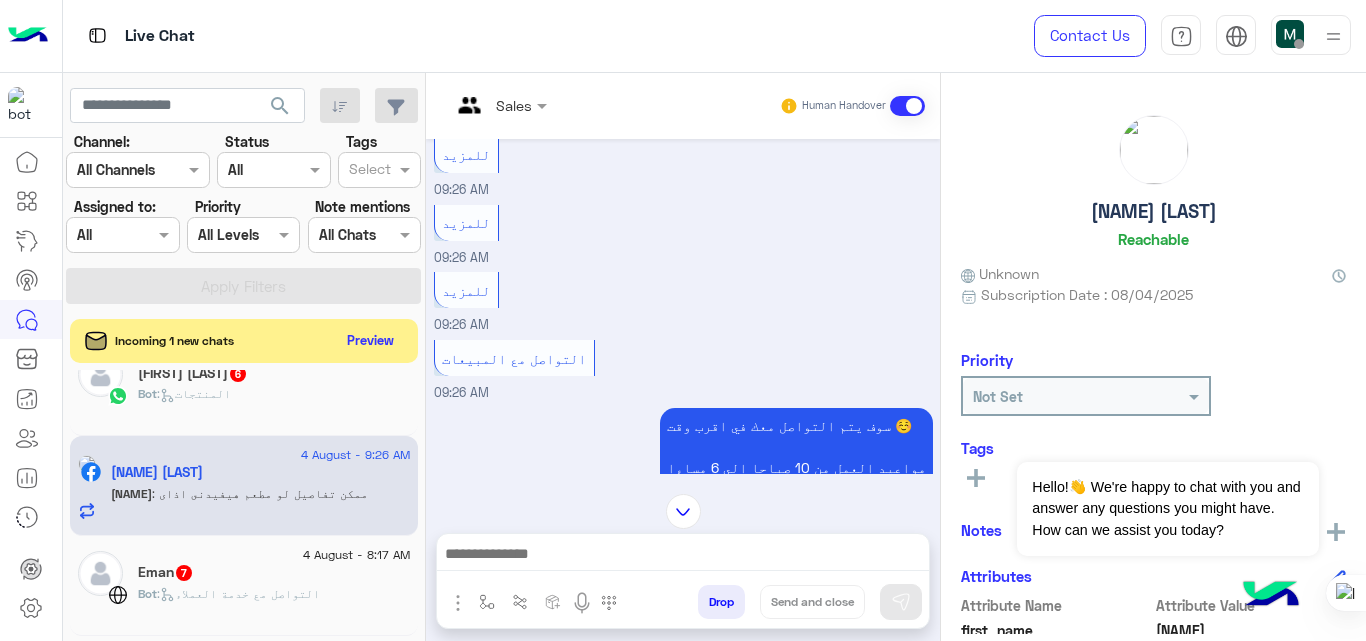 scroll, scrollTop: 41, scrollLeft: 0, axis: vertical 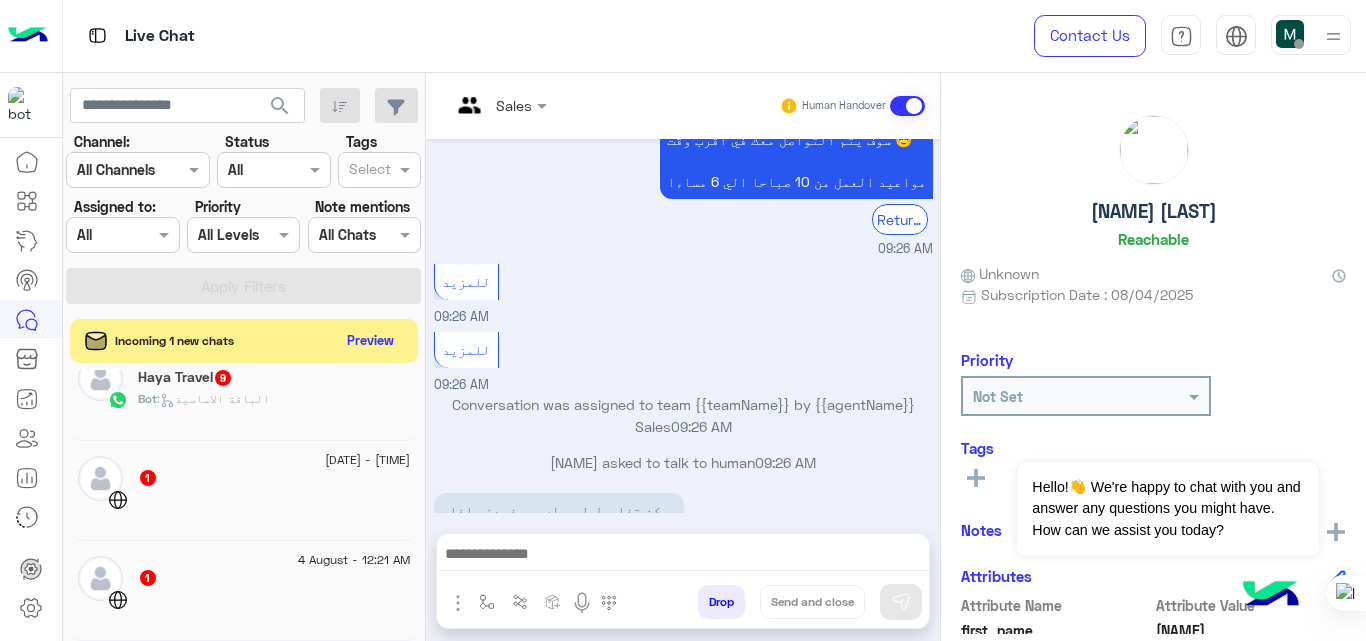 click on "[DATE] - [TIME]" 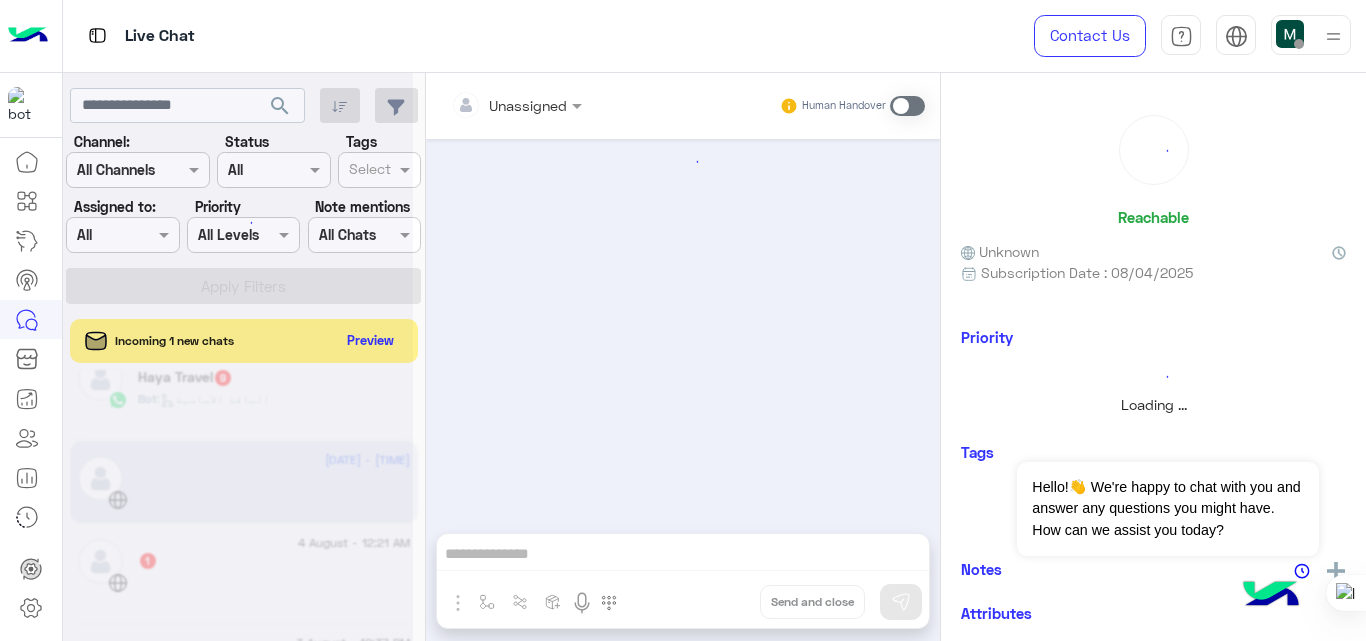 scroll, scrollTop: 0, scrollLeft: 0, axis: both 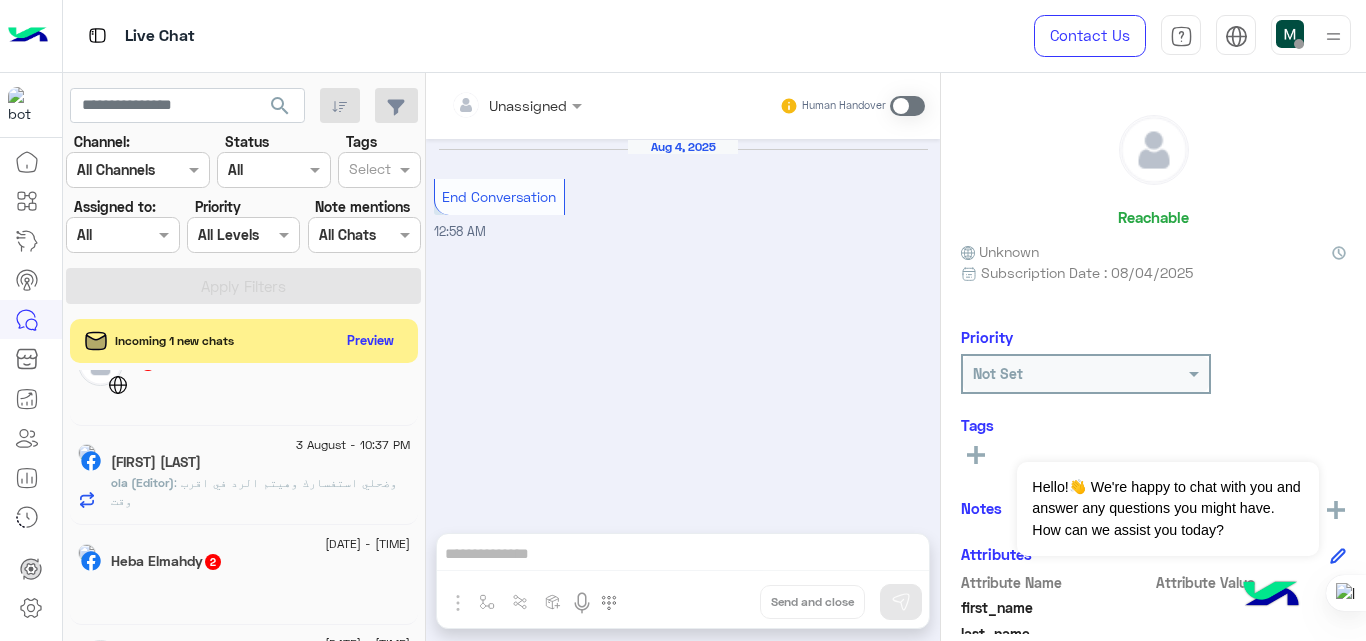 click on ": وضحلي استفسارك وهيتم الرد في اقرب وقت" 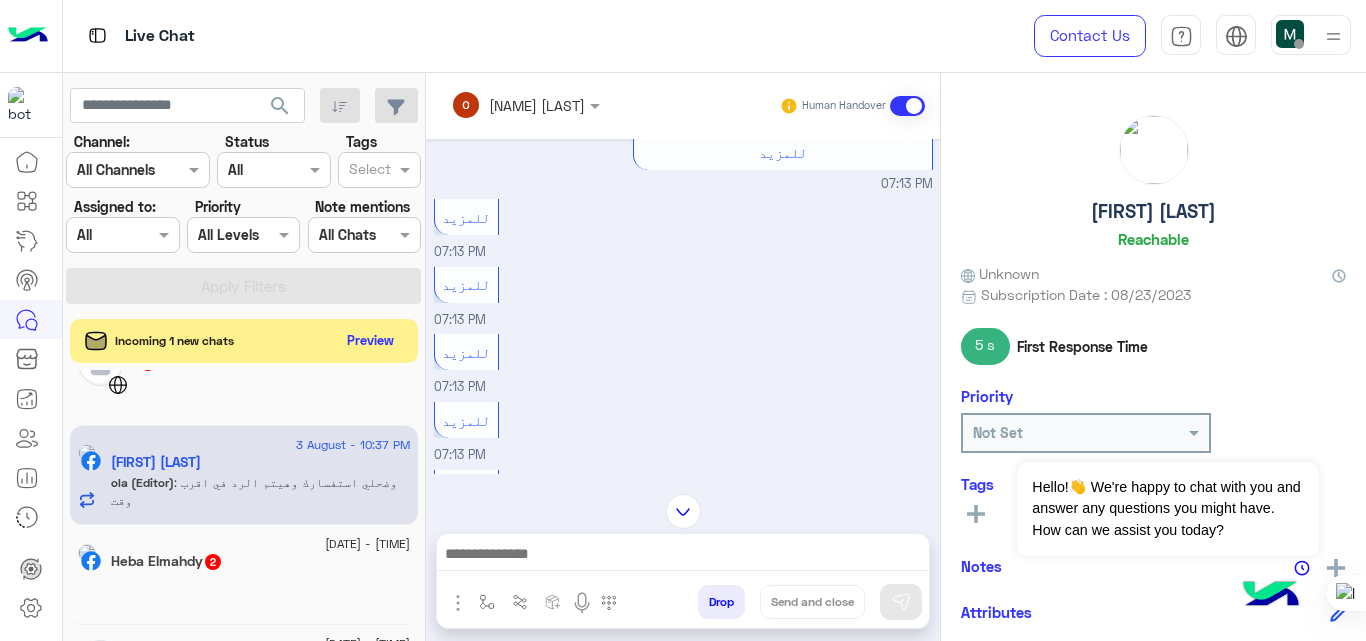 scroll, scrollTop: 982, scrollLeft: 0, axis: vertical 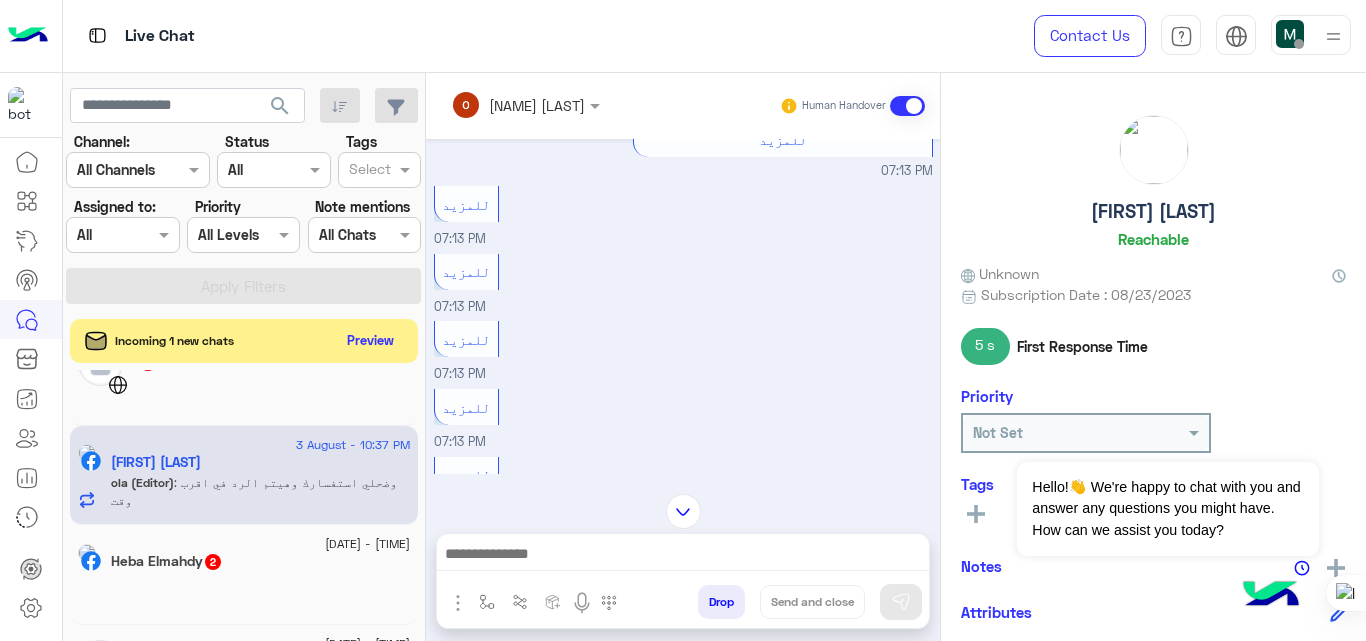 click on "[NAME] [LAST]  2" 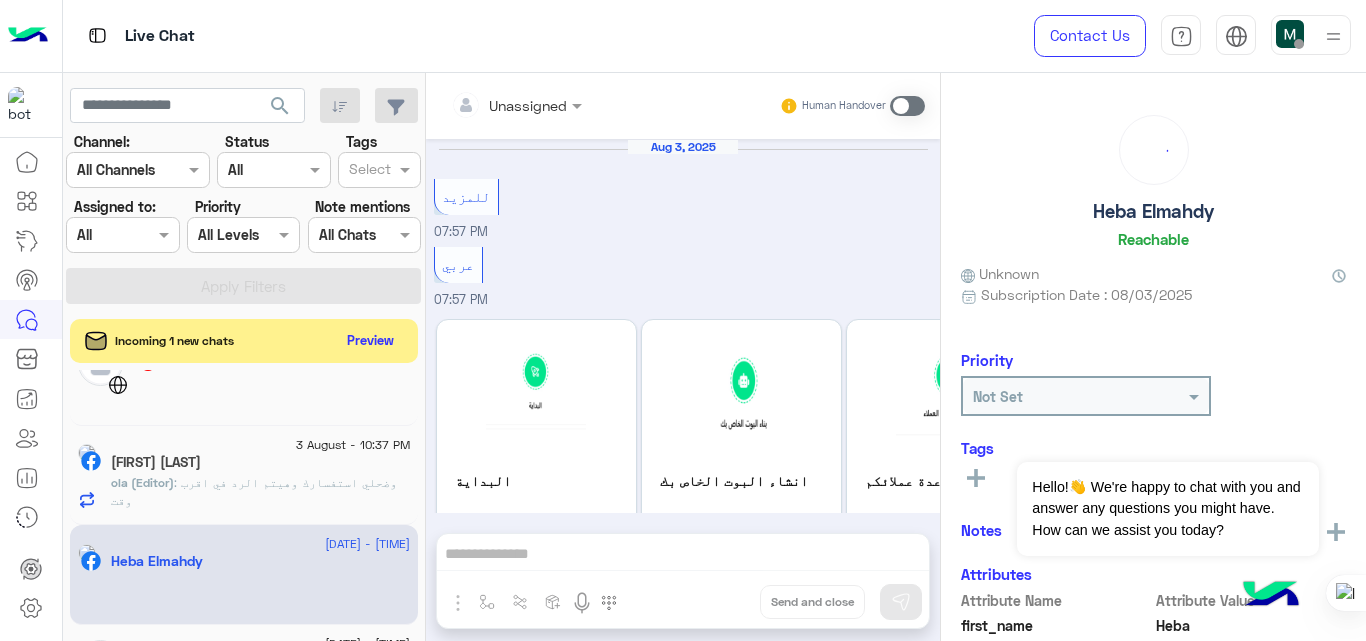 scroll, scrollTop: 502, scrollLeft: 0, axis: vertical 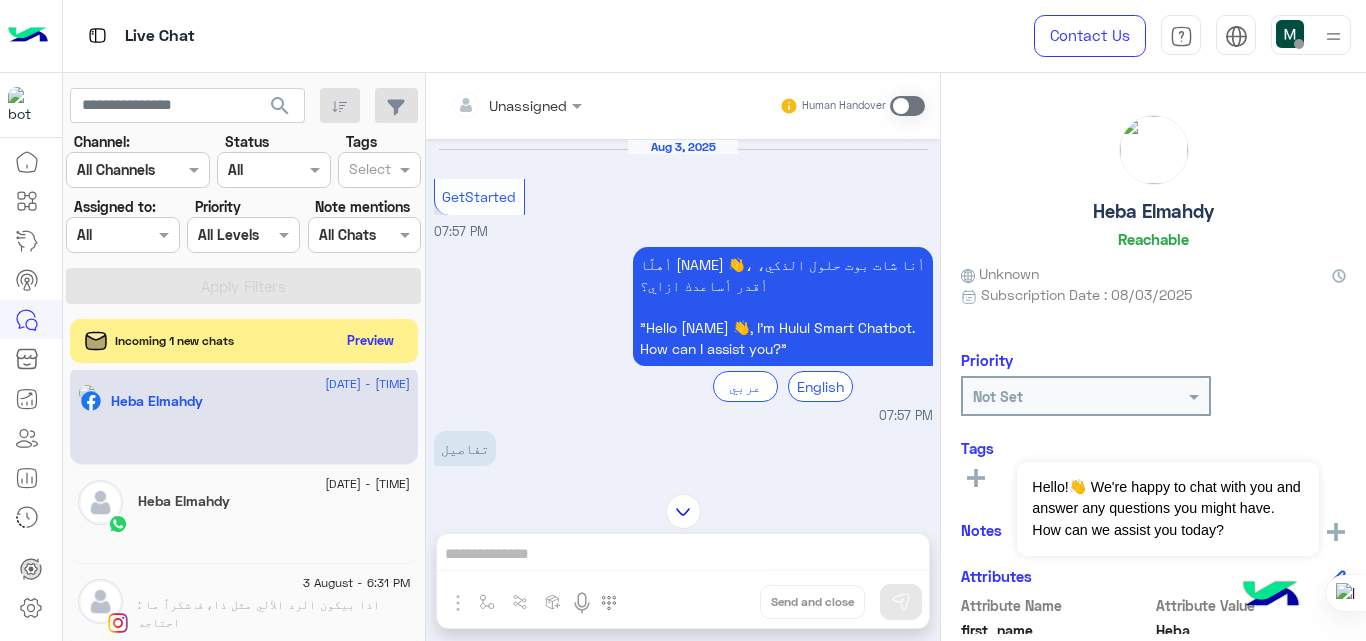 drag, startPoint x: 517, startPoint y: 353, endPoint x: 473, endPoint y: 348, distance: 44.28318 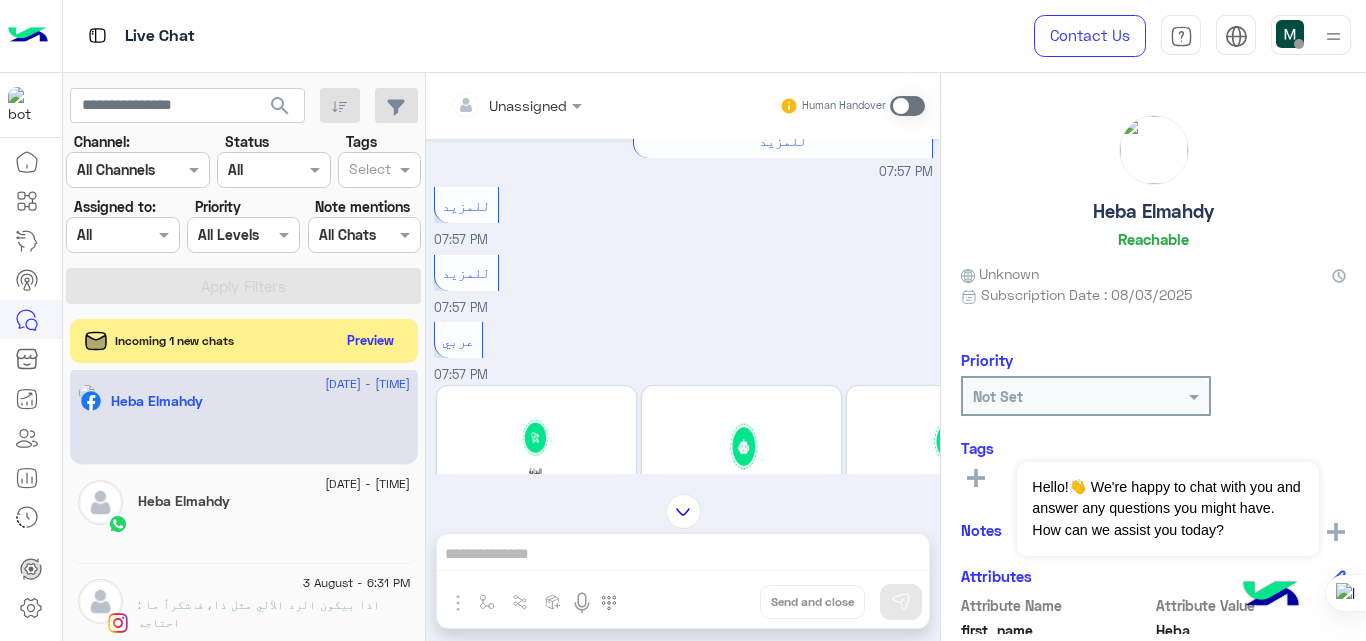 scroll, scrollTop: 573, scrollLeft: 0, axis: vertical 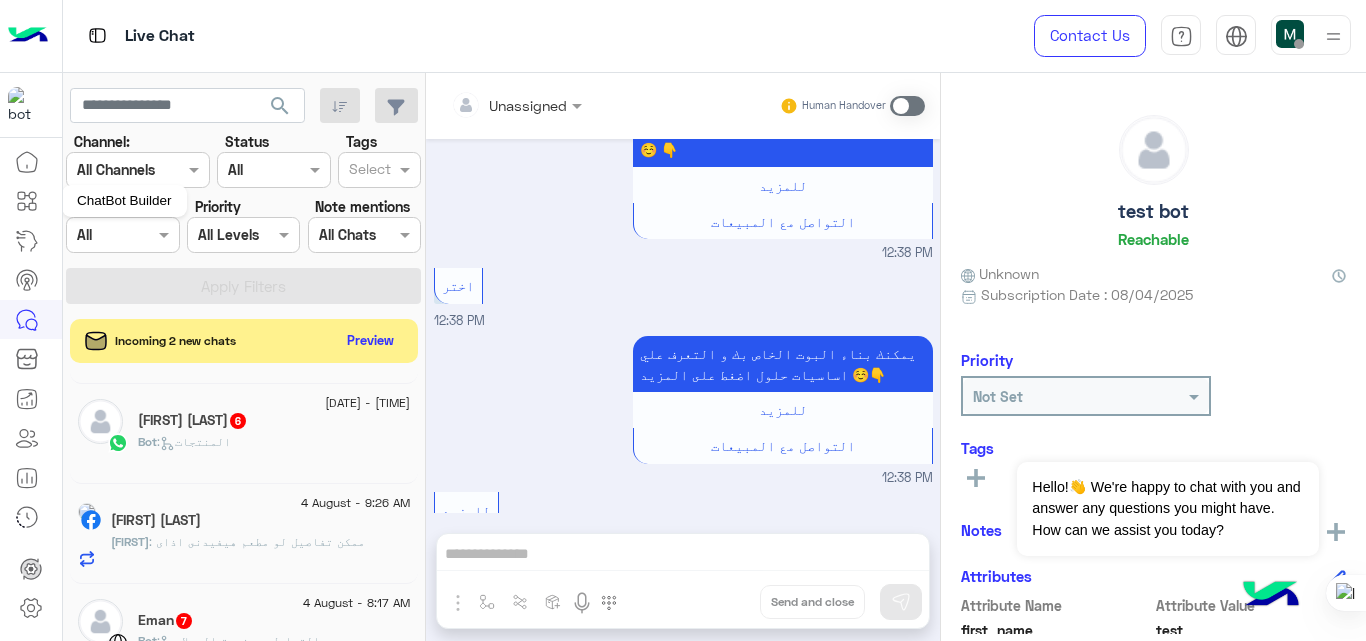 click 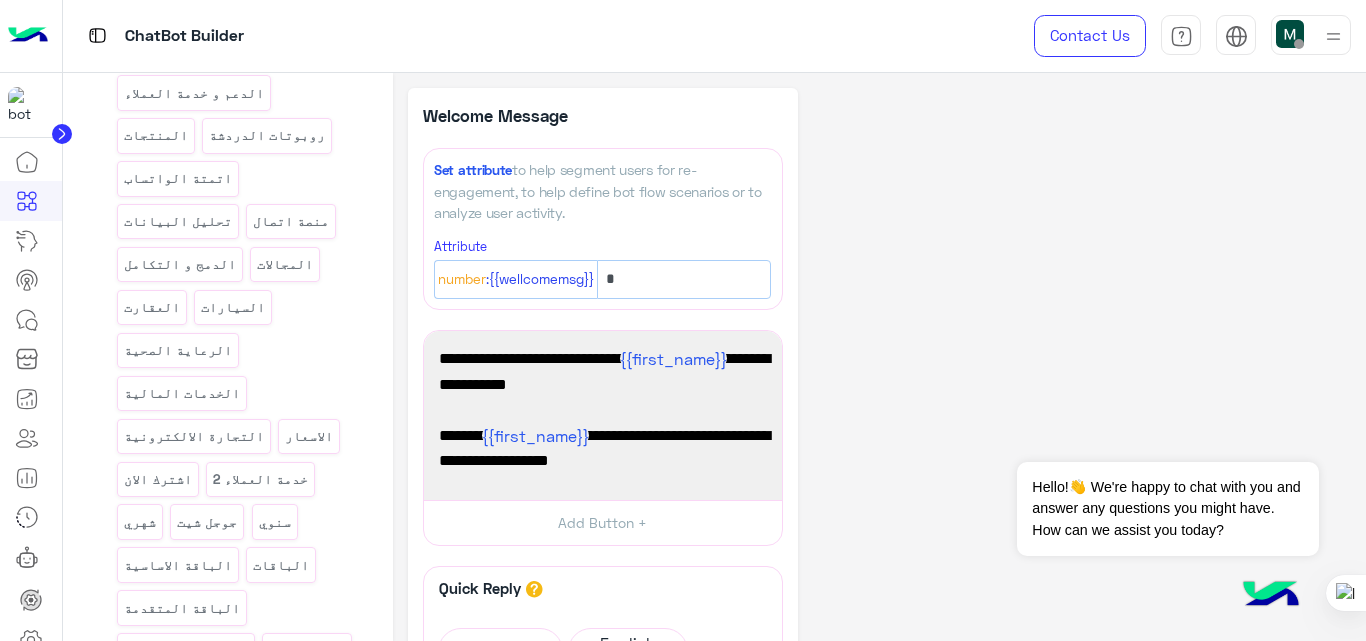 scroll, scrollTop: 634, scrollLeft: 0, axis: vertical 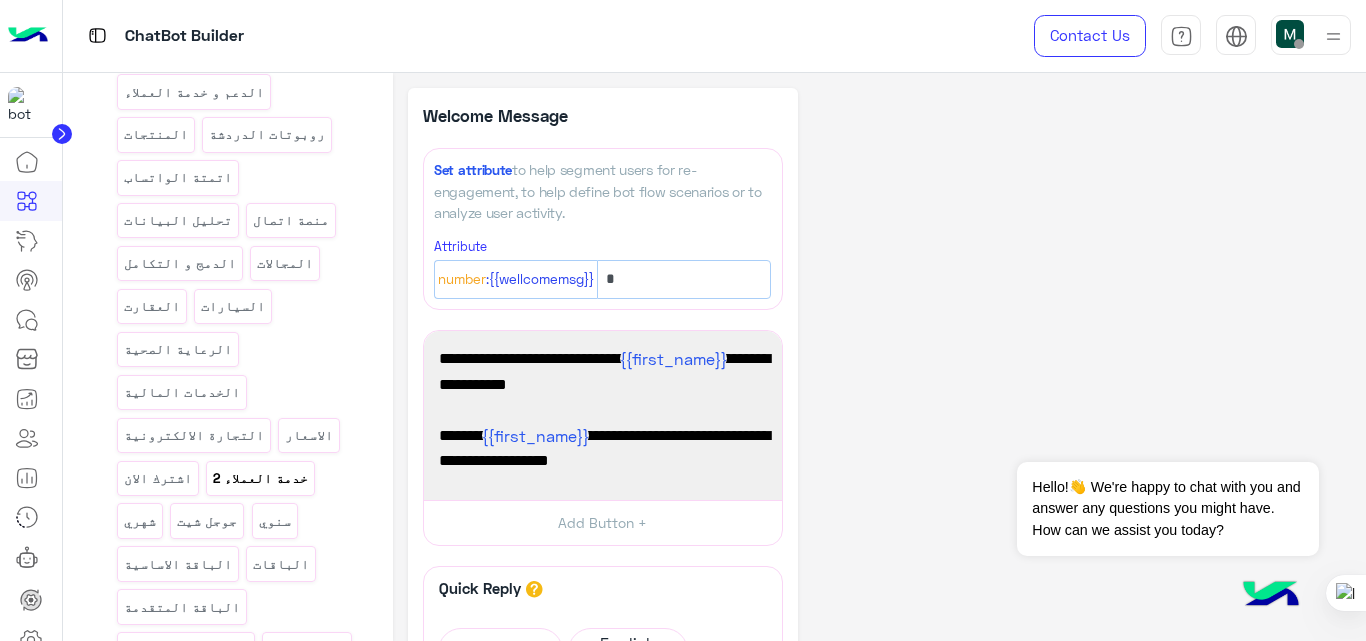 click on "خدمة العملاء 2" at bounding box center (261, 478) 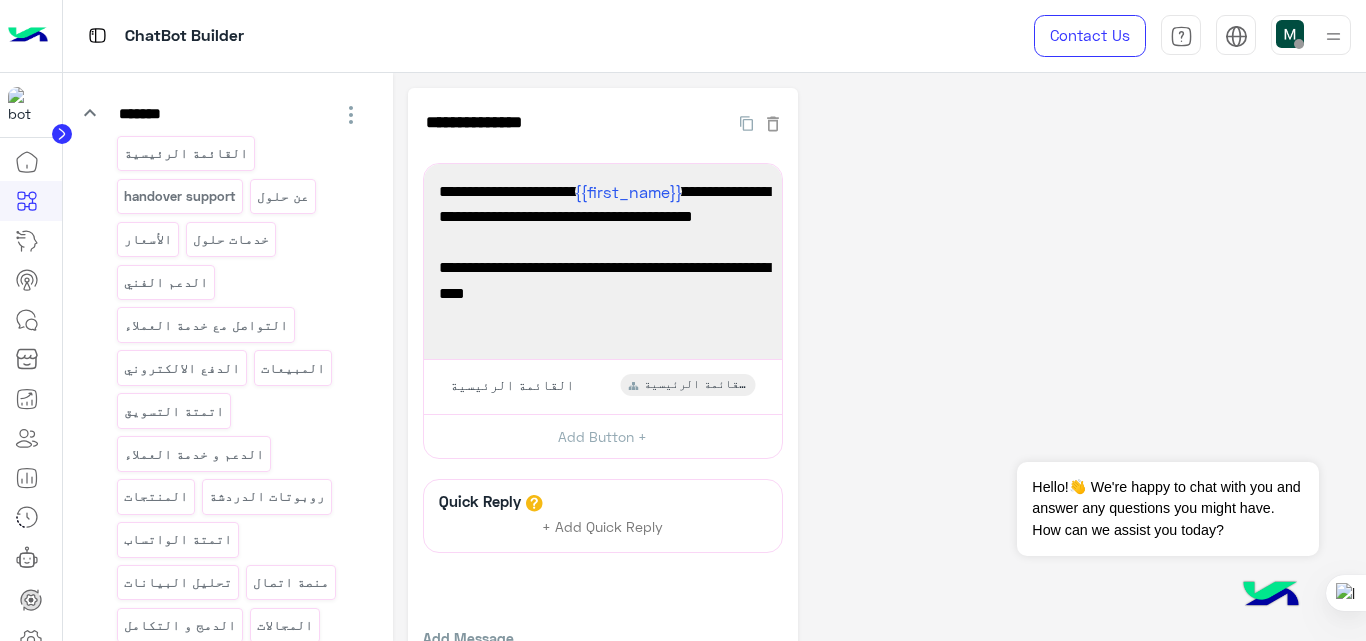 scroll, scrollTop: 271, scrollLeft: 0, axis: vertical 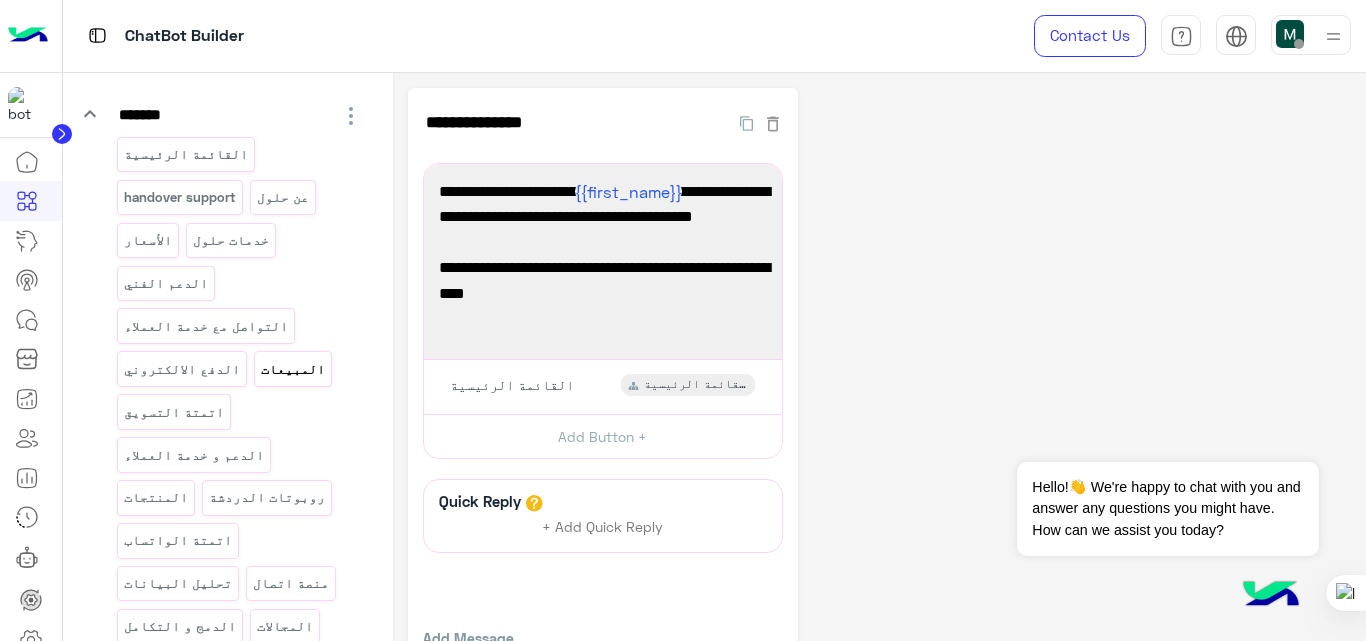 click on "المبيعات" at bounding box center [293, 369] 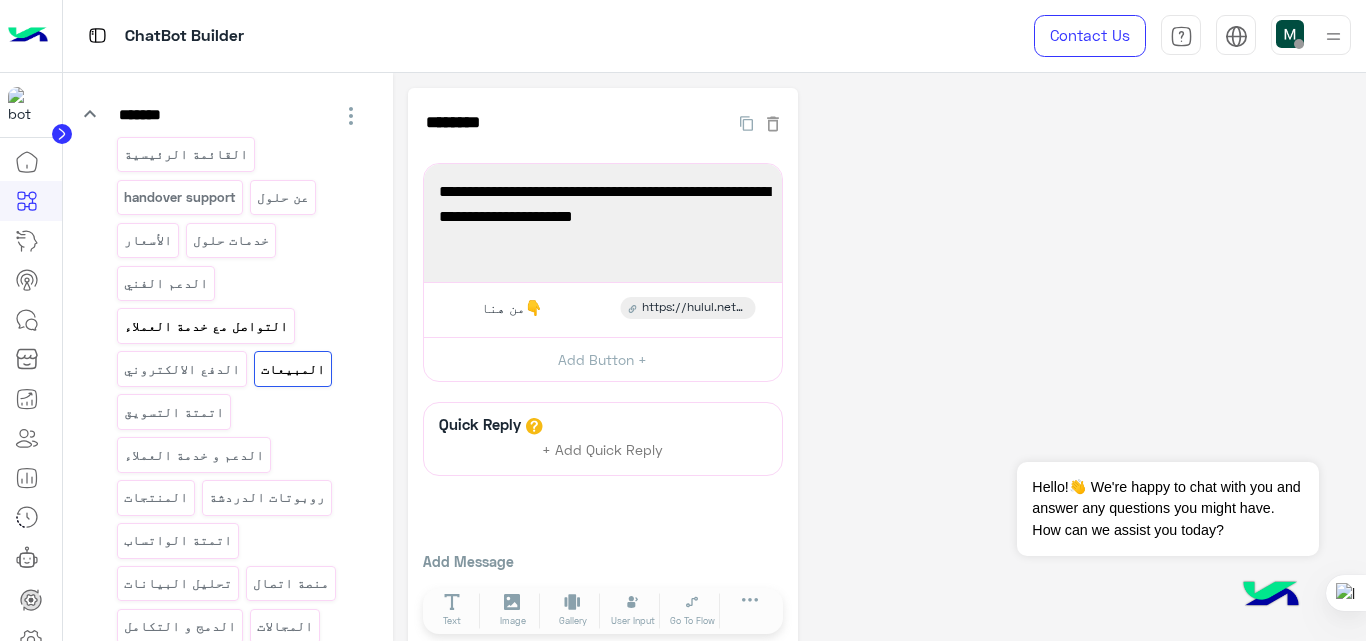 click on "التواصل مع خدمة العملاء" at bounding box center (205, 326) 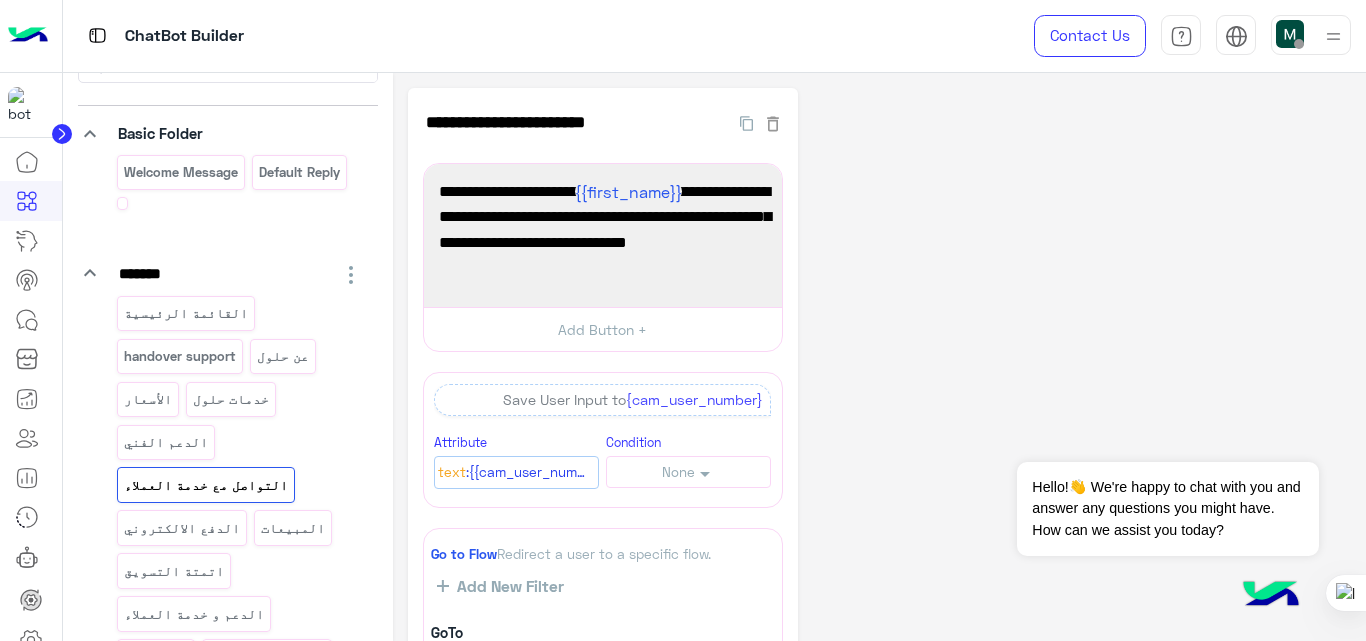 scroll, scrollTop: 113, scrollLeft: 0, axis: vertical 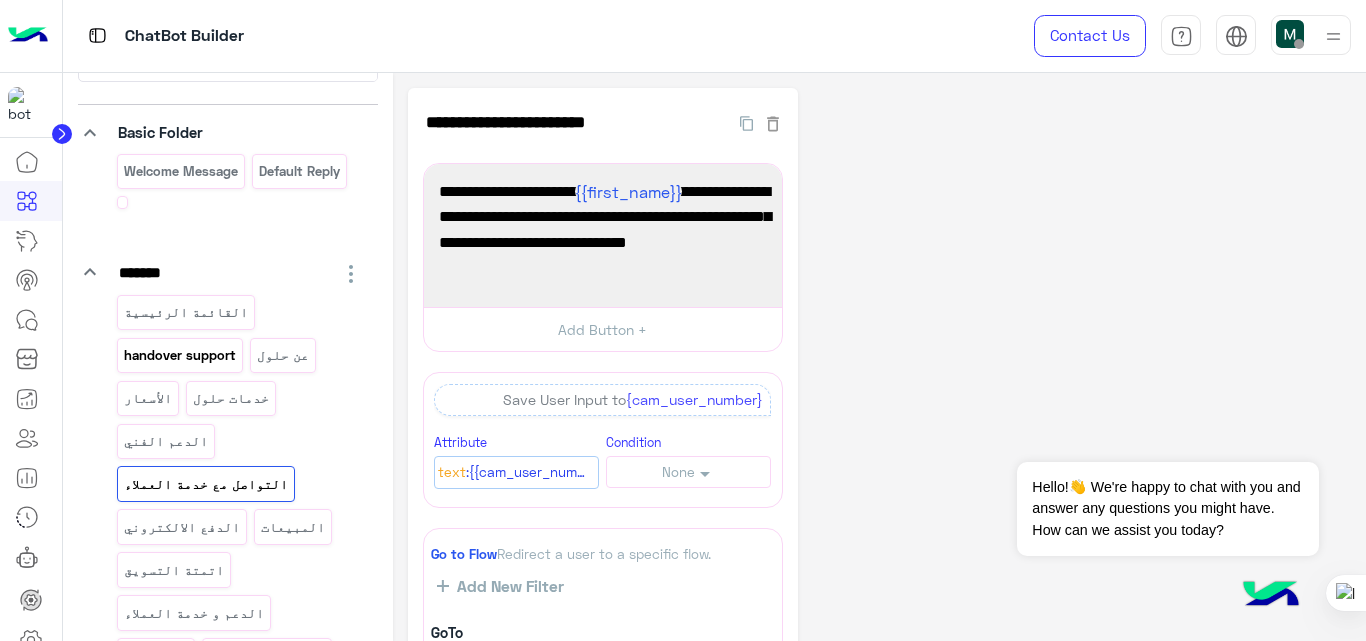 click on "handover support" at bounding box center (180, 355) 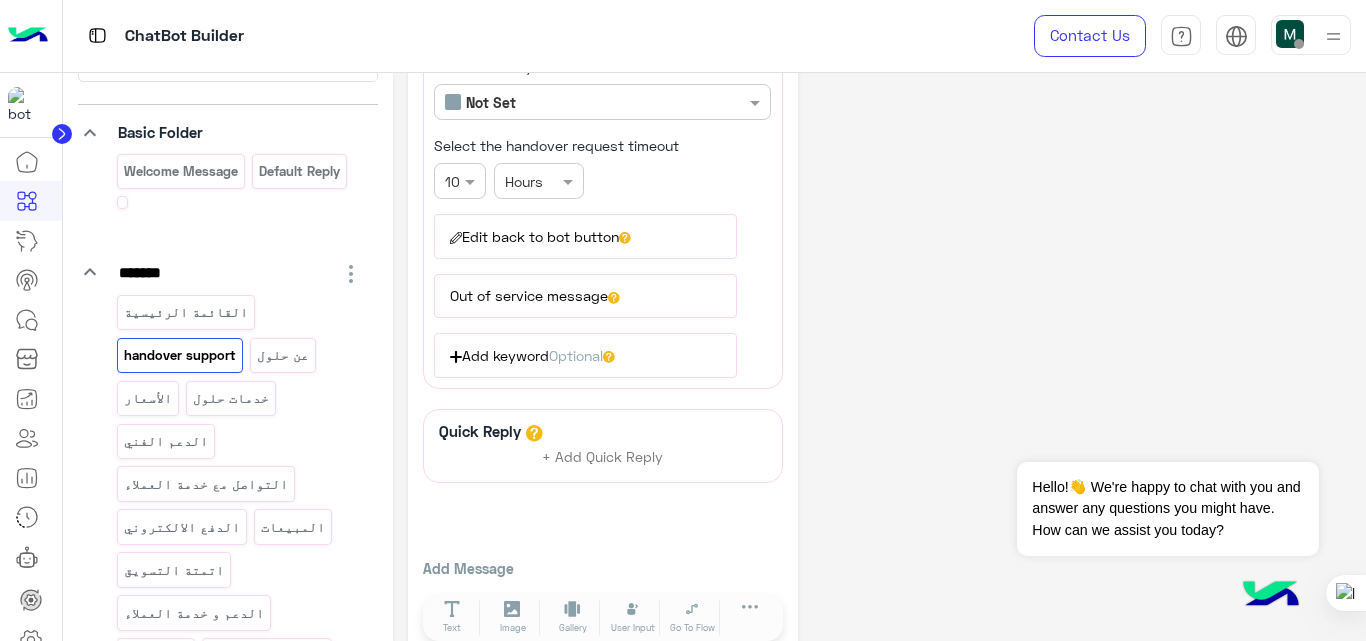 scroll, scrollTop: 371, scrollLeft: 0, axis: vertical 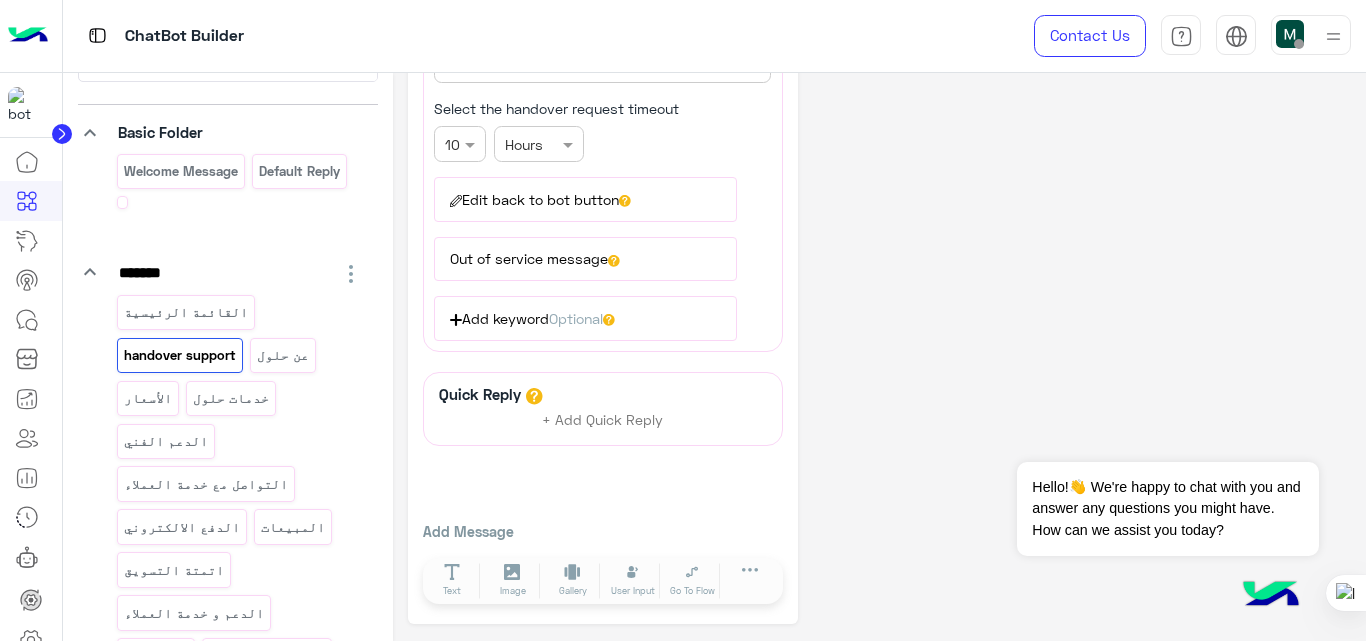click on "Edit back to bot button" at bounding box center (585, 199) 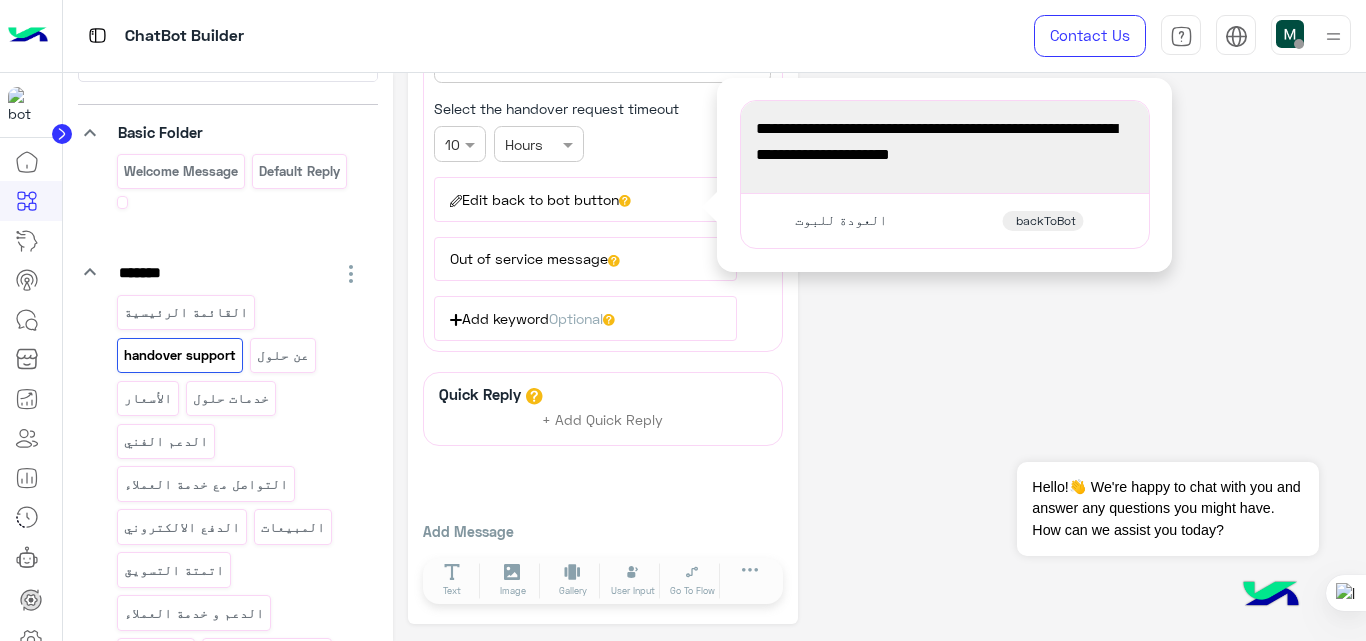click on "Out of service message" at bounding box center (585, 259) 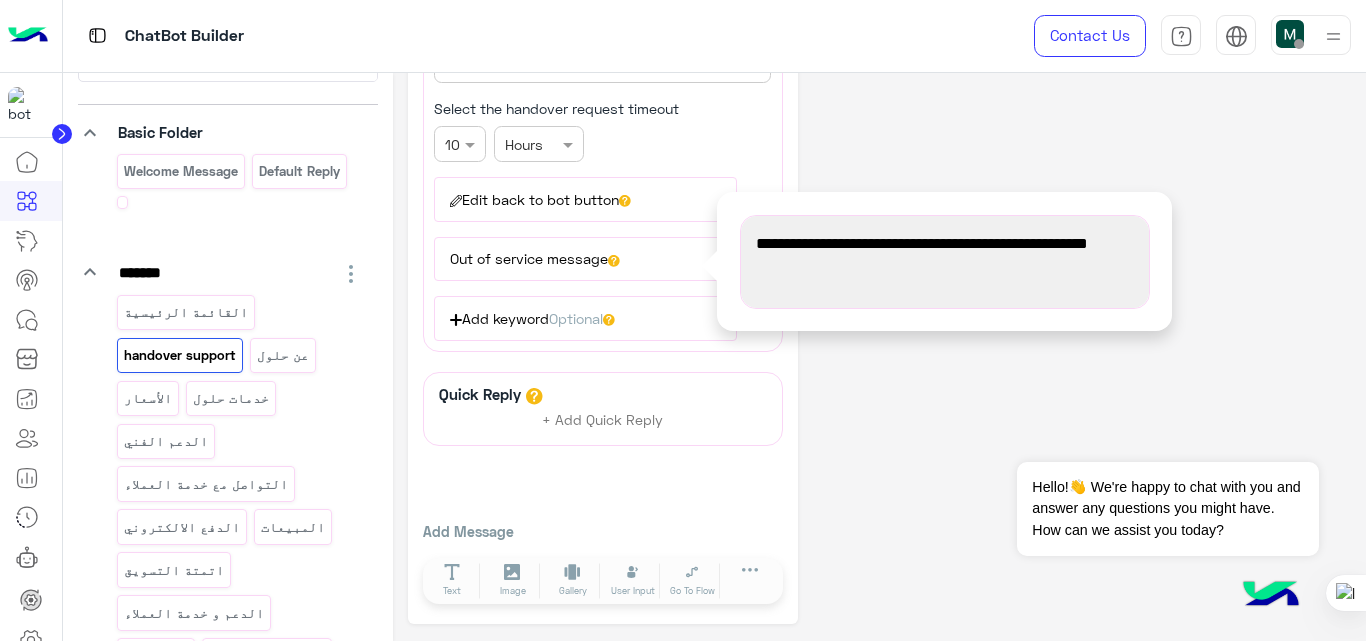 click on "Out of service message" at bounding box center (585, 259) 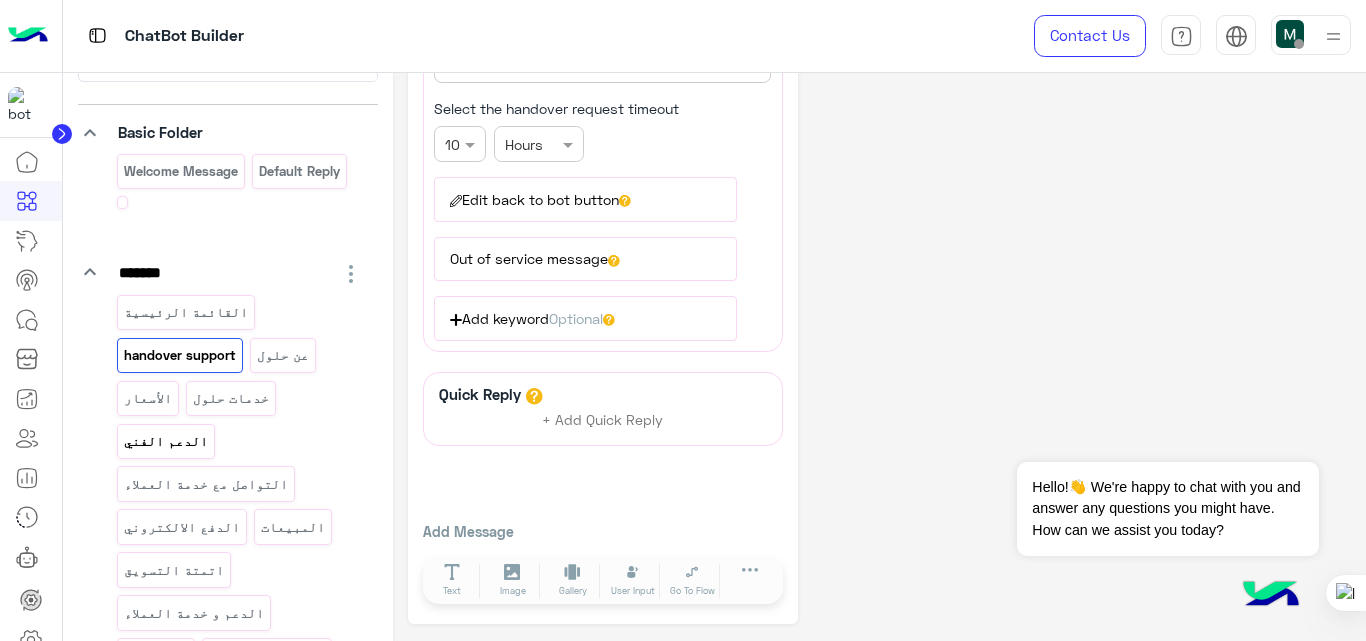click on "الدعم الفني" at bounding box center [166, 441] 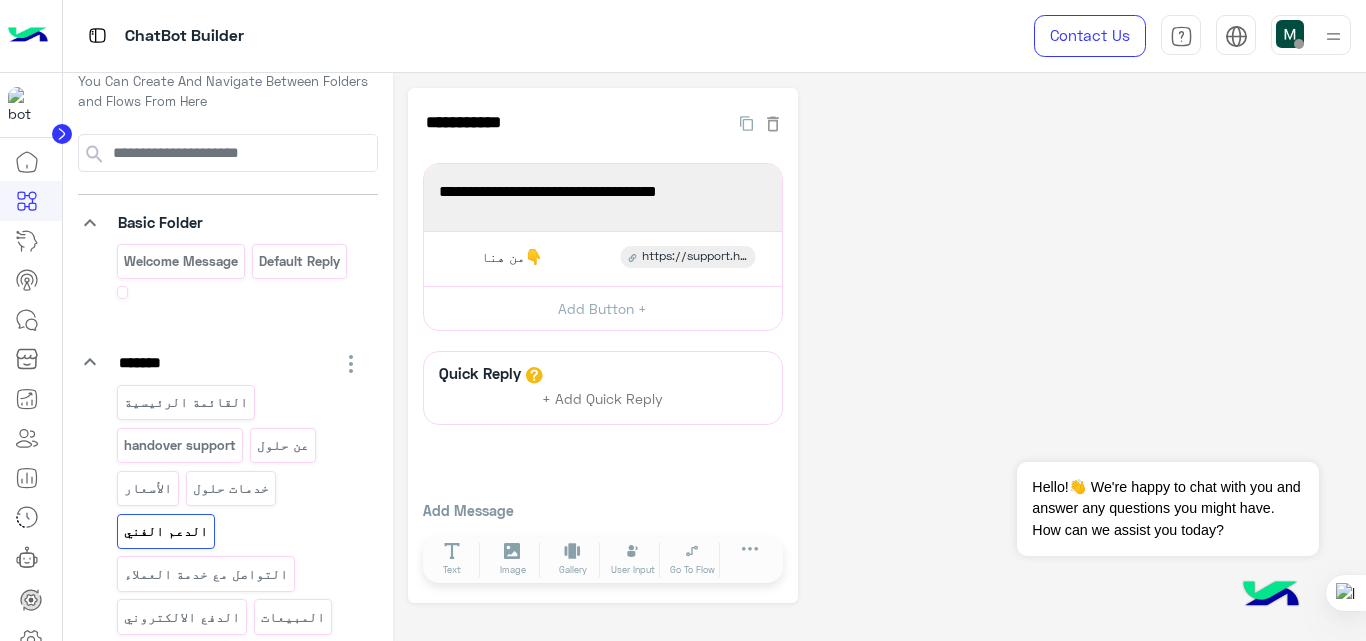 scroll, scrollTop: 0, scrollLeft: 0, axis: both 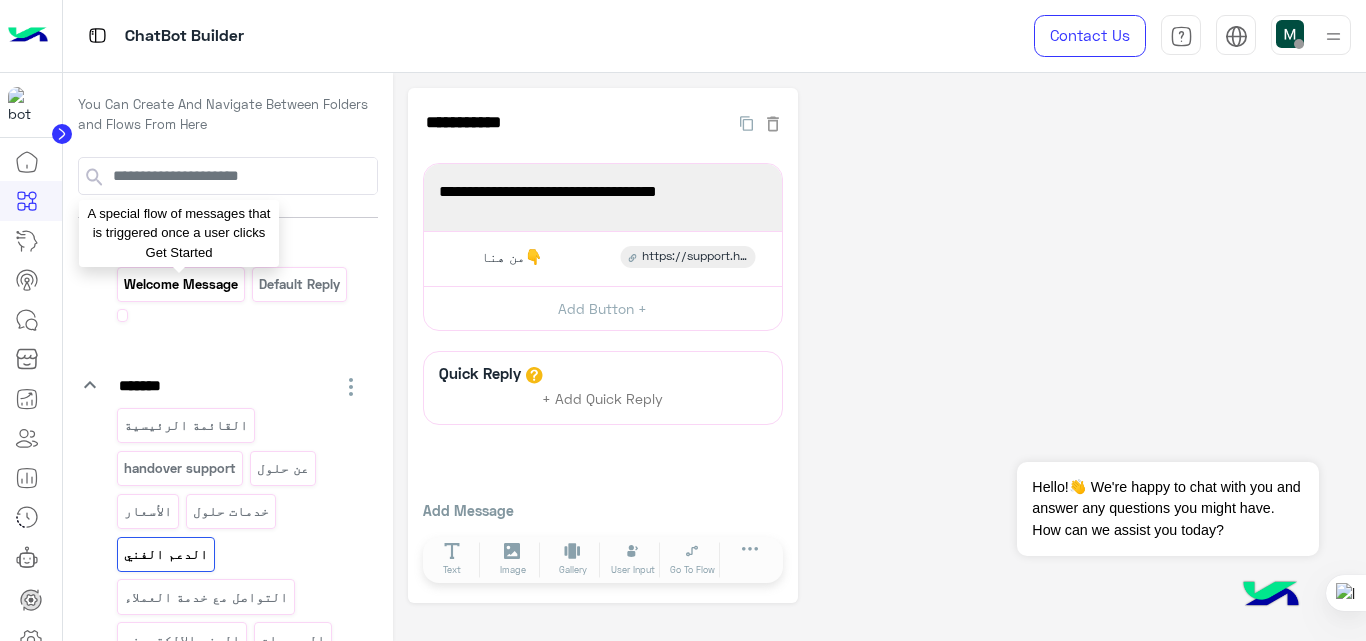 click on "Welcome Message" at bounding box center [180, 284] 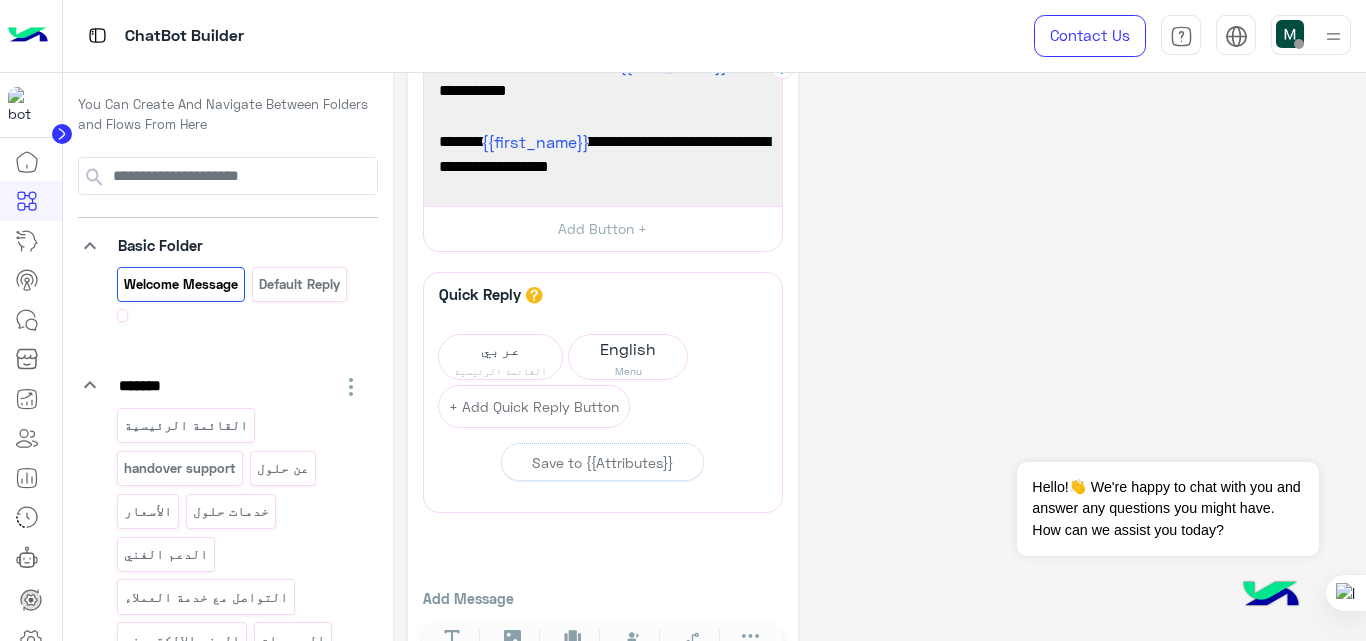 scroll, scrollTop: 360, scrollLeft: 0, axis: vertical 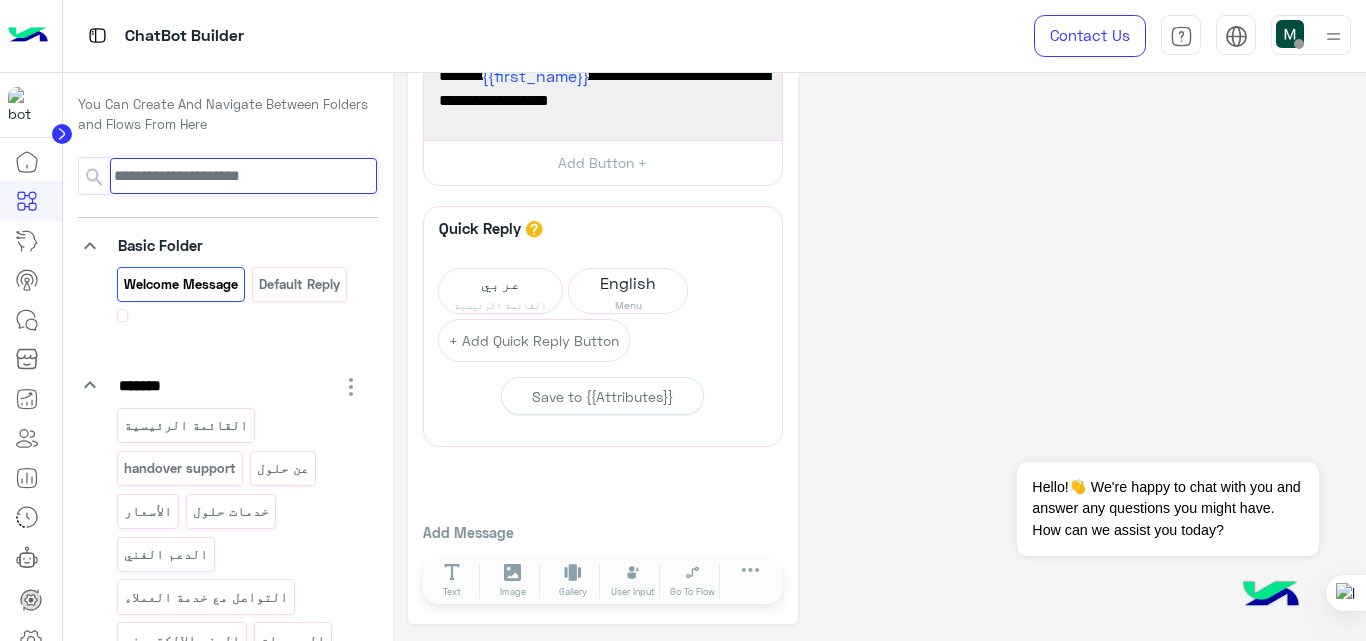 click at bounding box center (243, 176) 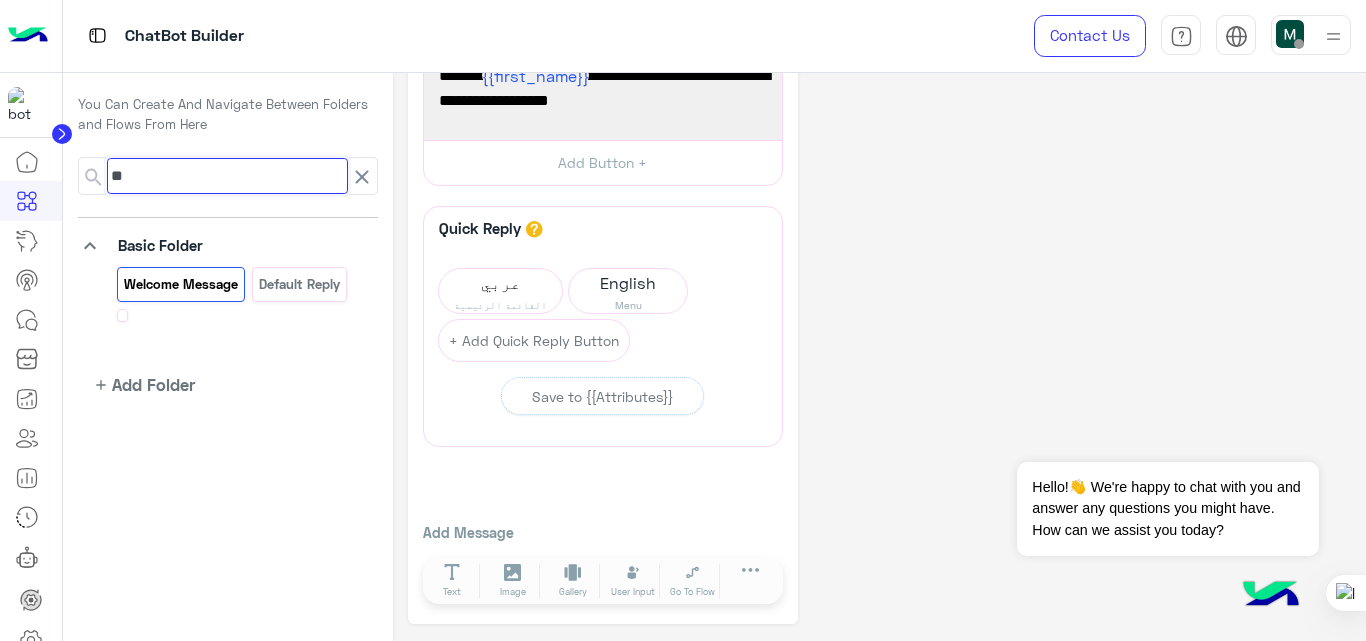 type on "*" 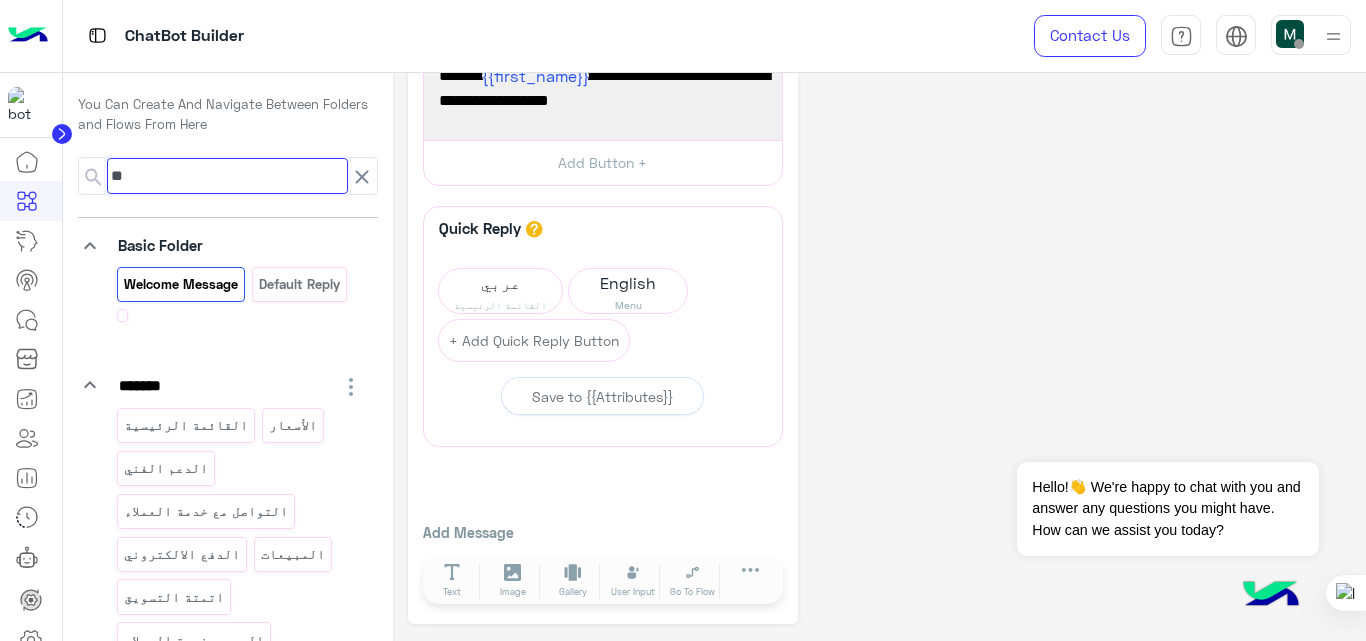 type on "*" 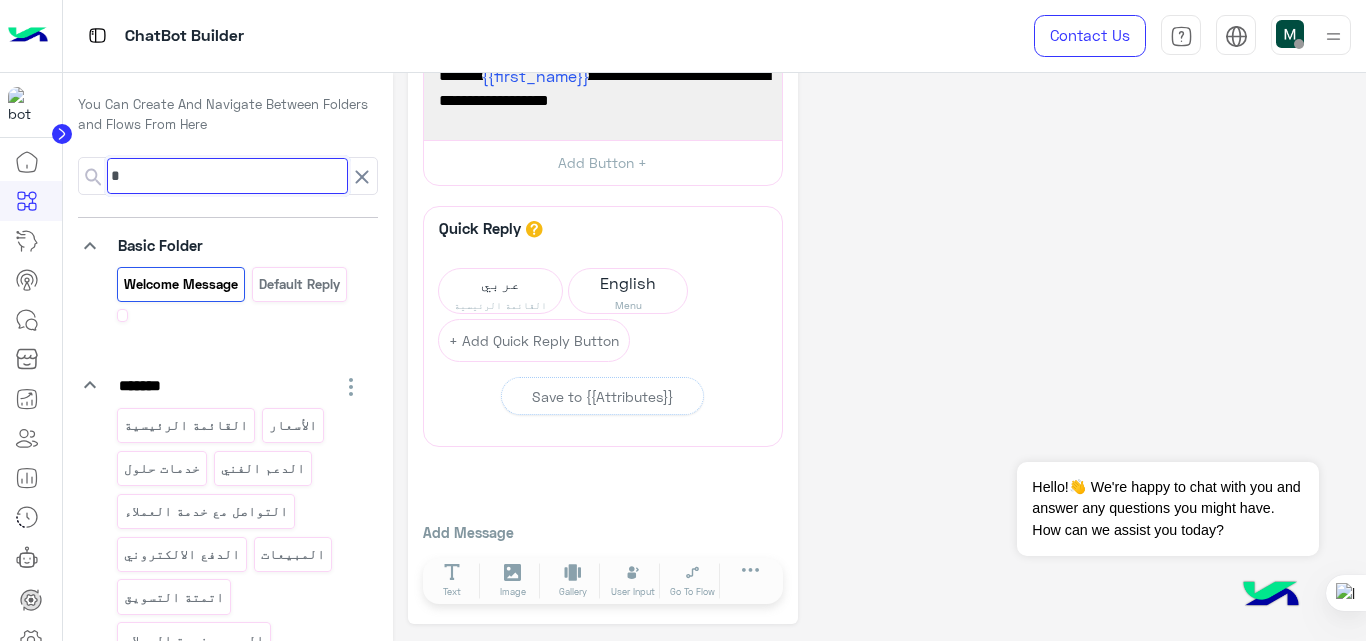 type 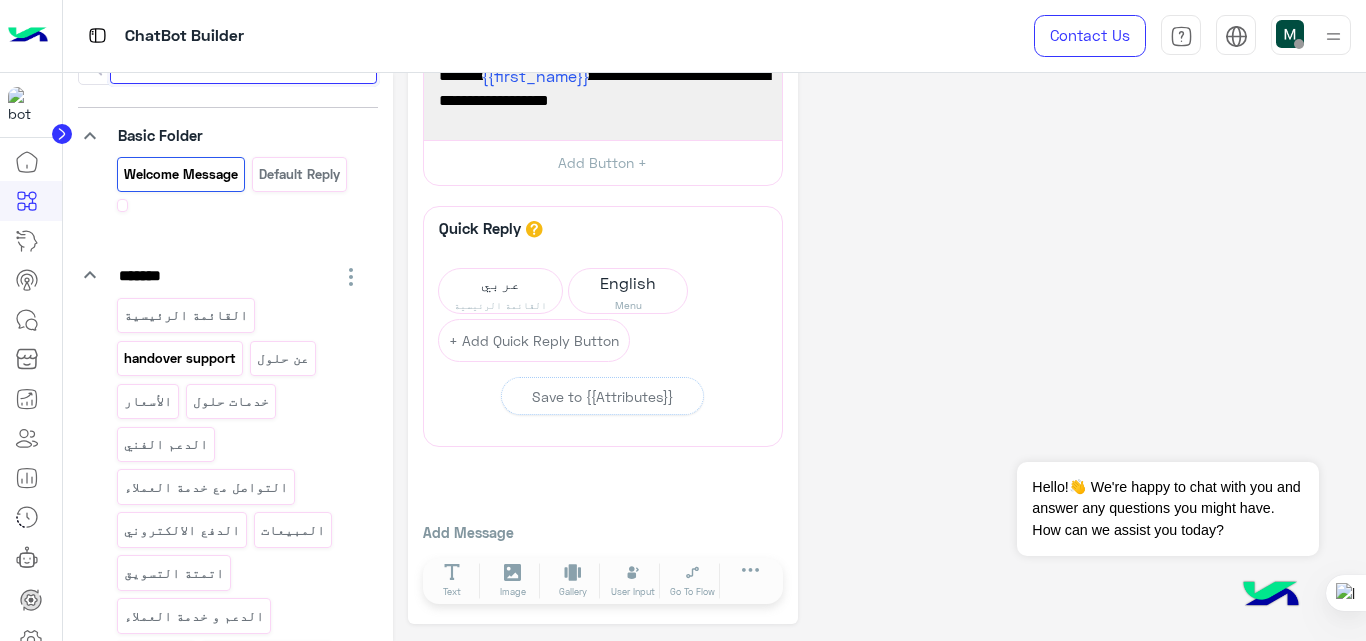 scroll, scrollTop: 117, scrollLeft: 0, axis: vertical 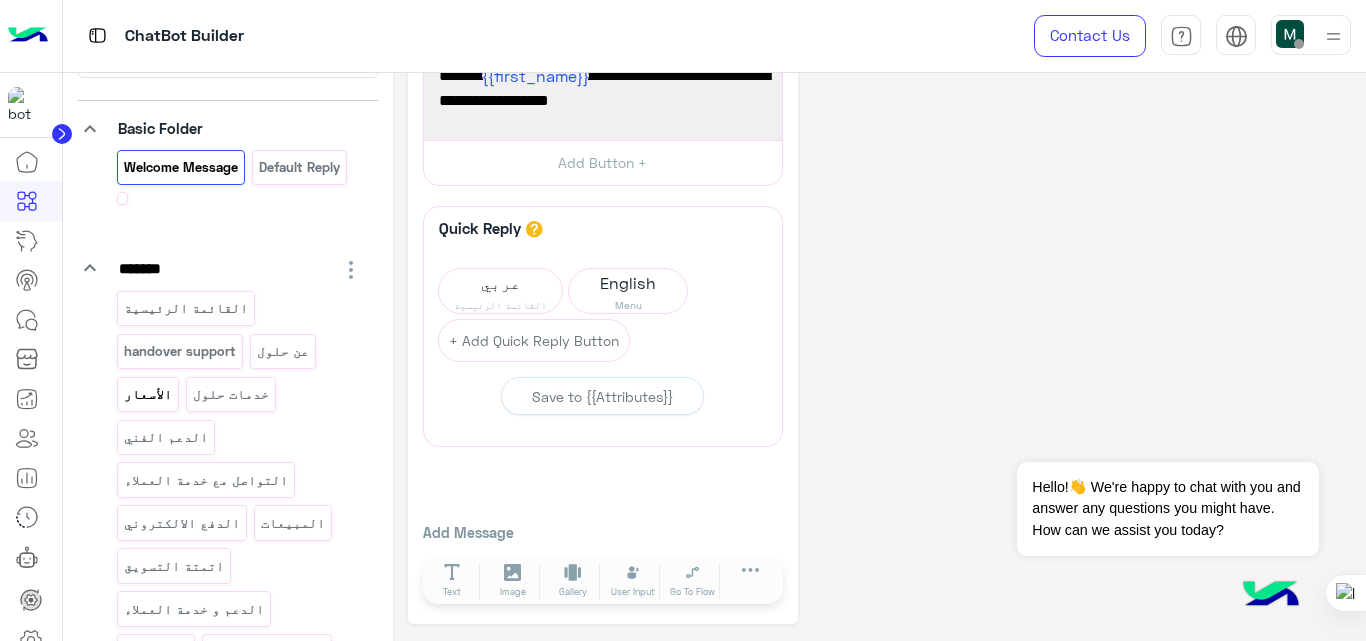 click on "الأسعار" at bounding box center (148, 394) 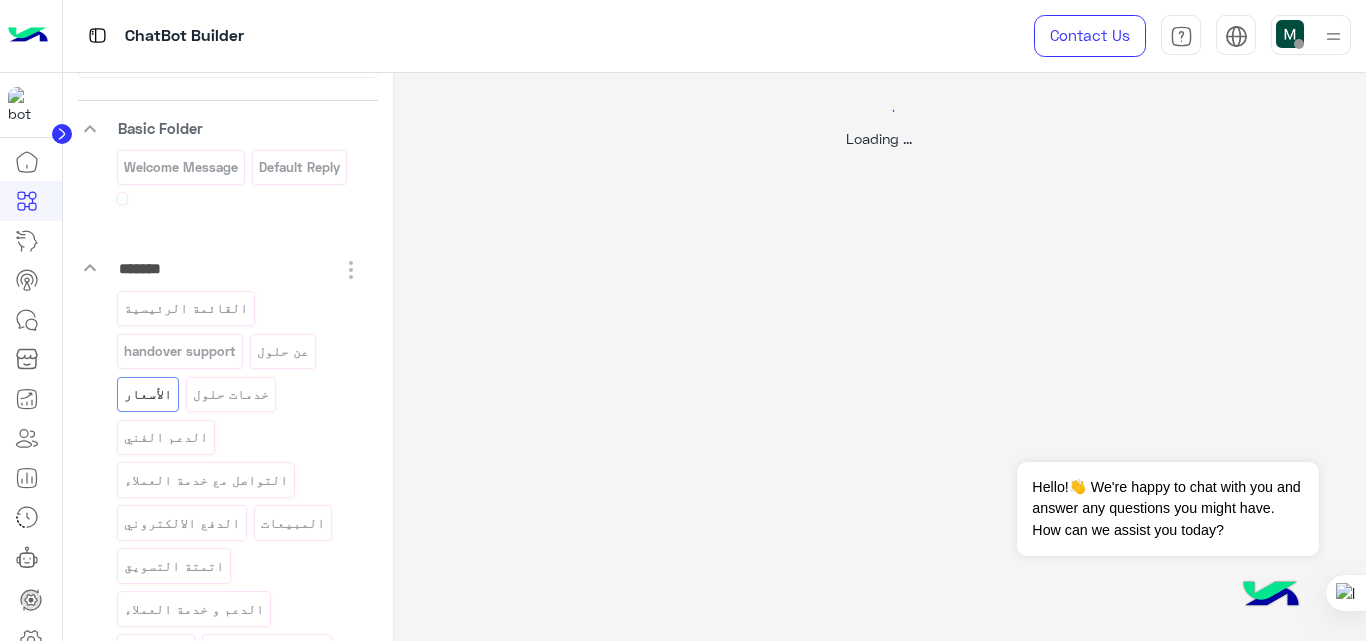 scroll, scrollTop: 0, scrollLeft: 0, axis: both 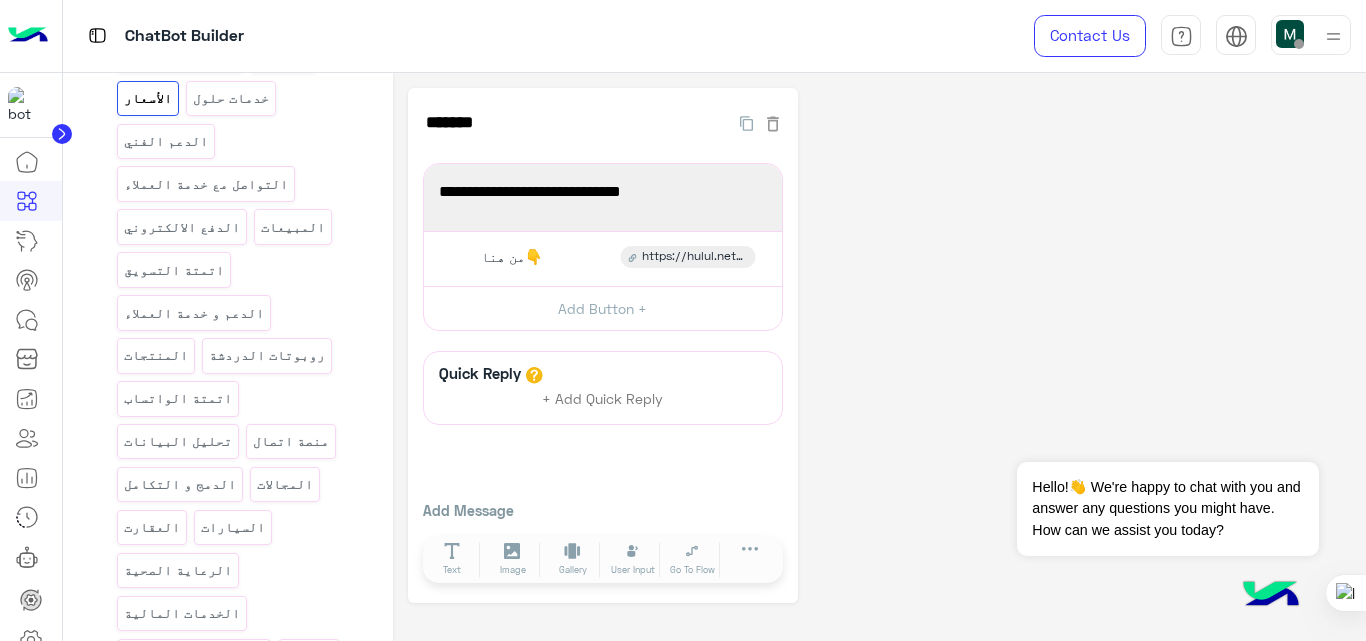 click on "الاسعار" at bounding box center [309, 656] 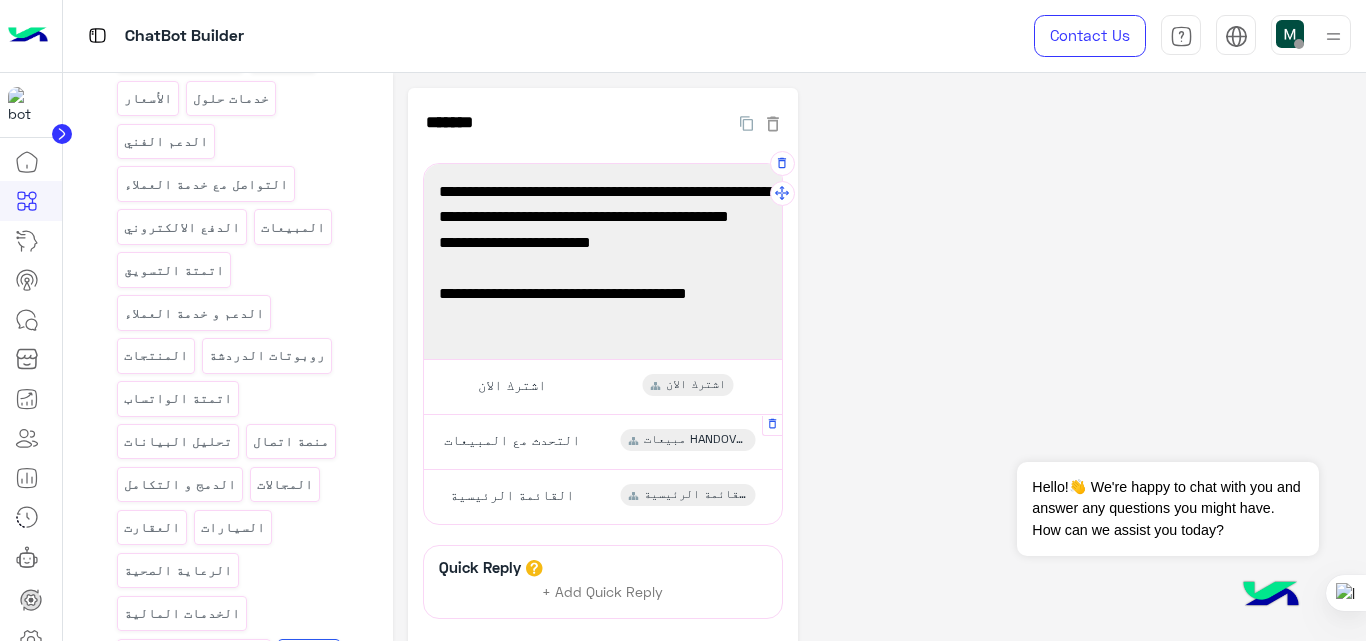 click on "التحدث مع المبيعات  مبيعات HANDOVER" at bounding box center (602, 441) 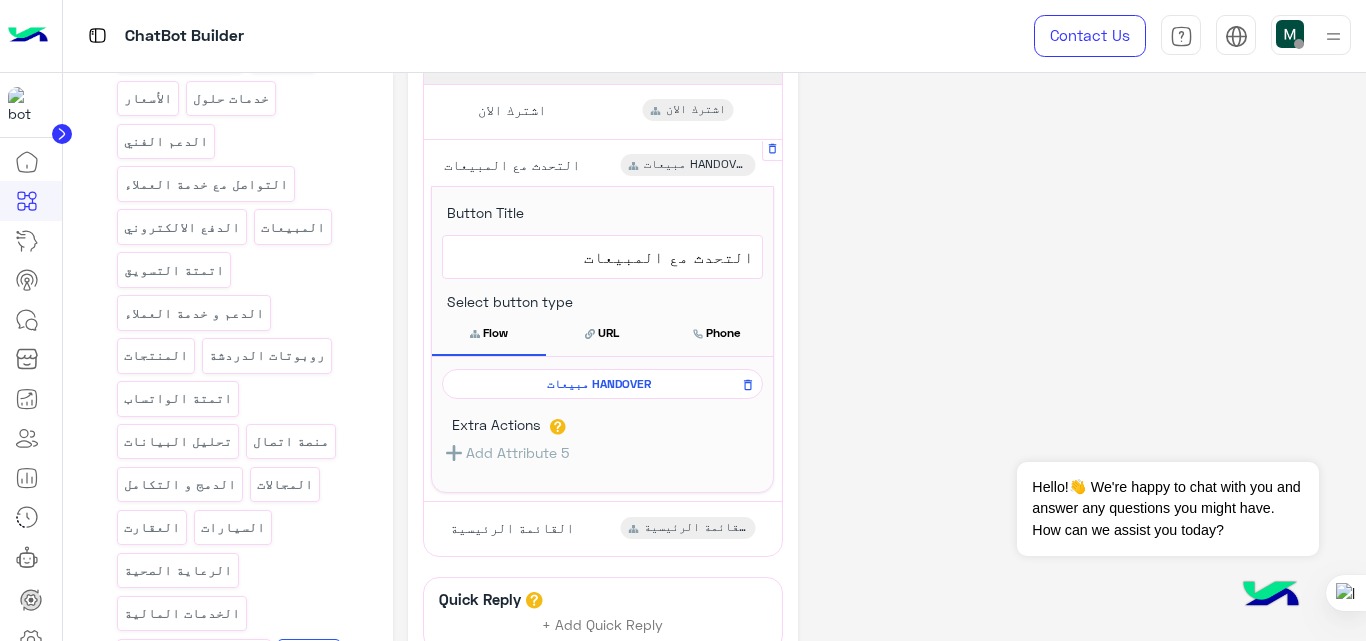 scroll, scrollTop: 277, scrollLeft: 0, axis: vertical 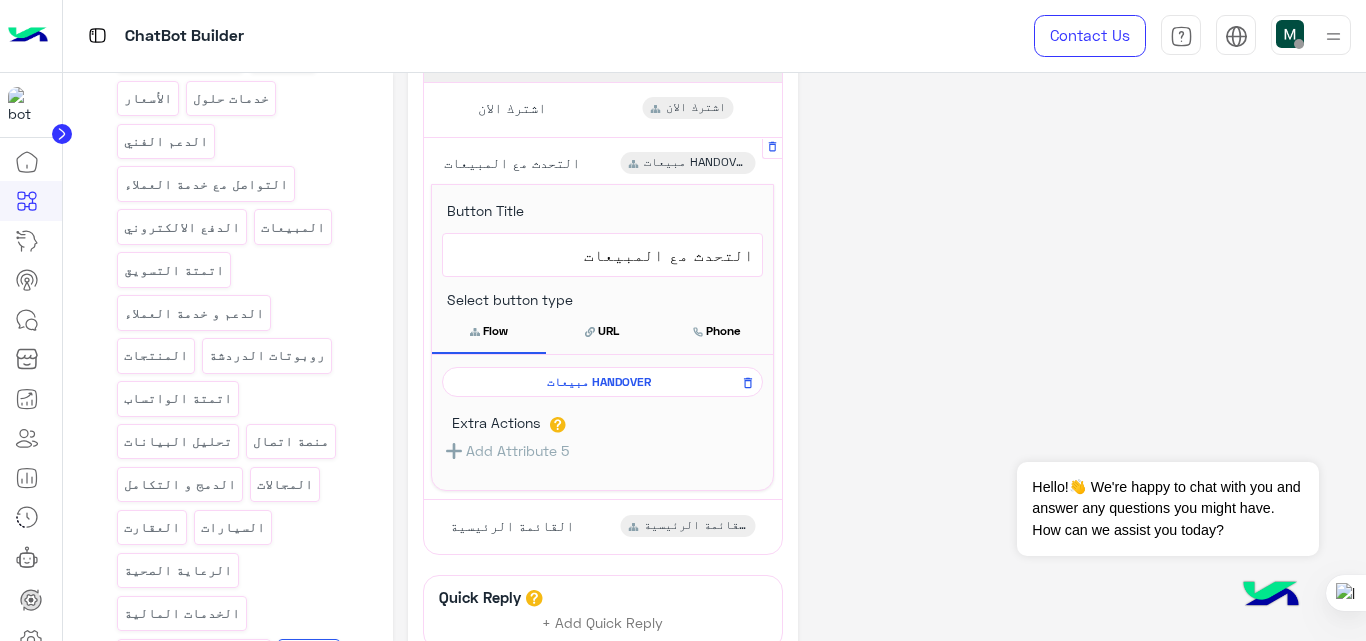 click on "مبيعات HANDOVER" at bounding box center [599, 382] 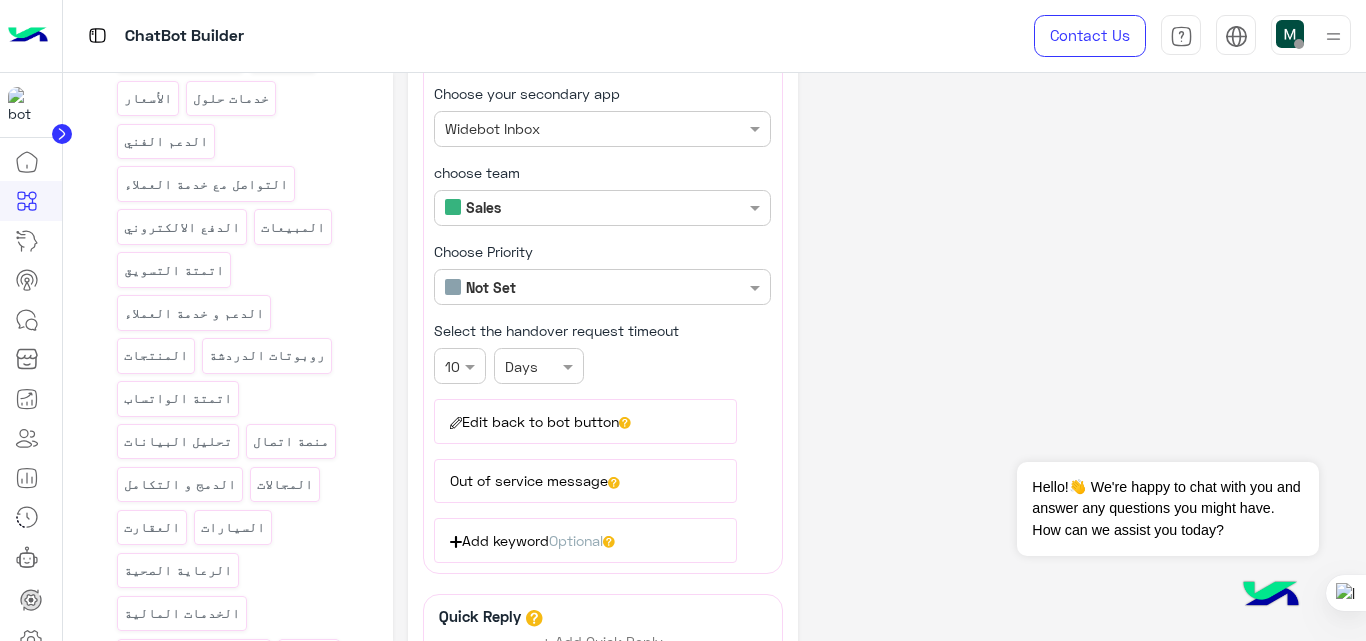 scroll, scrollTop: 150, scrollLeft: 0, axis: vertical 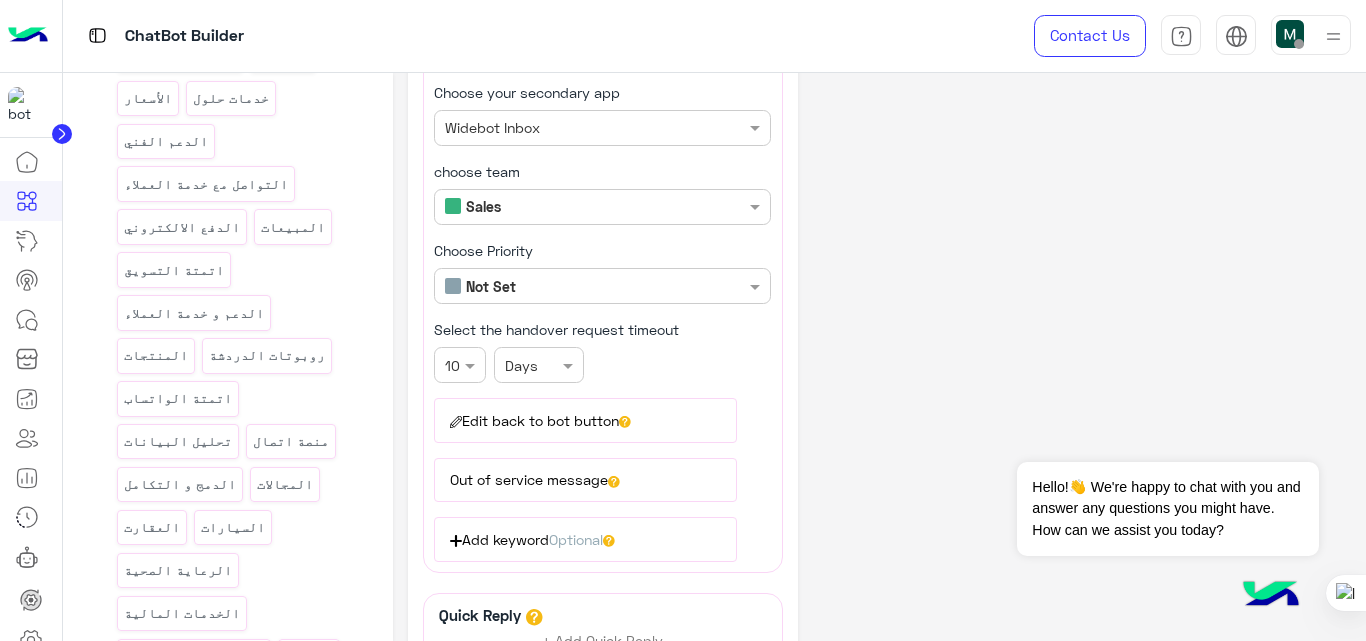 click on "Edit back to bot button" at bounding box center (585, 420) 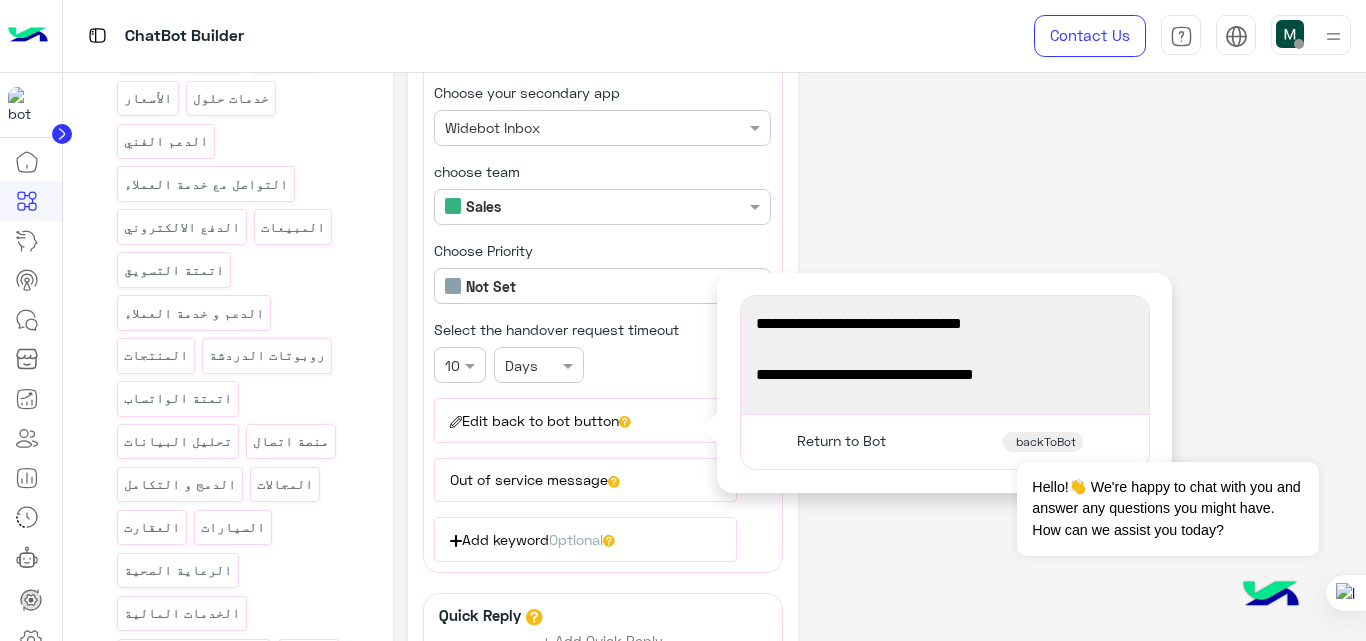click on "سوف يتم التواصل معك في اقرب وقت ☺️
مواعيد العمل من 10 صباحا الي 6 مساءا" at bounding box center (945, 355) 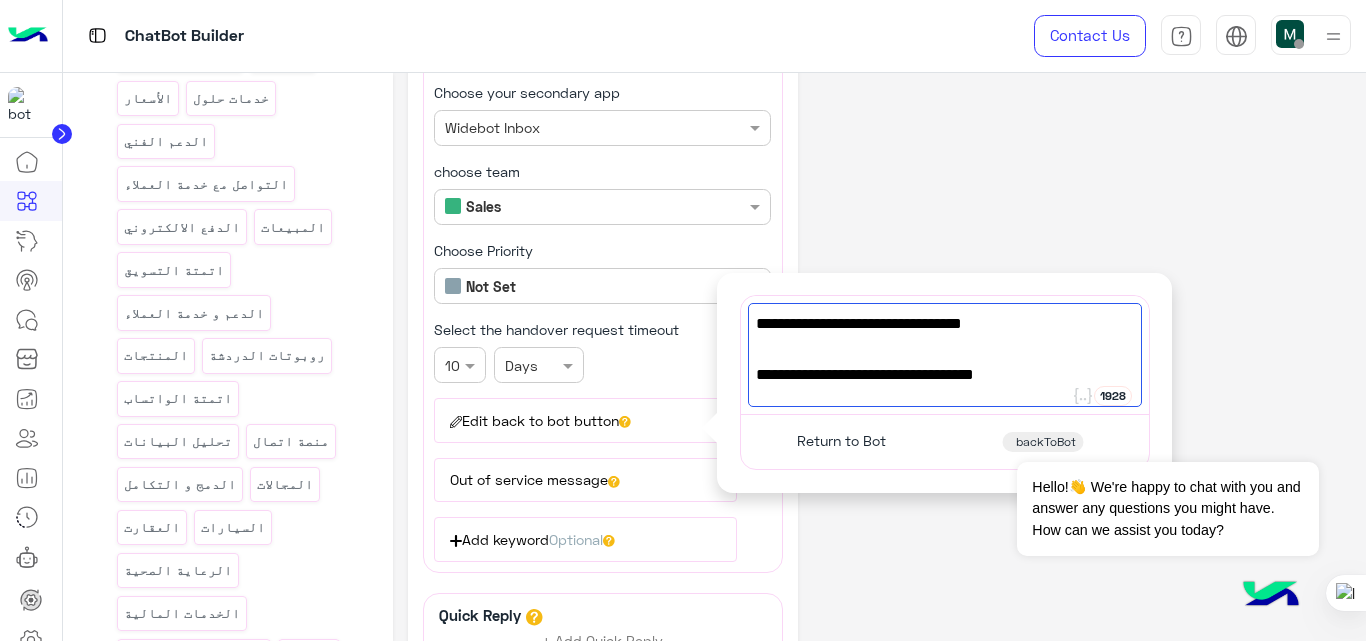 click on "سوف يتم التواصل معك في اقرب وقت ☺️
مواعيد العمل من 10 صباحا الي 6 مساءا" at bounding box center [945, 355] 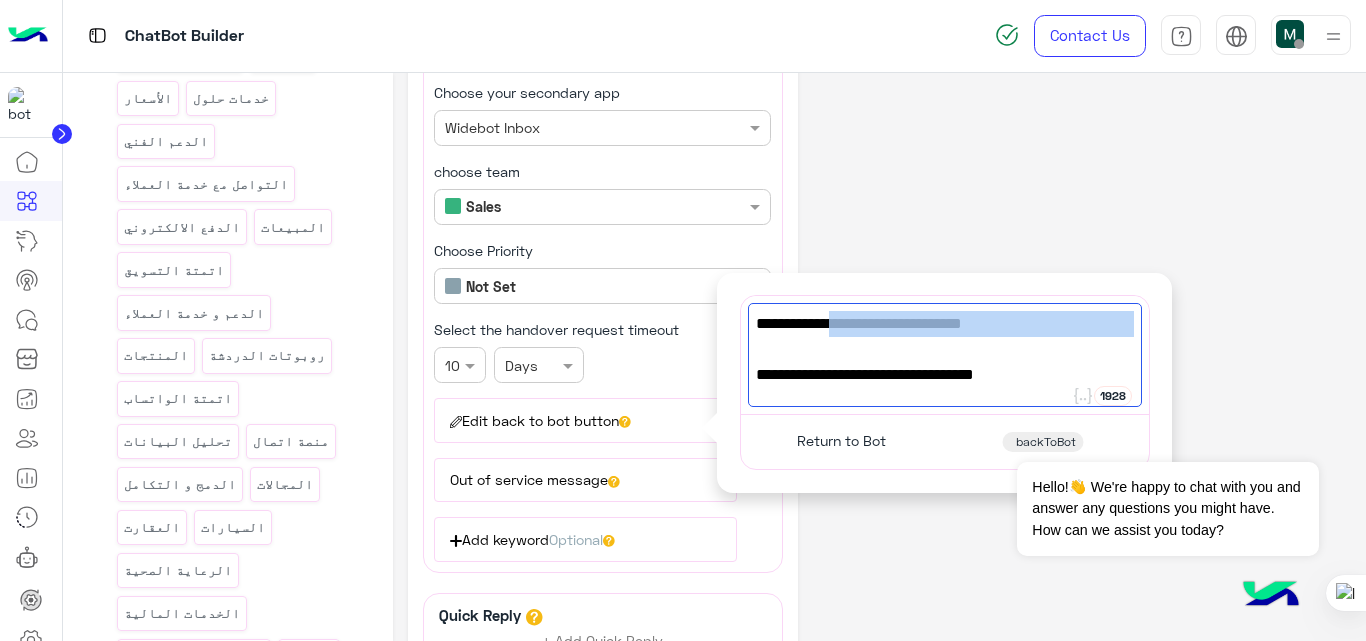 drag, startPoint x: 842, startPoint y: 333, endPoint x: 1128, endPoint y: 323, distance: 286.17477 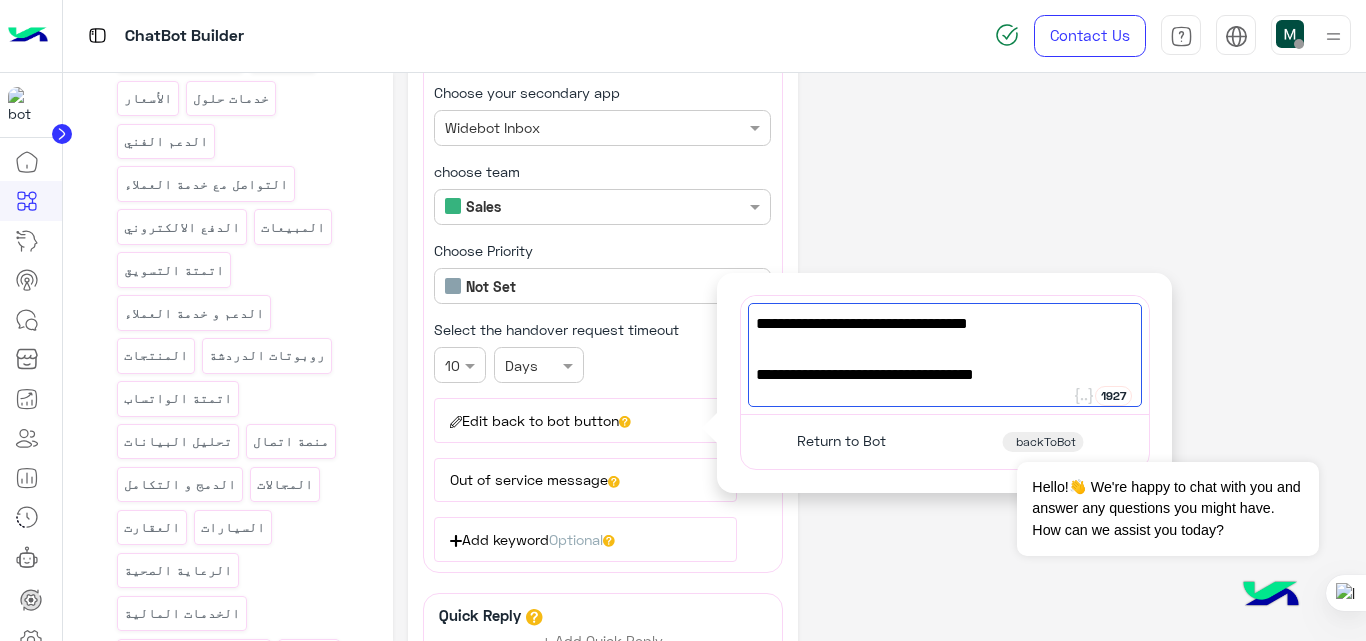 paste on "**********" 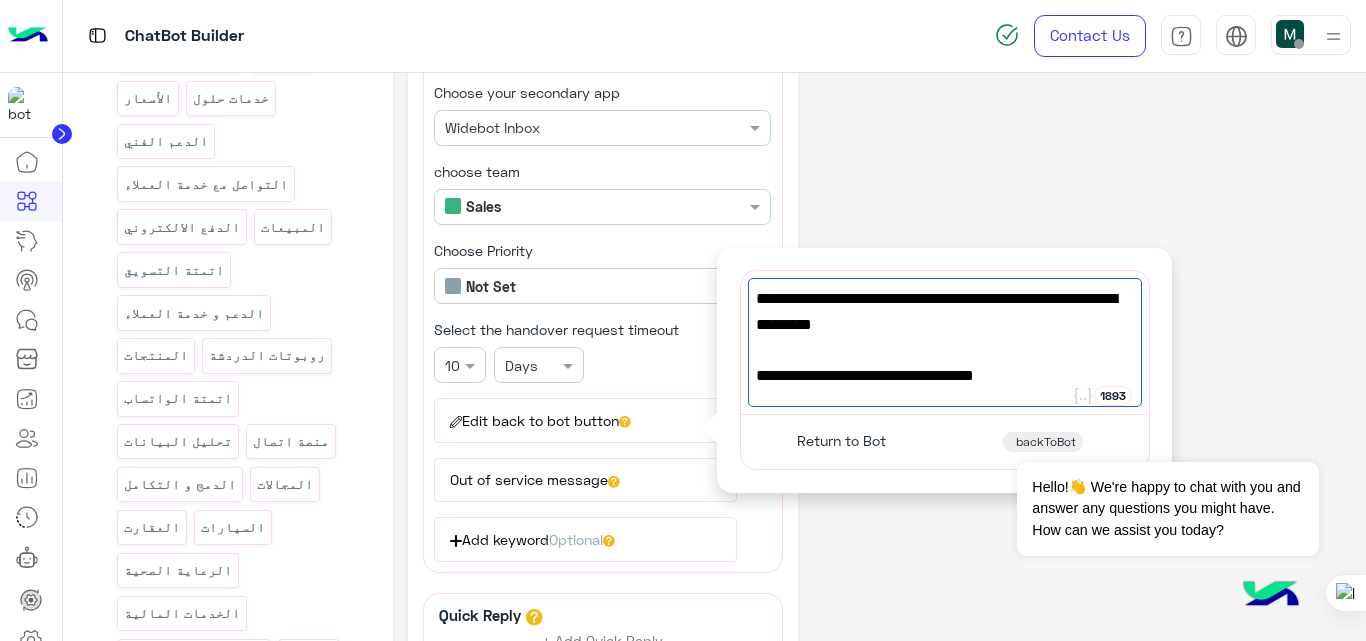 click on "برجاء تزويدنا برقم الهاتف الخاص بك سوف يتم التواصل معك في اقرب وقت ☺️" at bounding box center [945, 311] 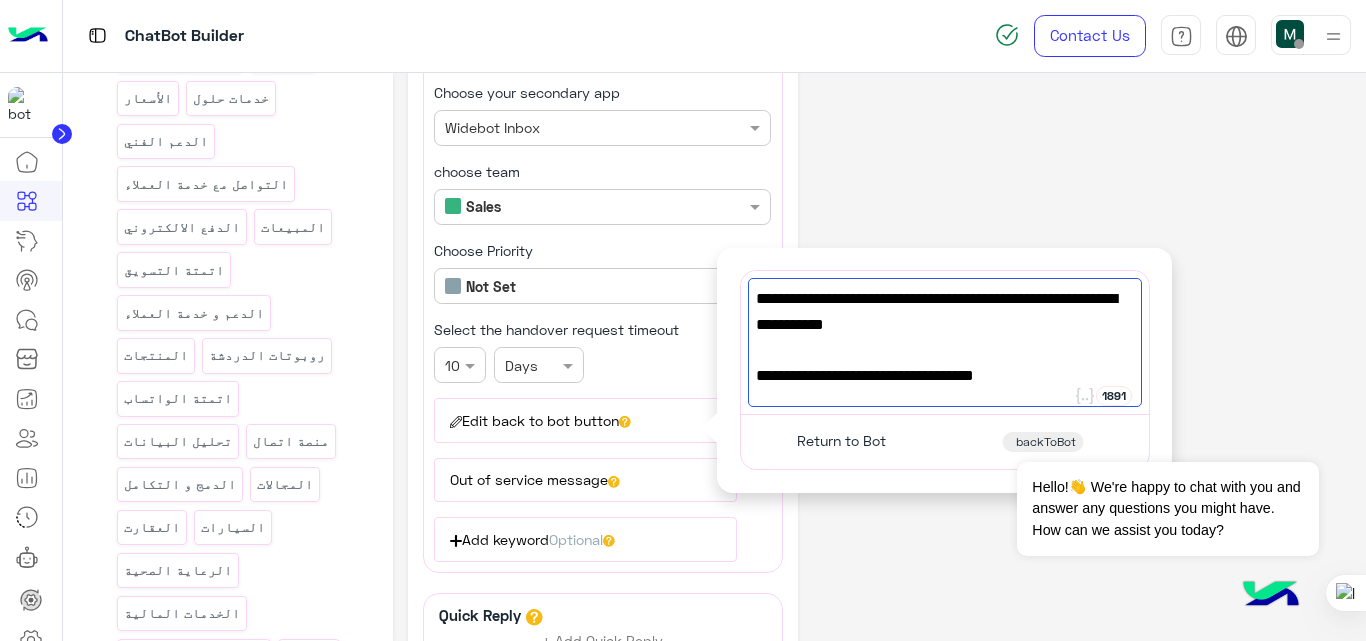 click on "**********" 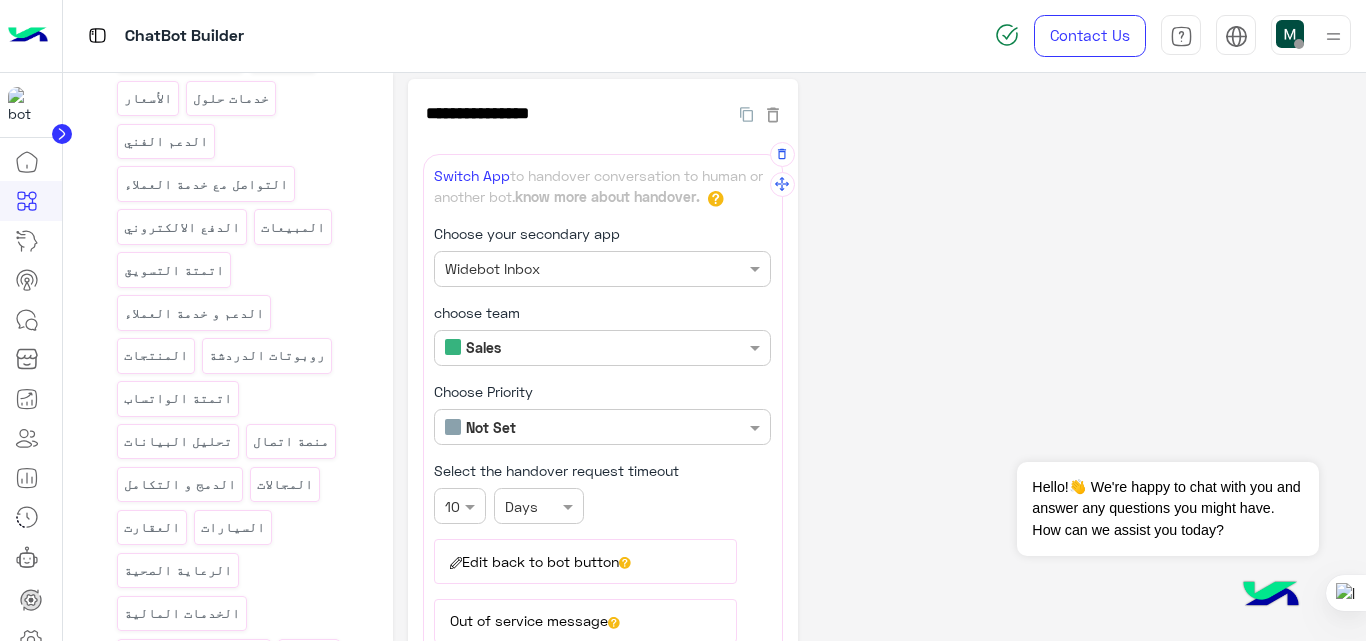 scroll, scrollTop: 8, scrollLeft: 0, axis: vertical 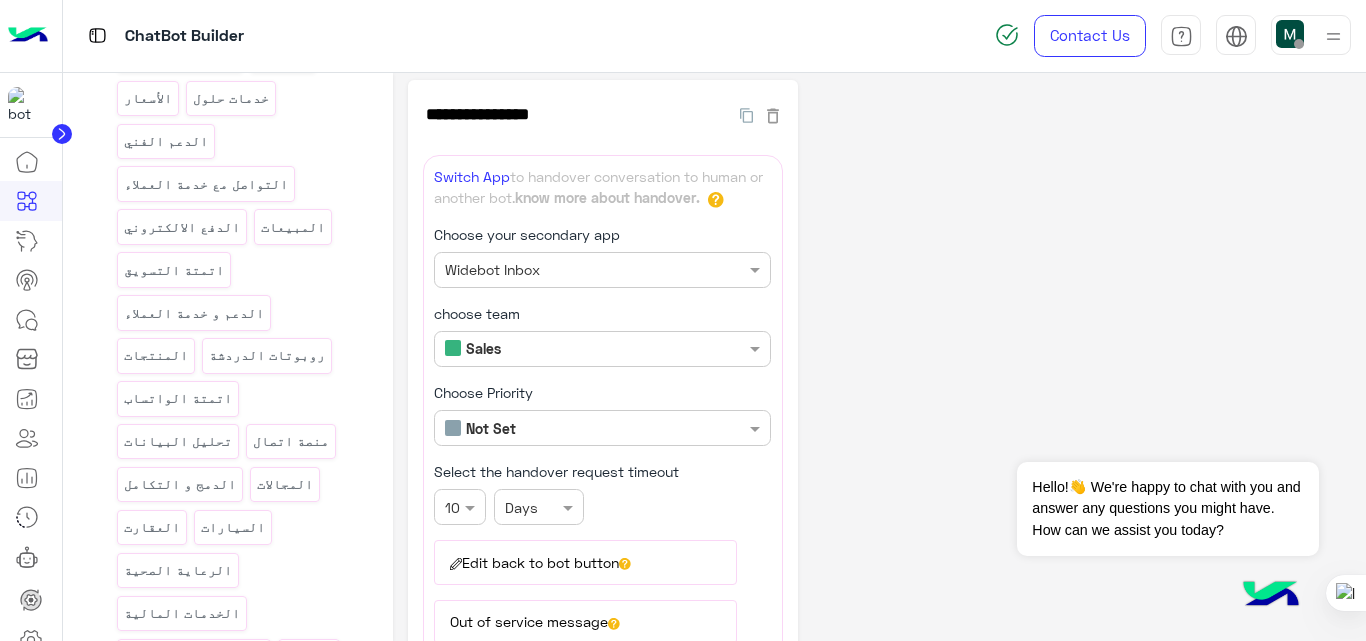 click on "Edit back to bot button" at bounding box center [585, 562] 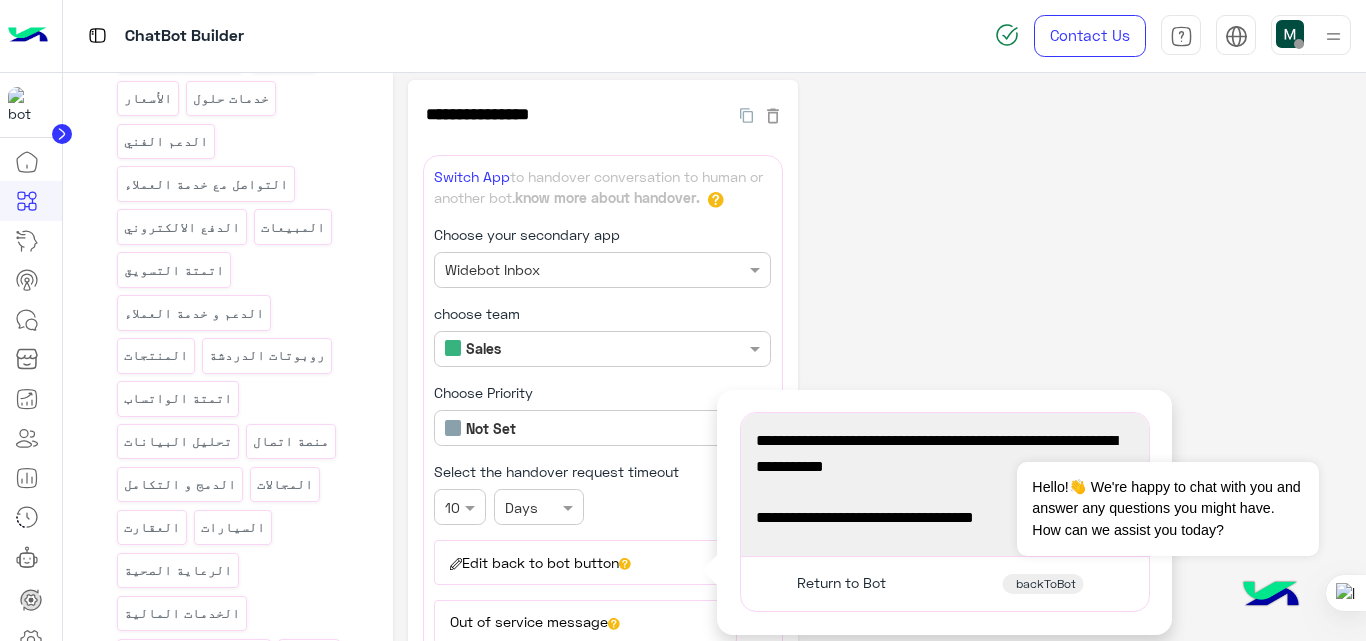 click on "**********" 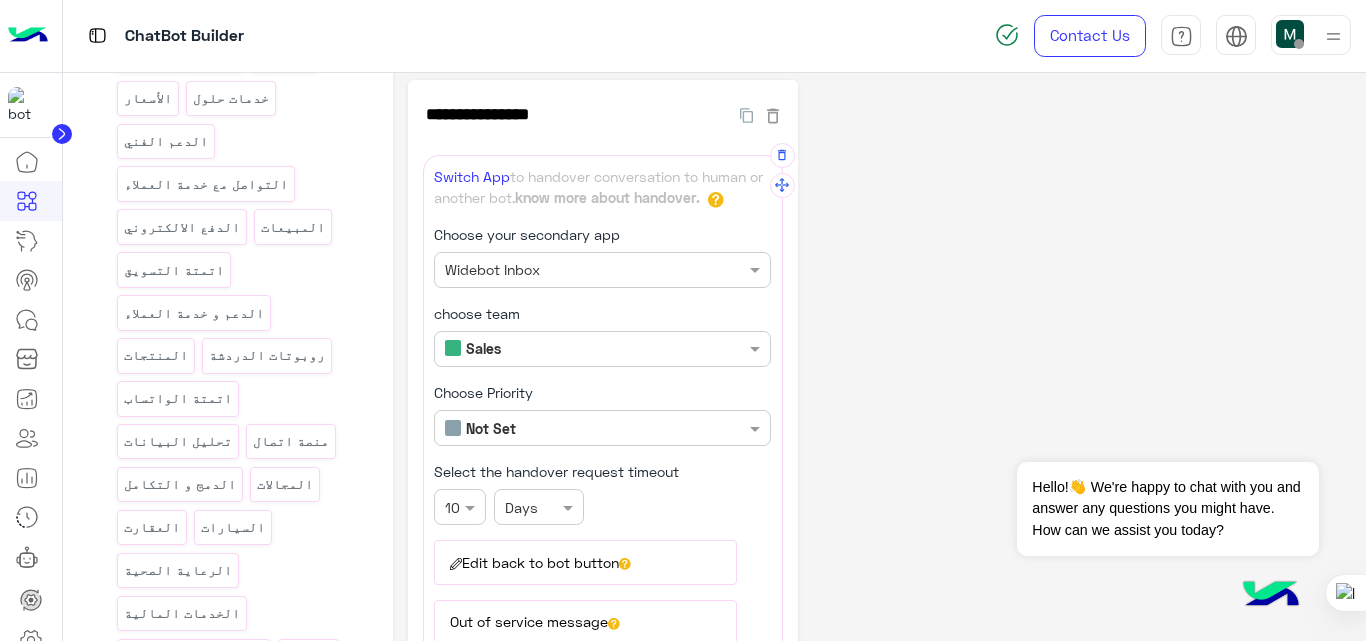 click on "Edit back to bot button" at bounding box center [585, 562] 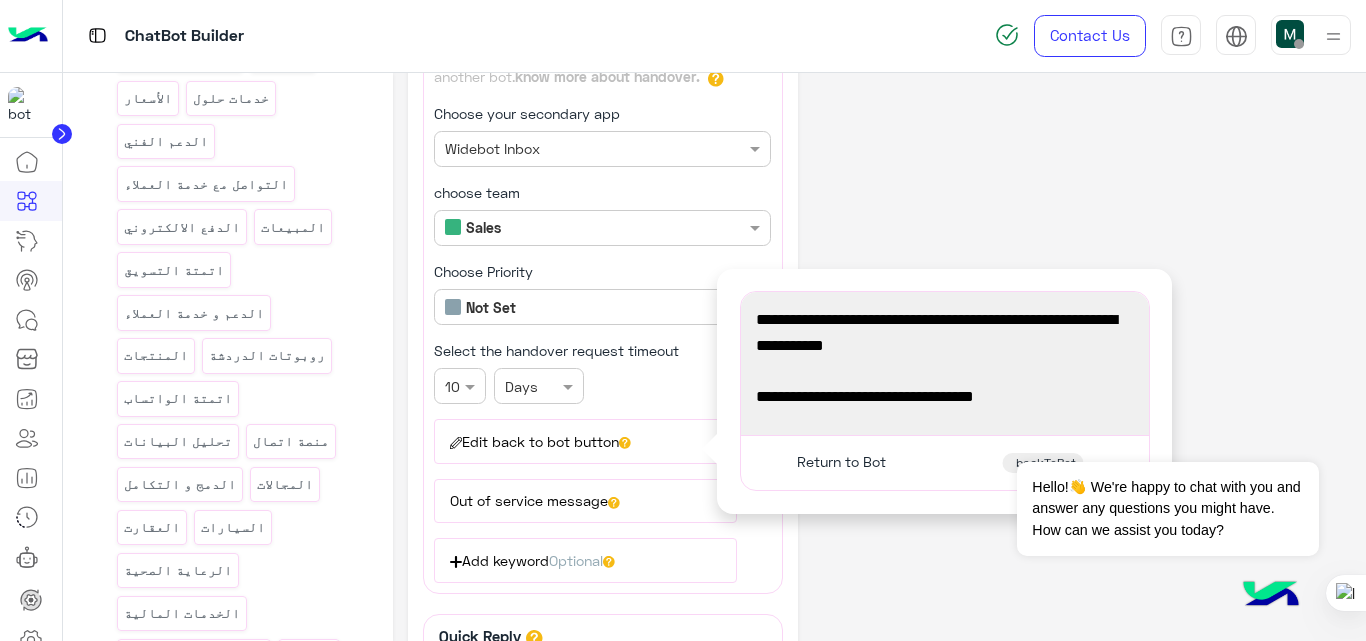 scroll, scrollTop: 131, scrollLeft: 0, axis: vertical 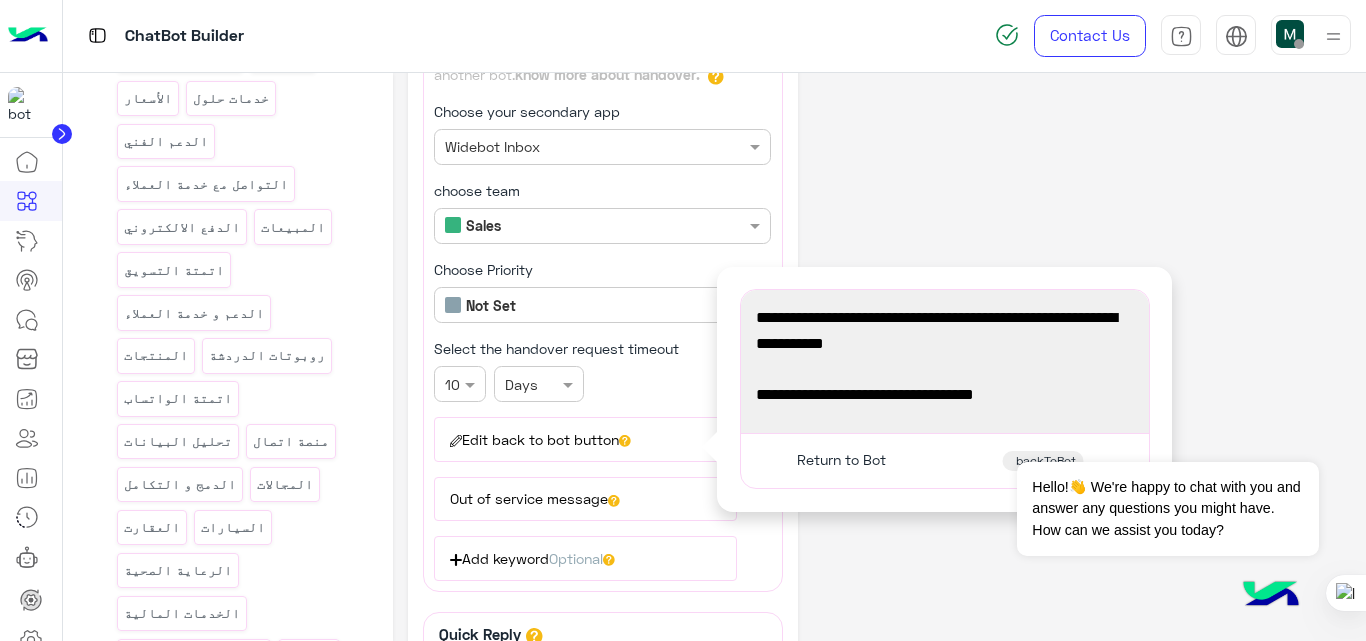 click on "**********" at bounding box center (944, 389) 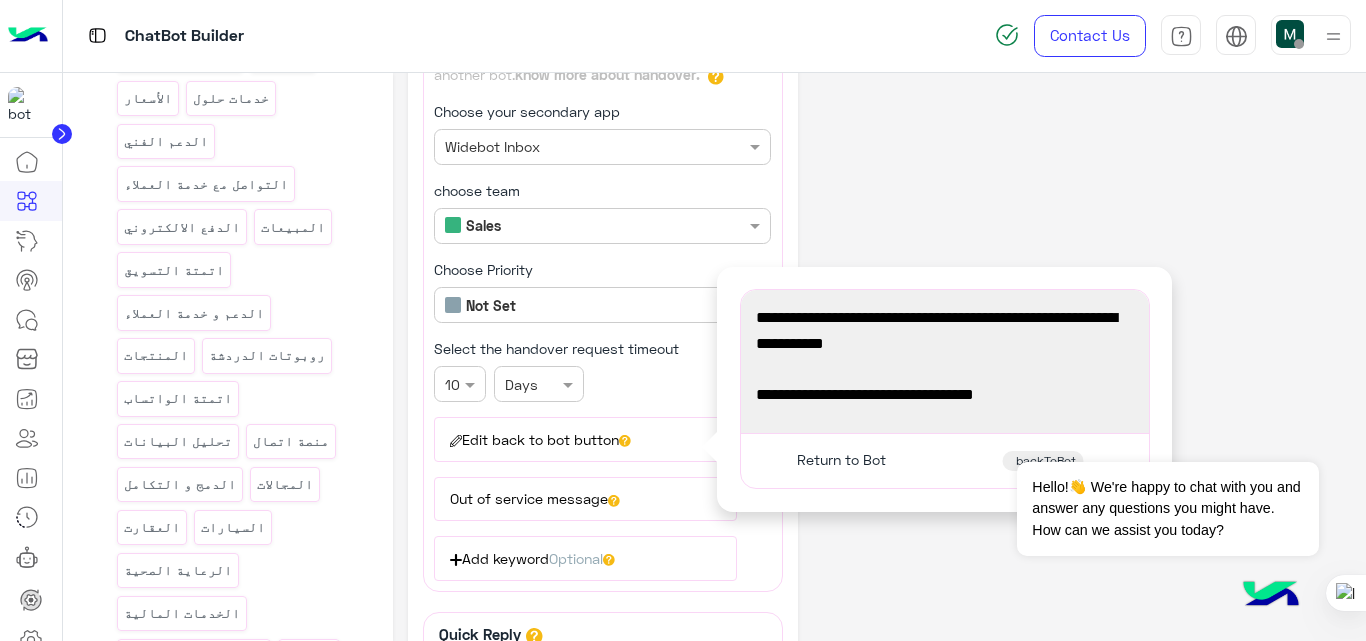 click on "برجاء تزويدنا برقم الهاتف الخاص بك و سوف يتم التواصل معك في اقرب وقت ☺️" at bounding box center [945, 330] 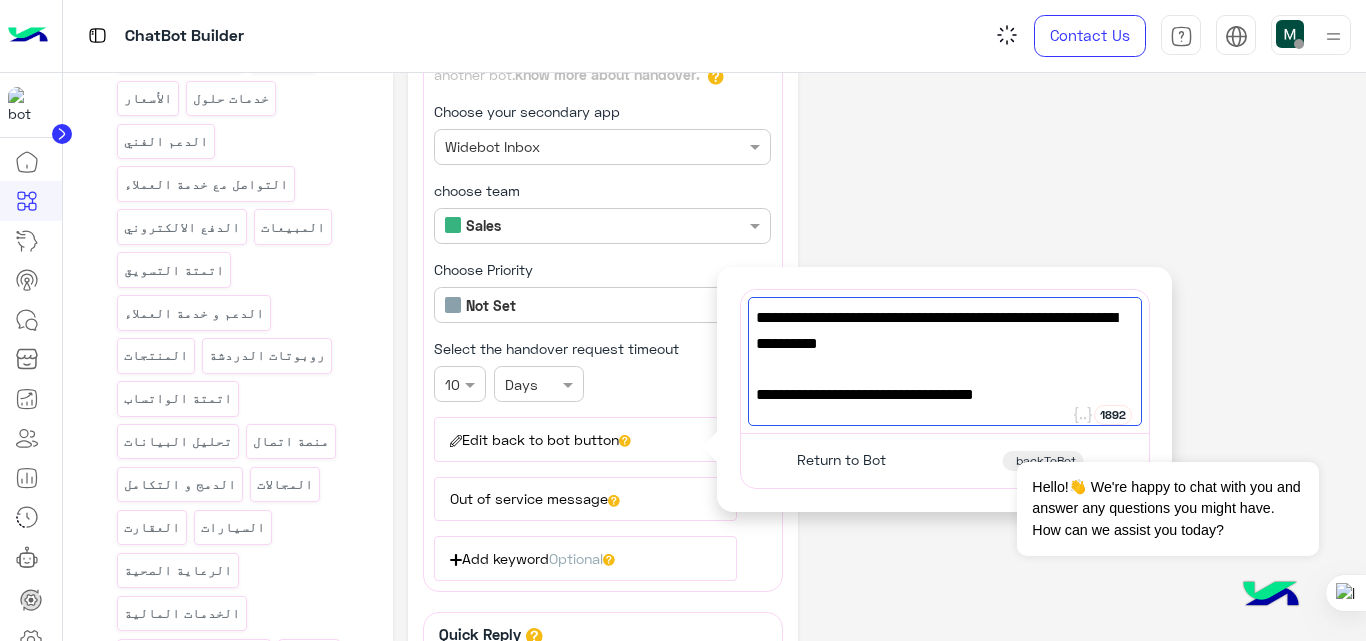 click on "برجاء تزويدنابرقم الهاتف الخاص بك و سوف يتم التواصل معك في اقرب وقت ☺️" at bounding box center (945, 330) 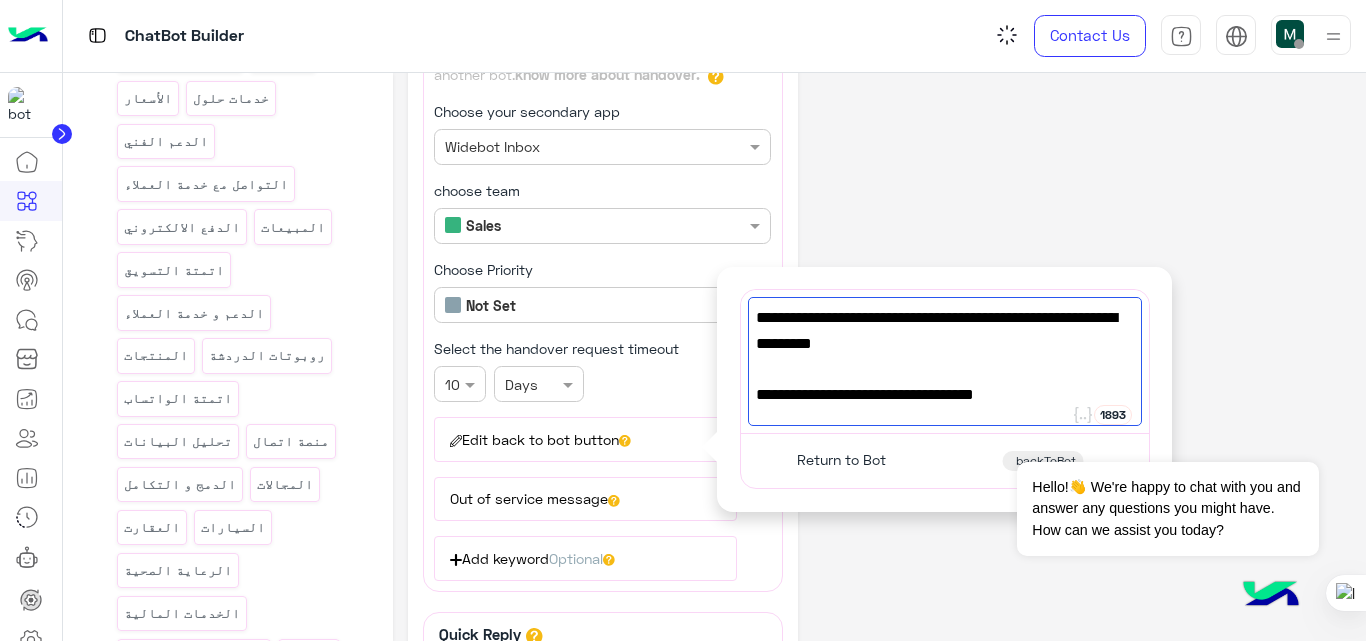 click on "برجاء ارسال برقم الهاتف الخاص بك و سوف يتم التواصل معك في اقرب وقت ☺️" at bounding box center [945, 330] 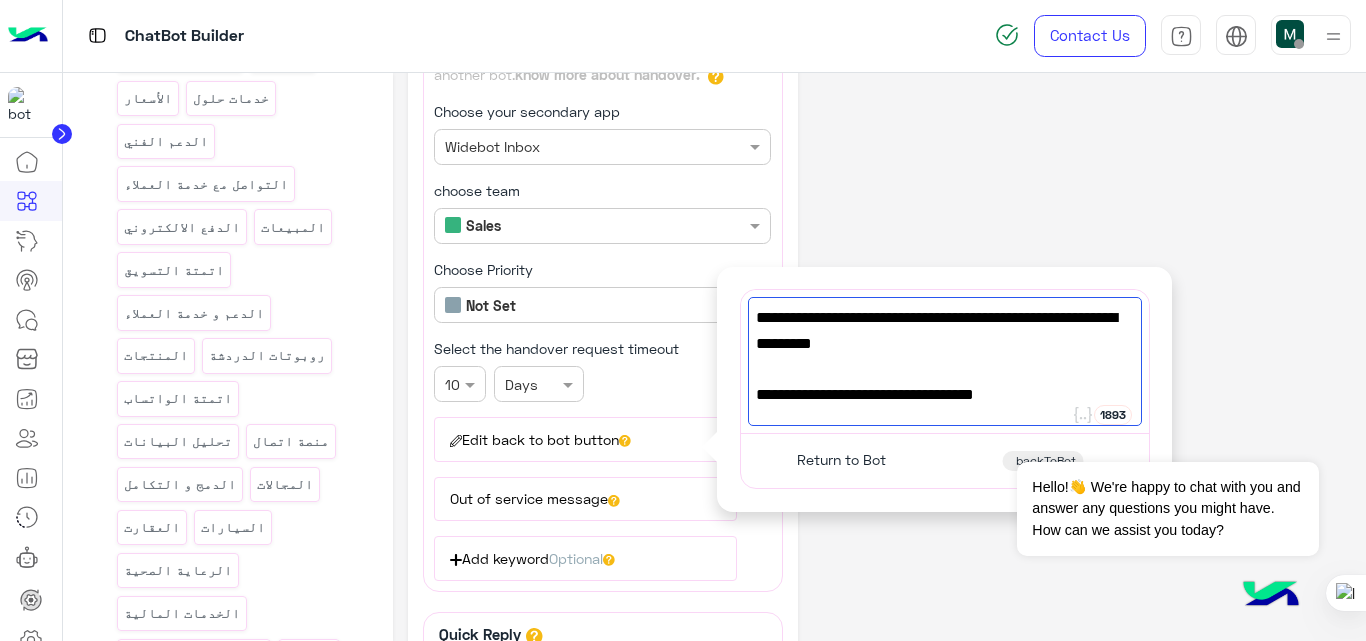 click on "برجاء ارسال برقم الهاتف الخاص بك و سوف يتم التواصل معك في اقرب وقت ☺️" at bounding box center [945, 330] 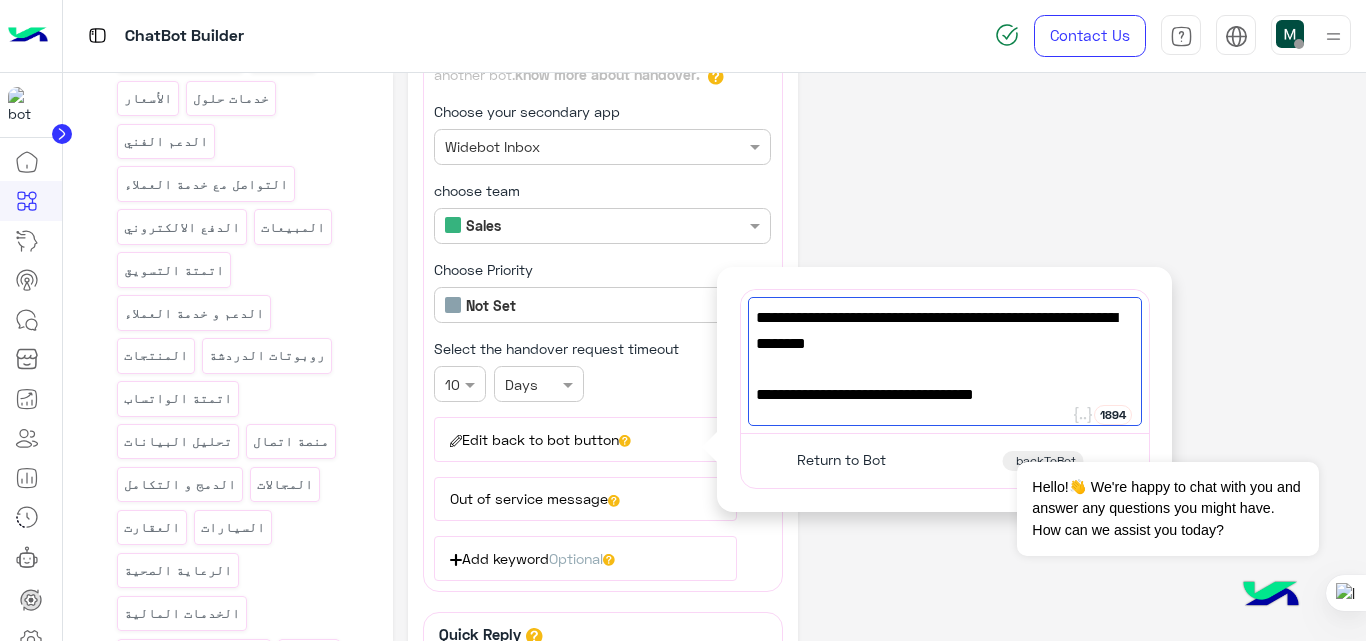 click on "برجاء ارسال رقم الهاتف الخاص بك و سوف يتم التواصل معك في اقرب وقت ☺️" at bounding box center (945, 330) 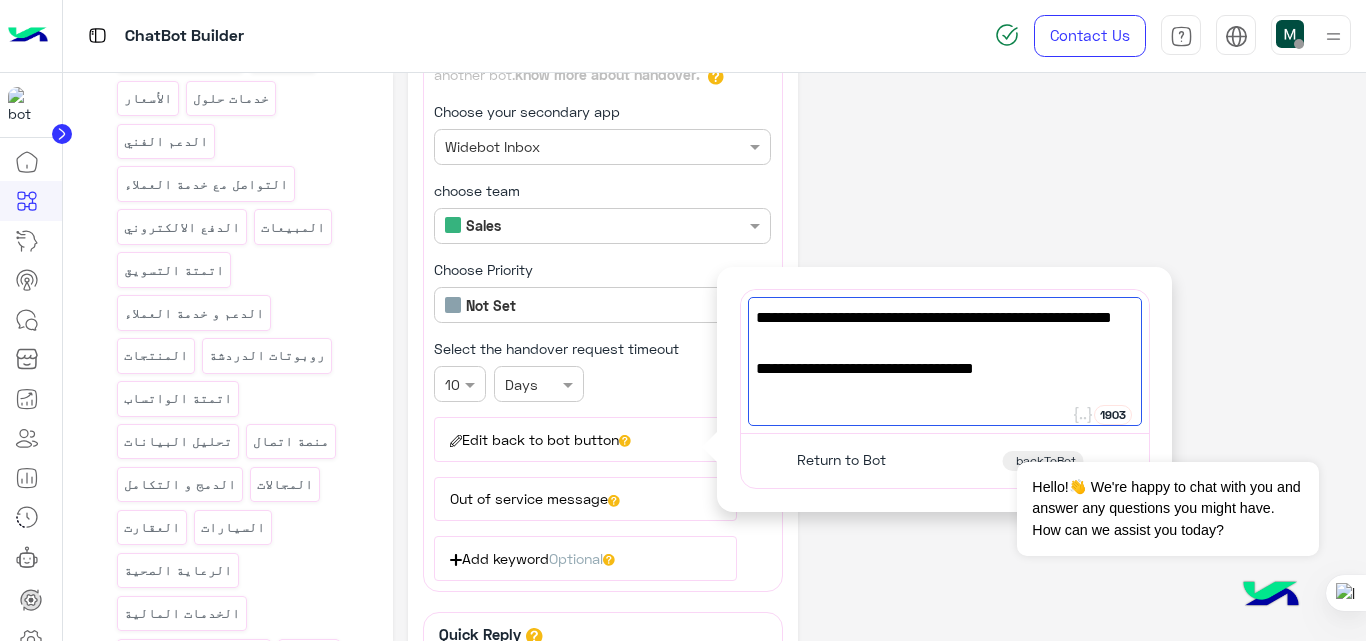 type on "**********" 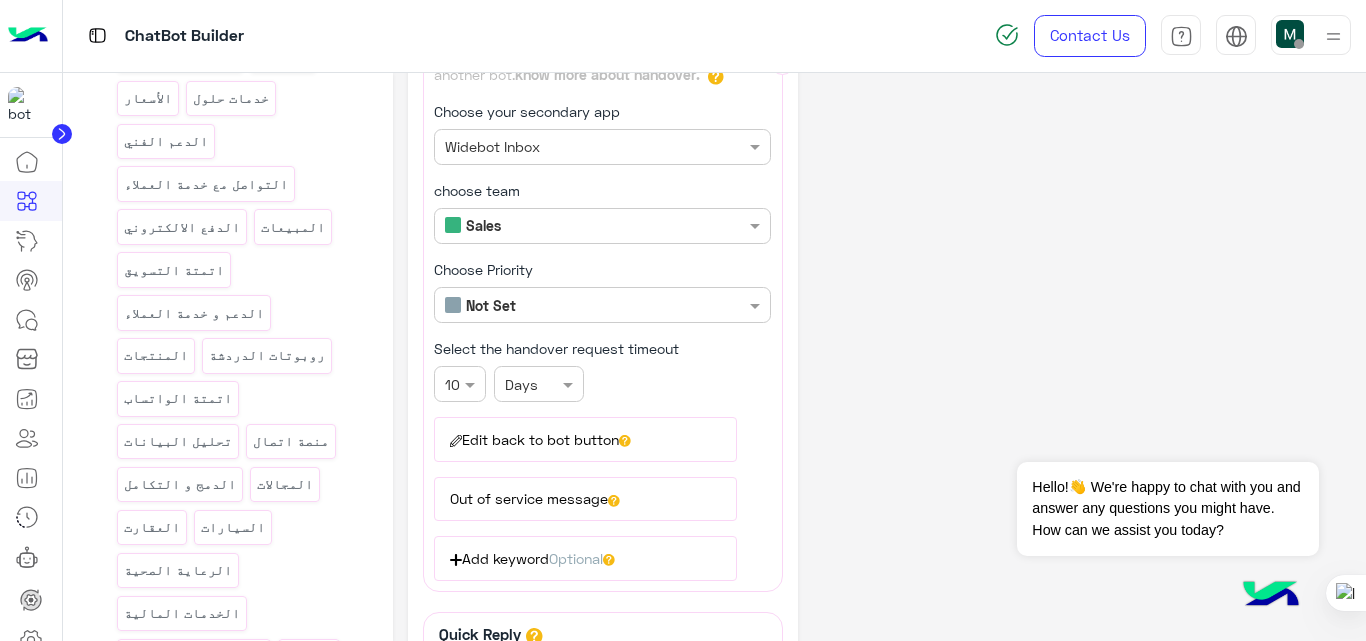 click on "Edit back to bot button" at bounding box center (585, 439) 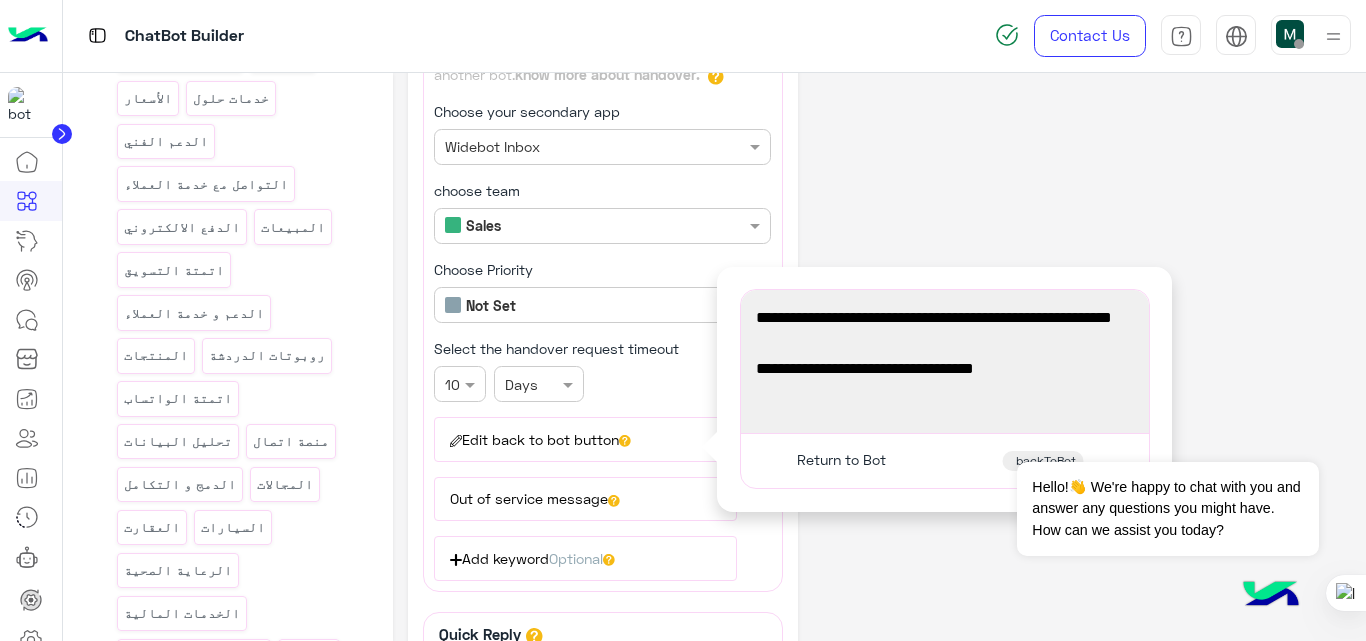 click on "**********" 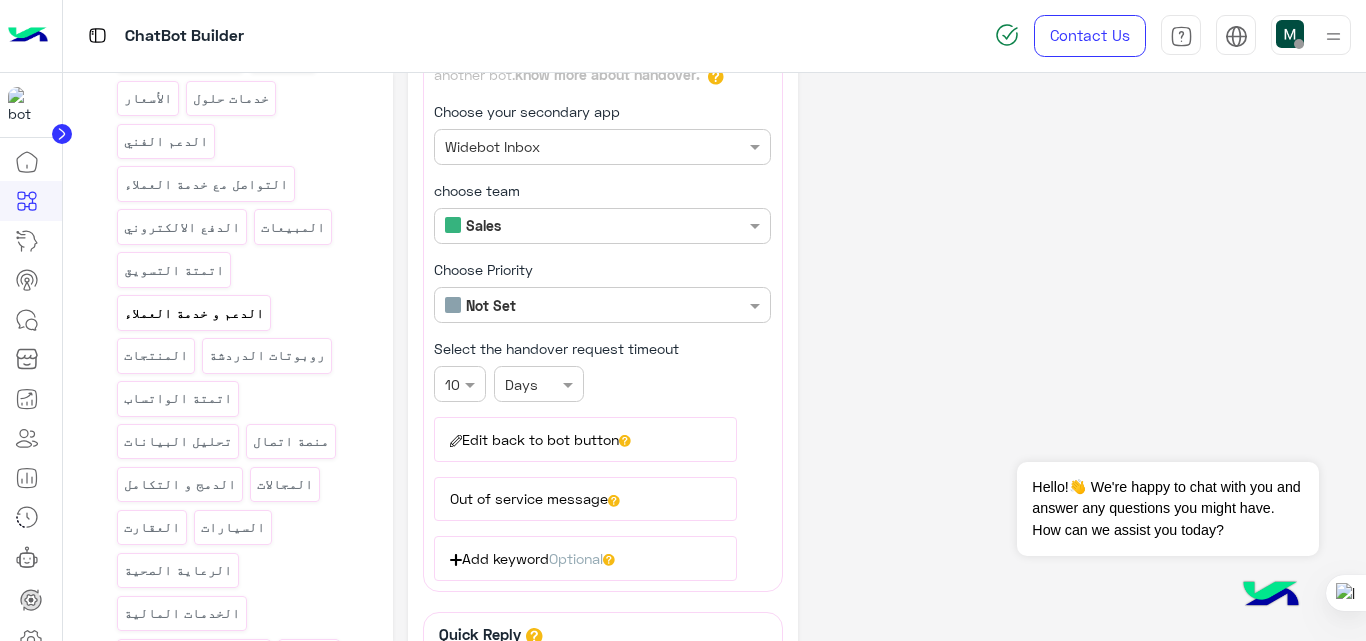click on "الدعم و خدمة العملاء" at bounding box center [193, 313] 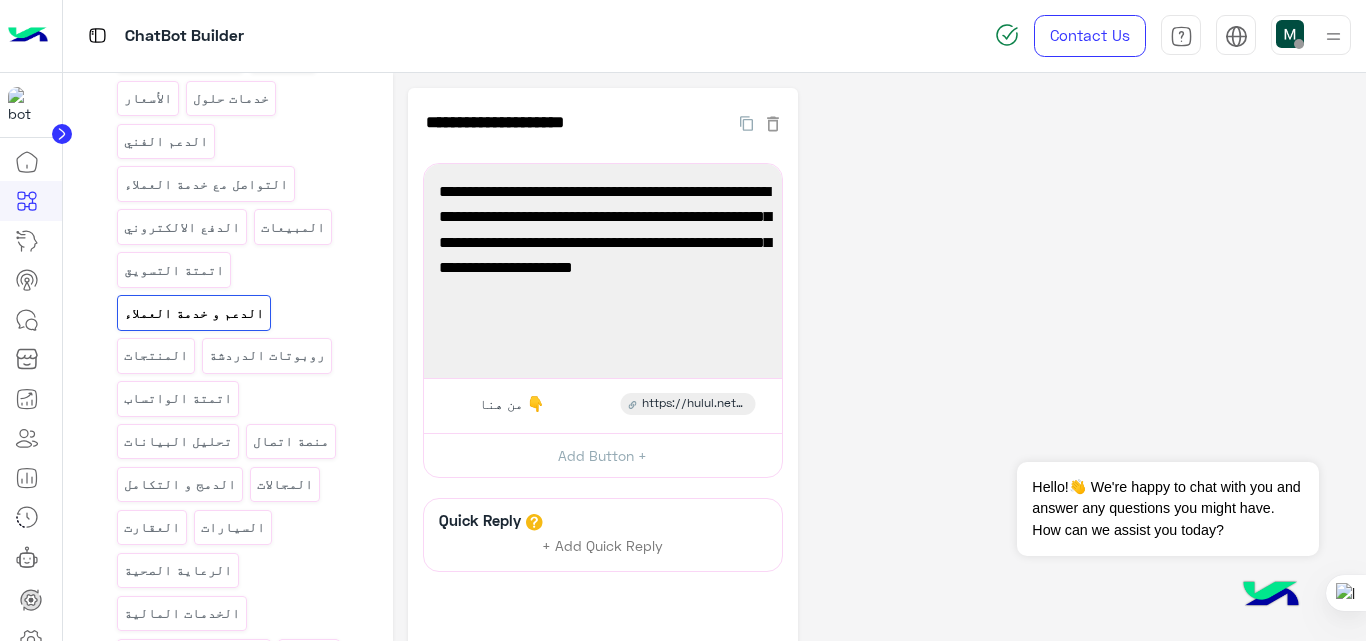 click on "خدمة العملاء 2" at bounding box center (261, 699) 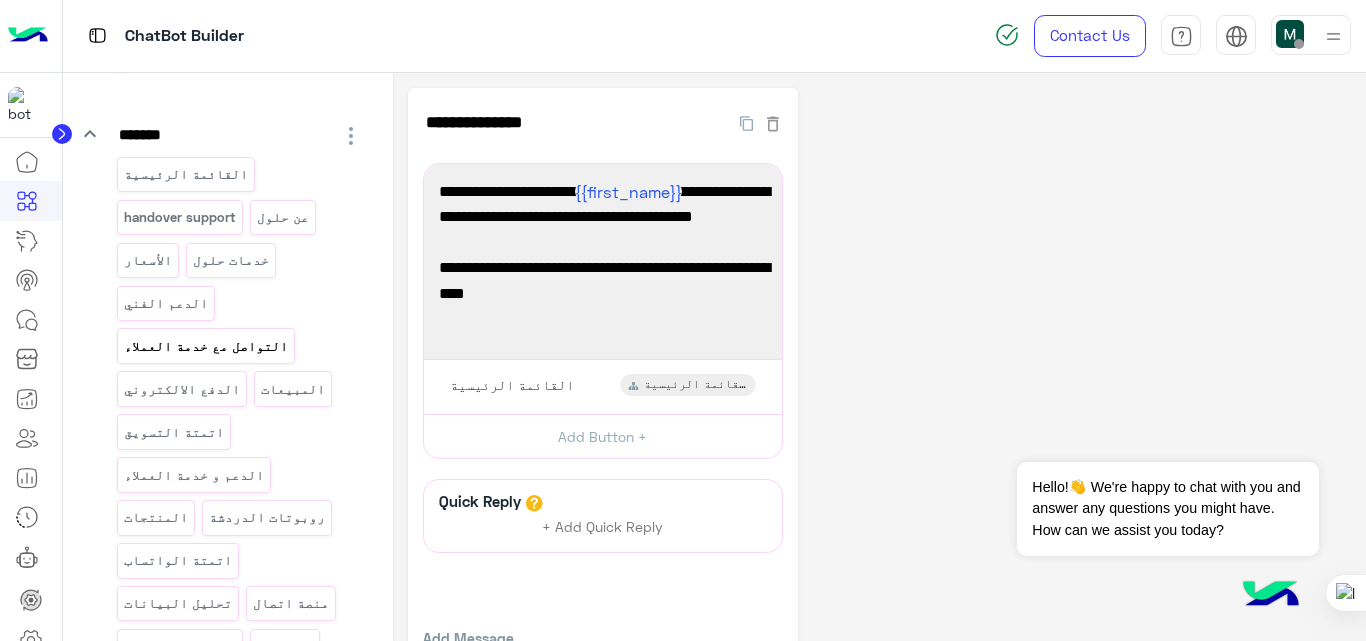 scroll, scrollTop: 250, scrollLeft: 0, axis: vertical 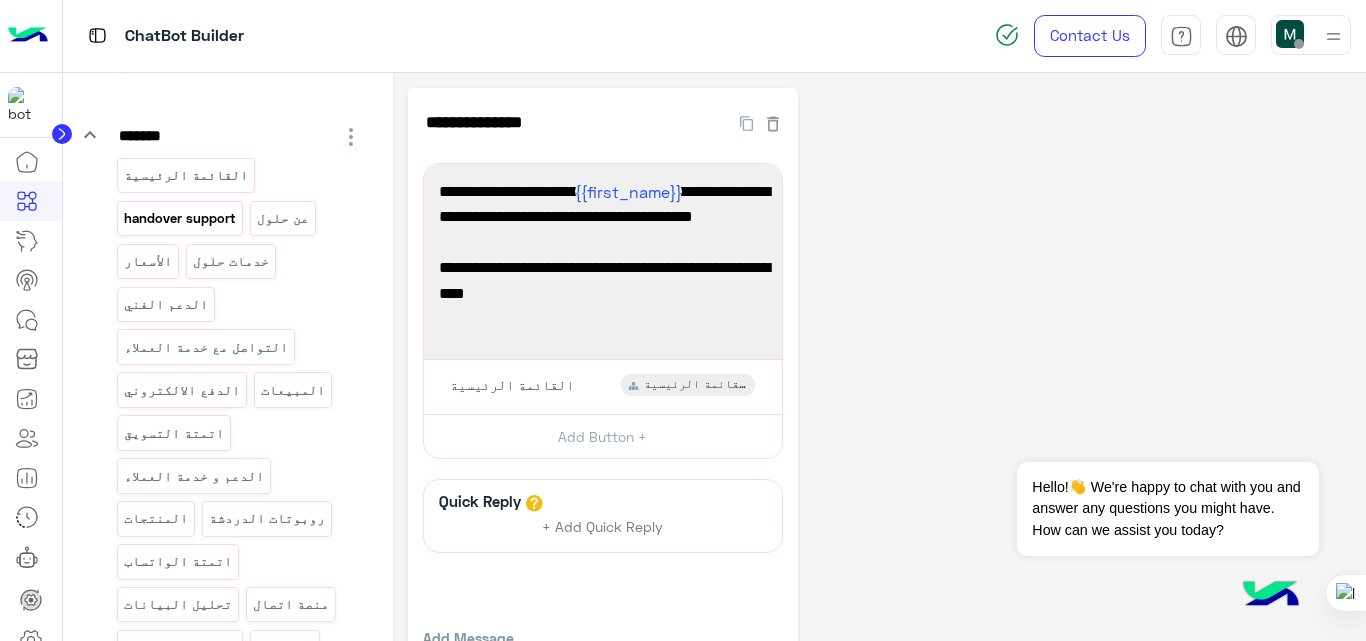 click on "handover support" at bounding box center (179, 218) 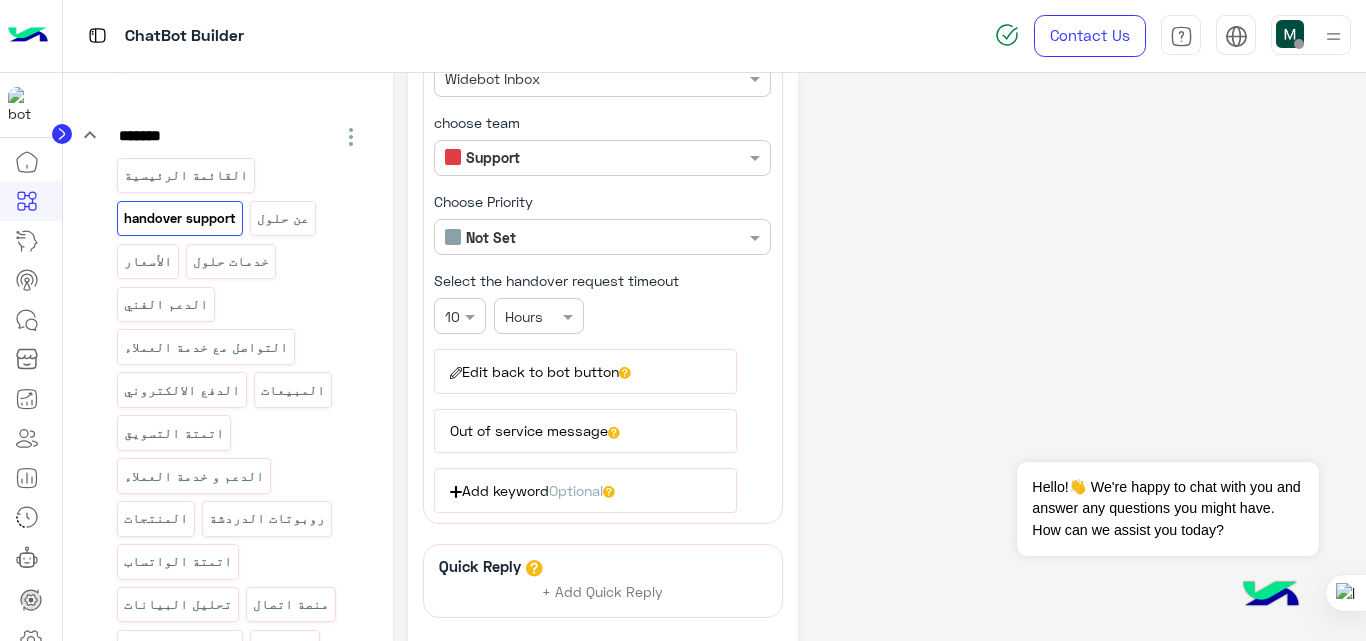scroll, scrollTop: 200, scrollLeft: 0, axis: vertical 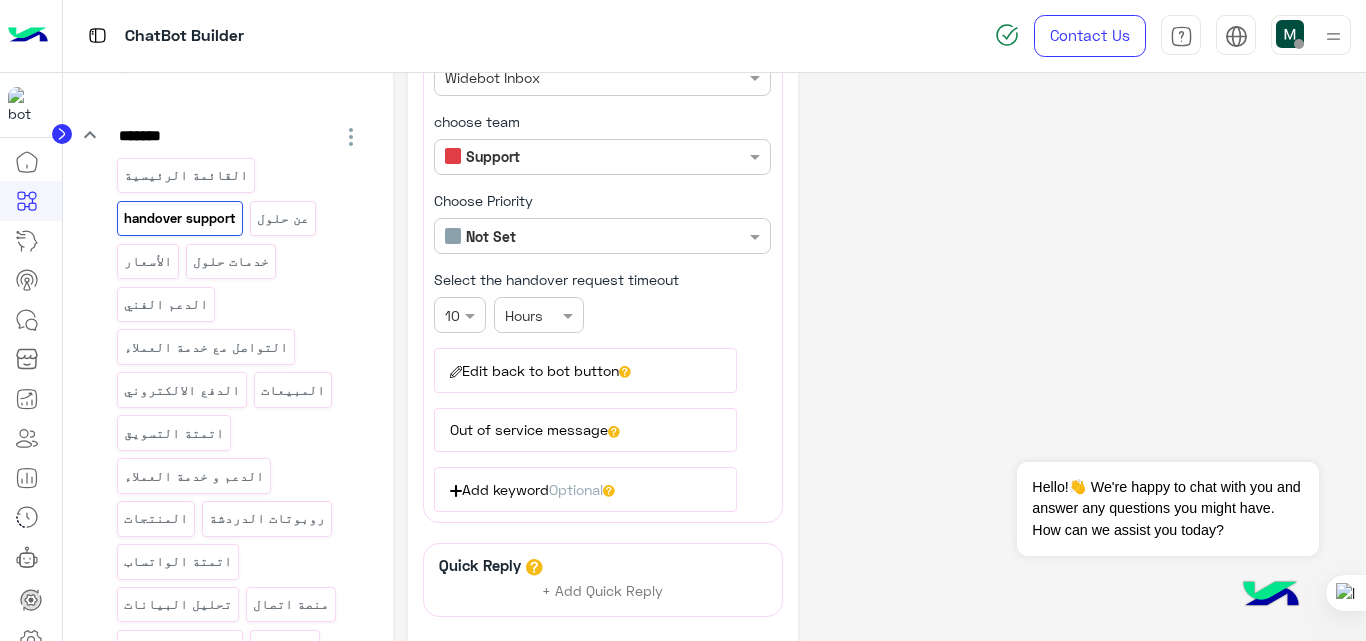click on "Edit back to bot button" at bounding box center [585, 370] 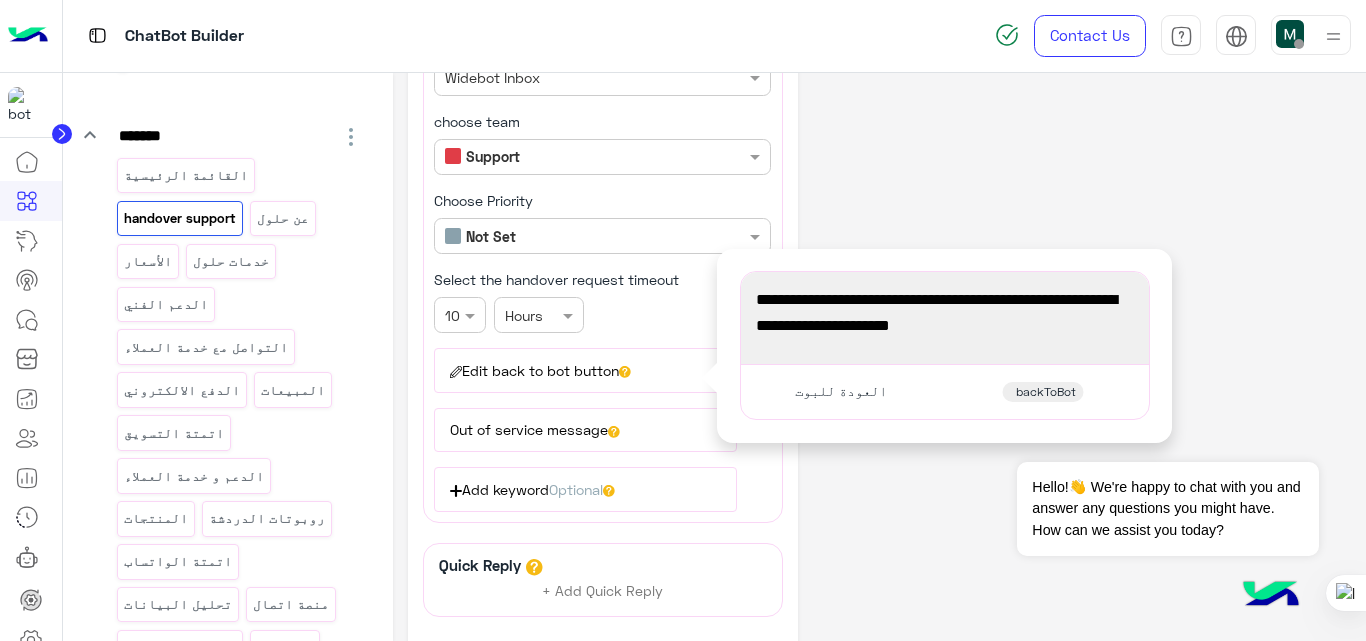 click on "Edit back to bot button" at bounding box center [585, 370] 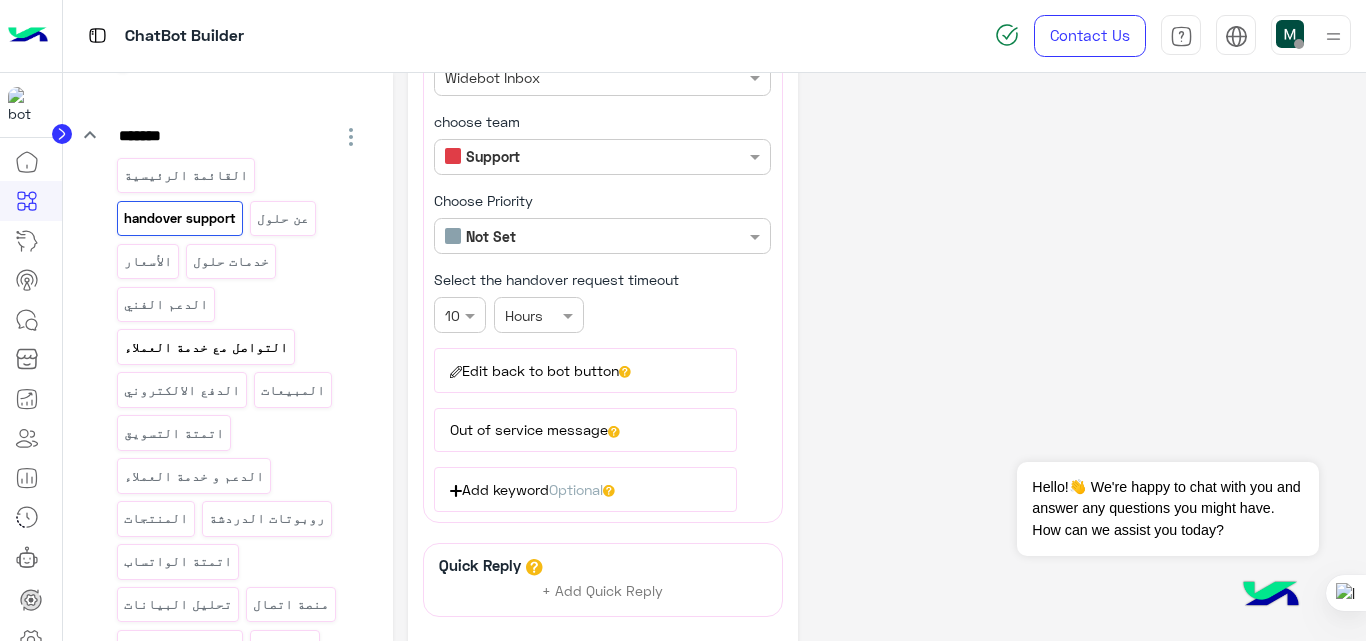 click on "التواصل مع خدمة العملاء" at bounding box center [205, 347] 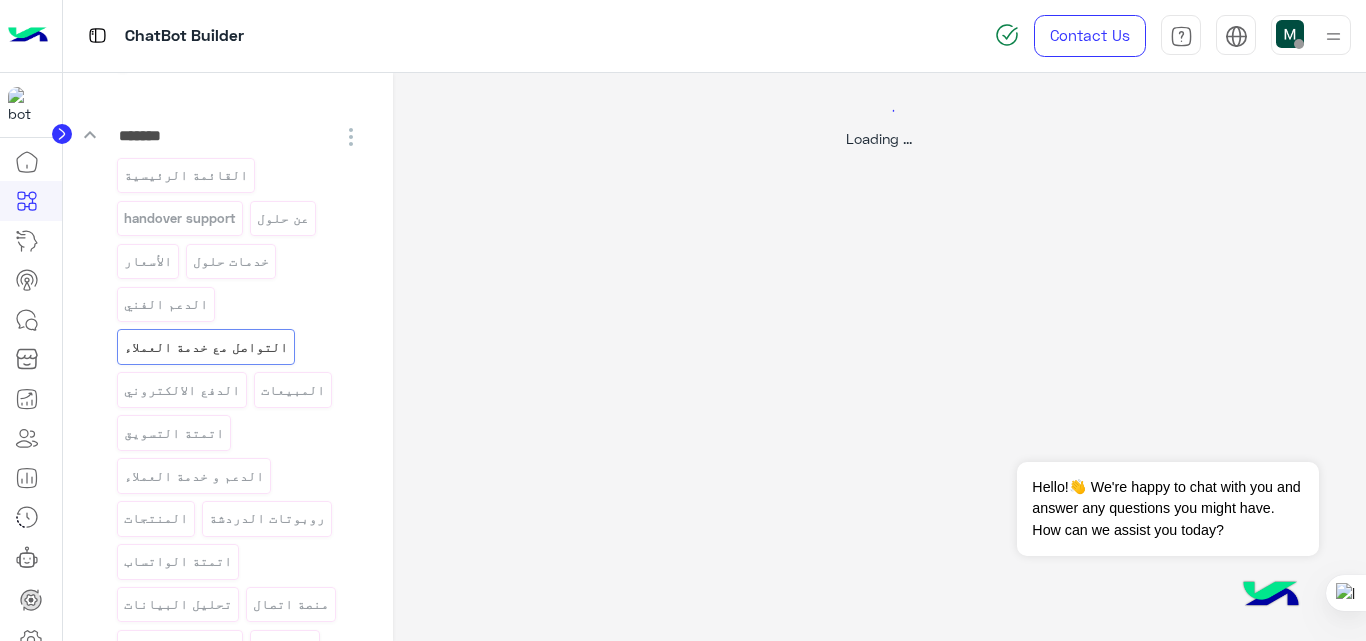 scroll, scrollTop: 0, scrollLeft: 0, axis: both 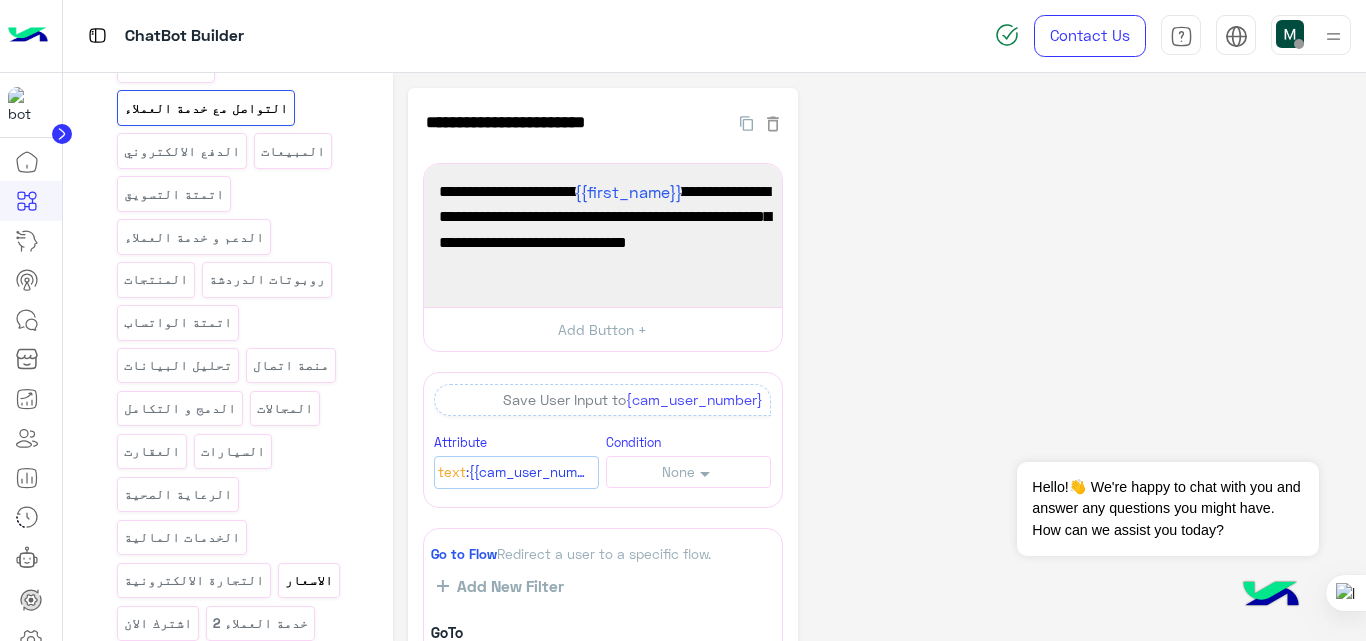 click on "الاسعار" at bounding box center (309, 580) 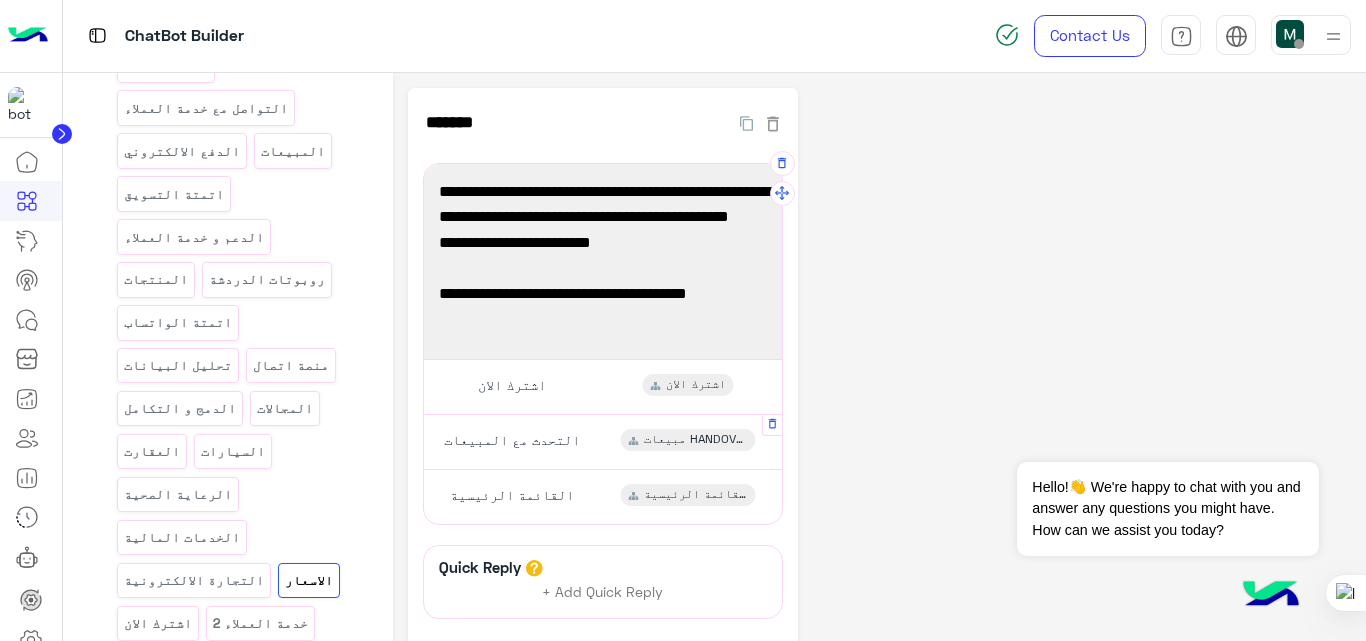 click on "التحدث مع المبيعات" at bounding box center [512, 440] 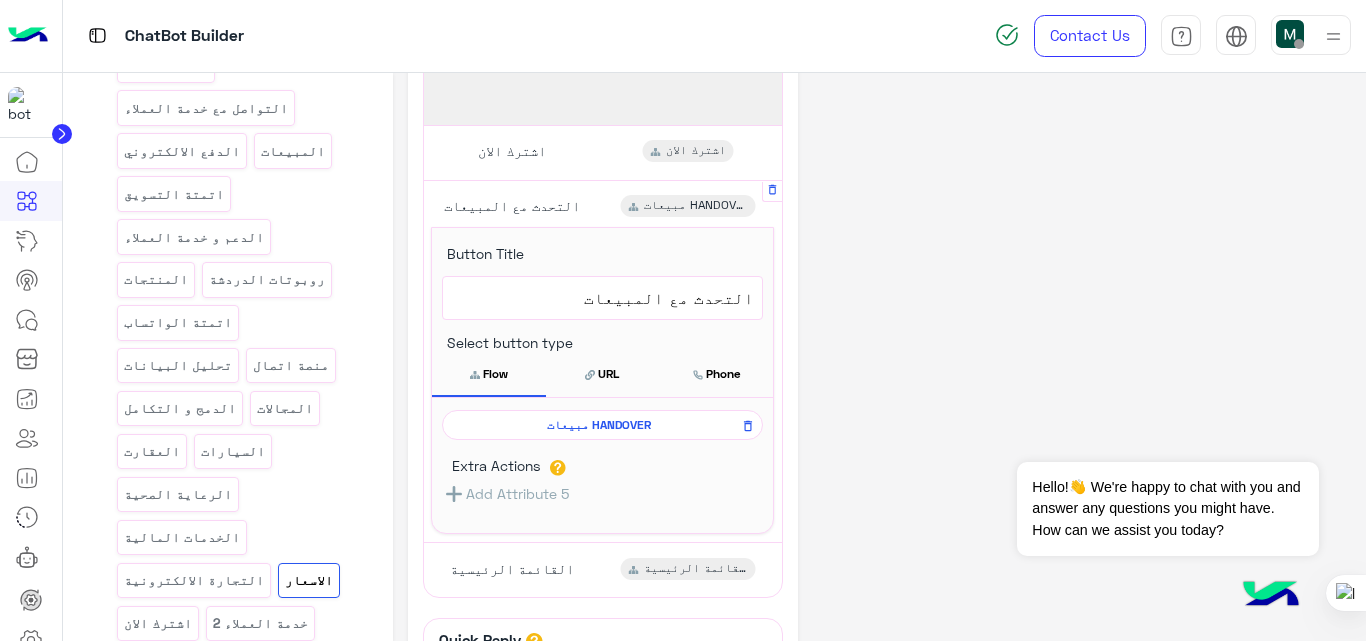 scroll, scrollTop: 235, scrollLeft: 0, axis: vertical 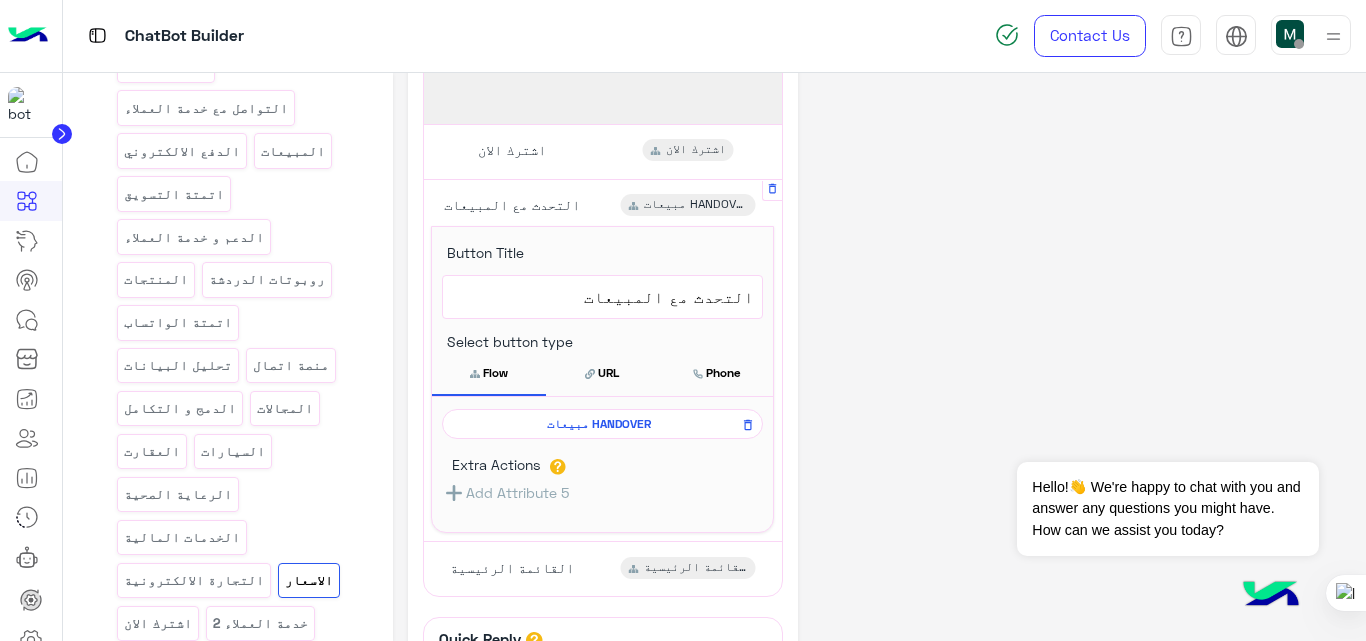click on "مبيعات HANDOVER" at bounding box center (599, 424) 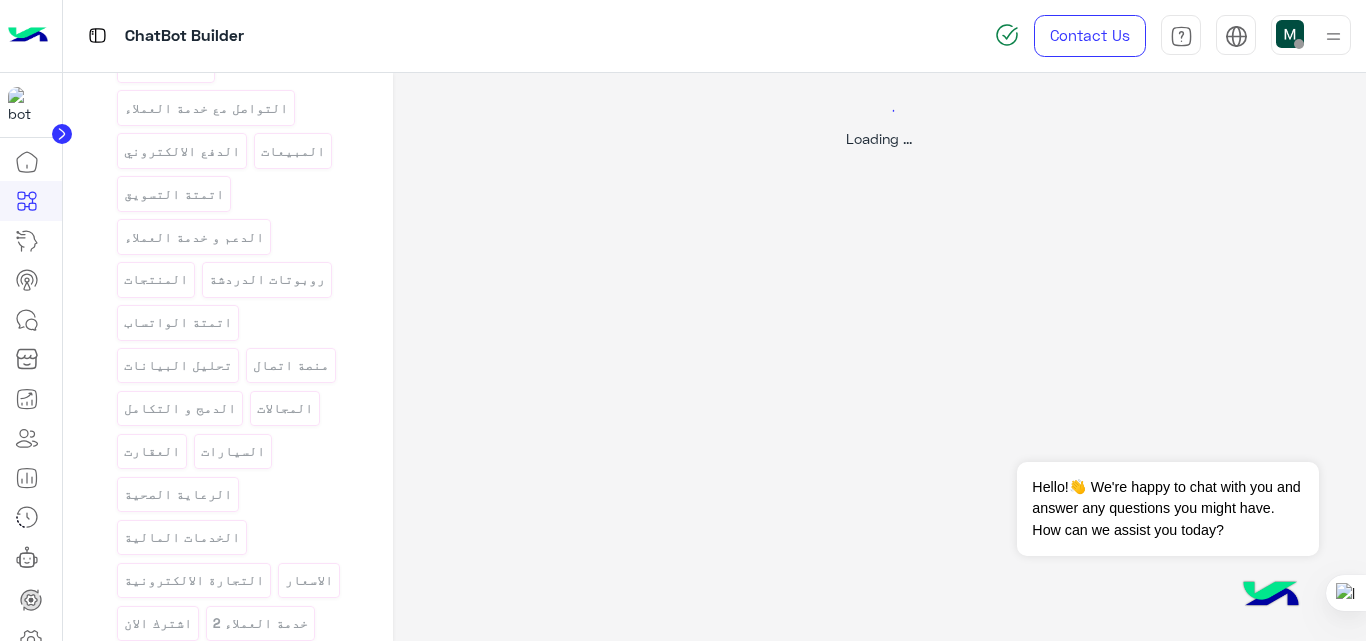 scroll, scrollTop: 0, scrollLeft: 0, axis: both 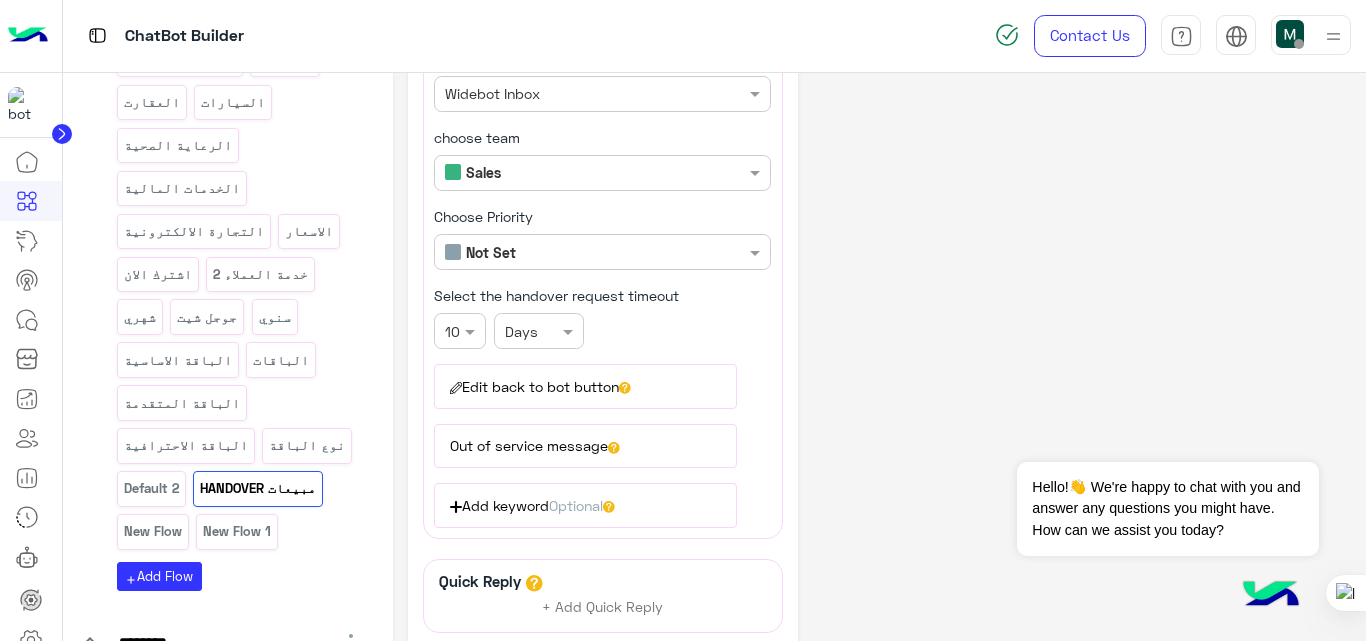 click on "Edit back to bot button" at bounding box center [585, 386] 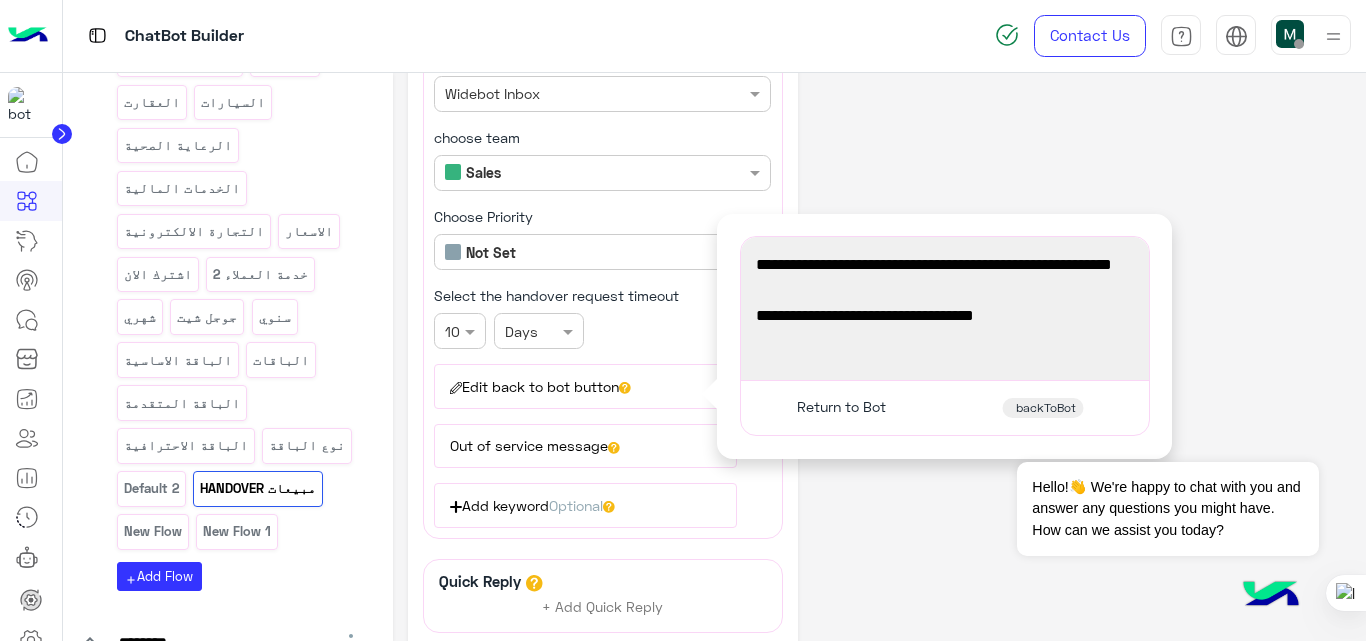 click on "**********" 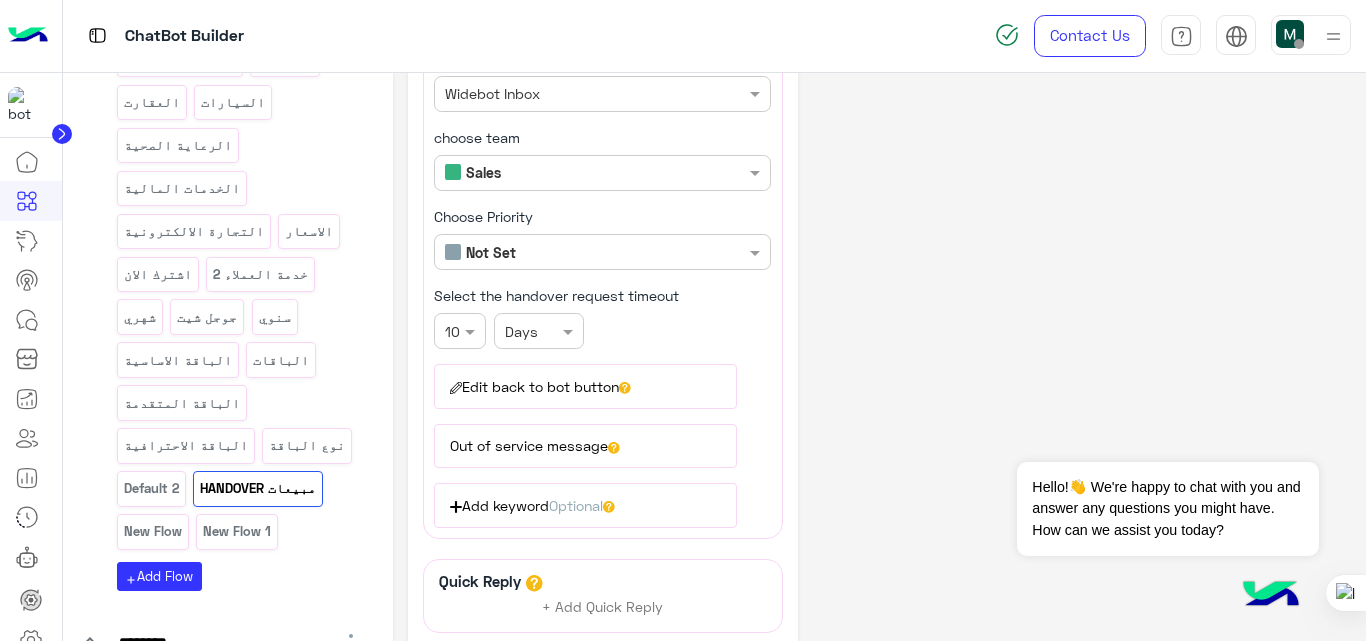 click on "Out of service message" at bounding box center (585, 446) 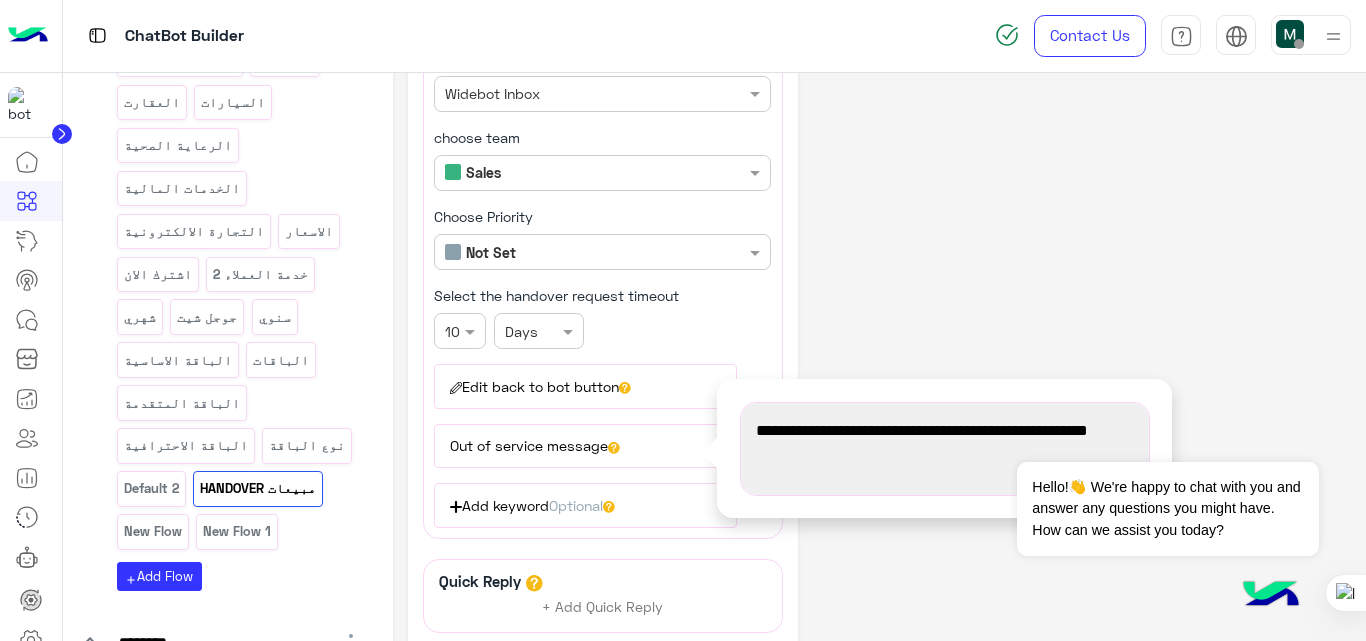 click on "**********" 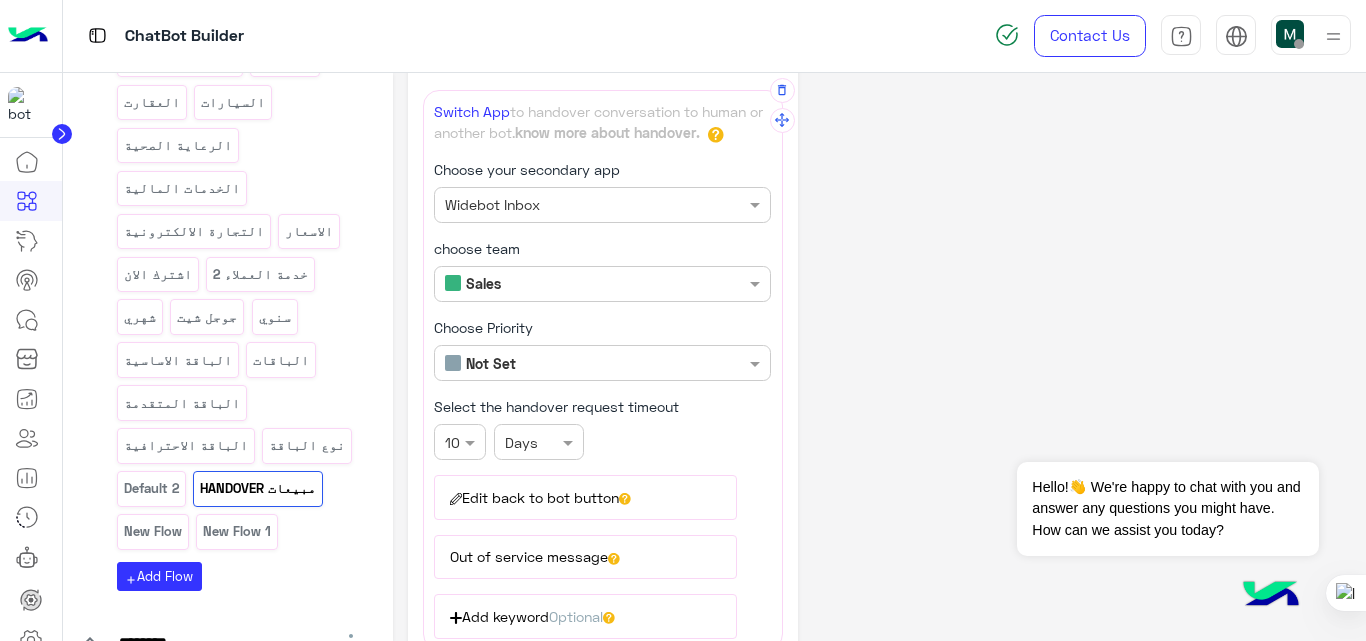 scroll, scrollTop: 0, scrollLeft: 0, axis: both 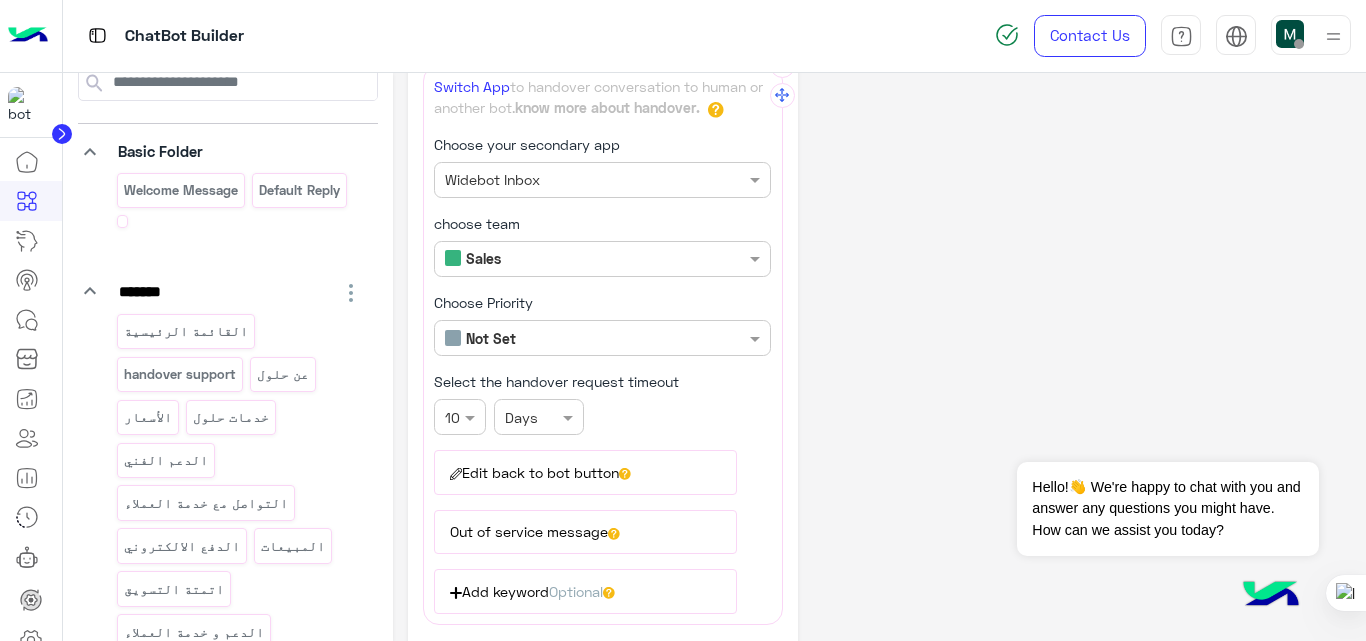 click on "Edit back to bot button" at bounding box center [585, 472] 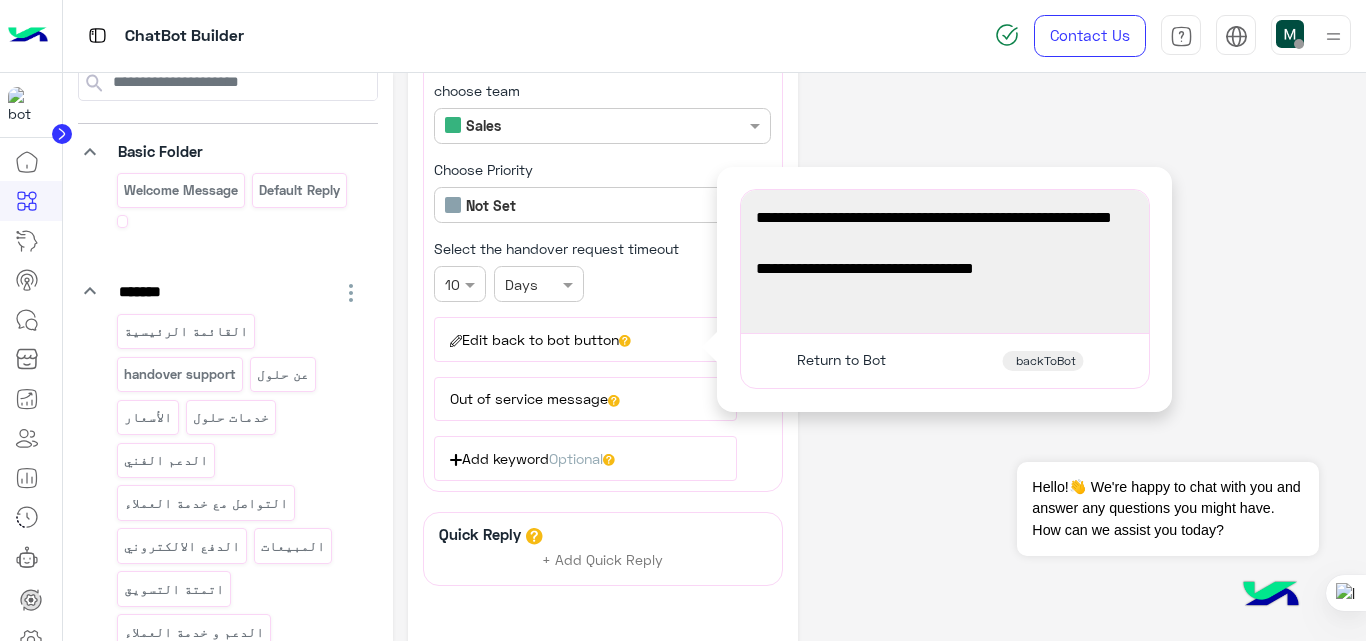 scroll, scrollTop: 251, scrollLeft: 0, axis: vertical 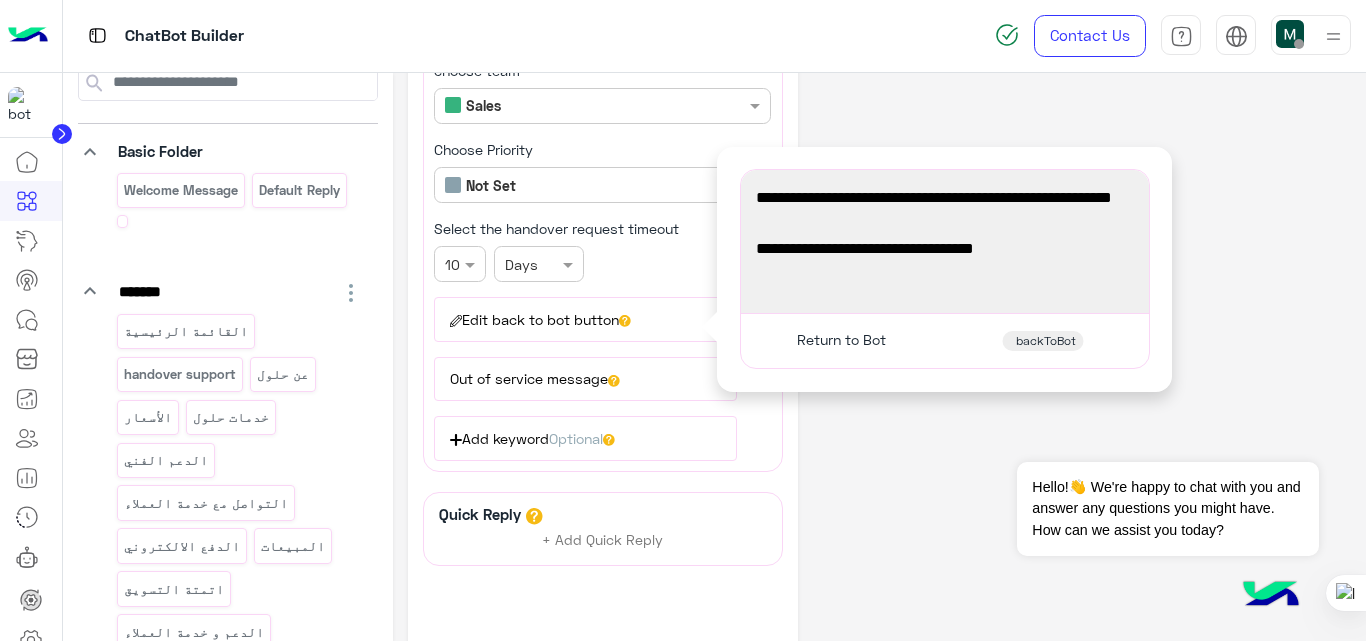 click on "Return to Bot" at bounding box center [841, 340] 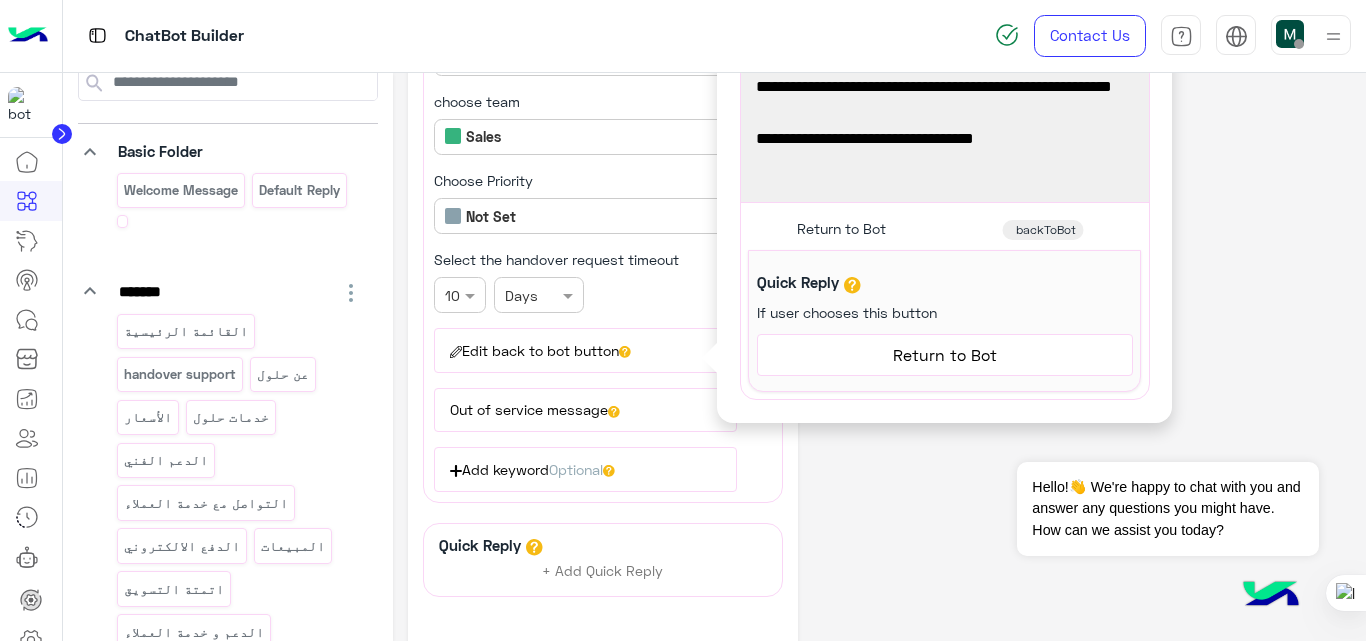 scroll, scrollTop: 249, scrollLeft: 0, axis: vertical 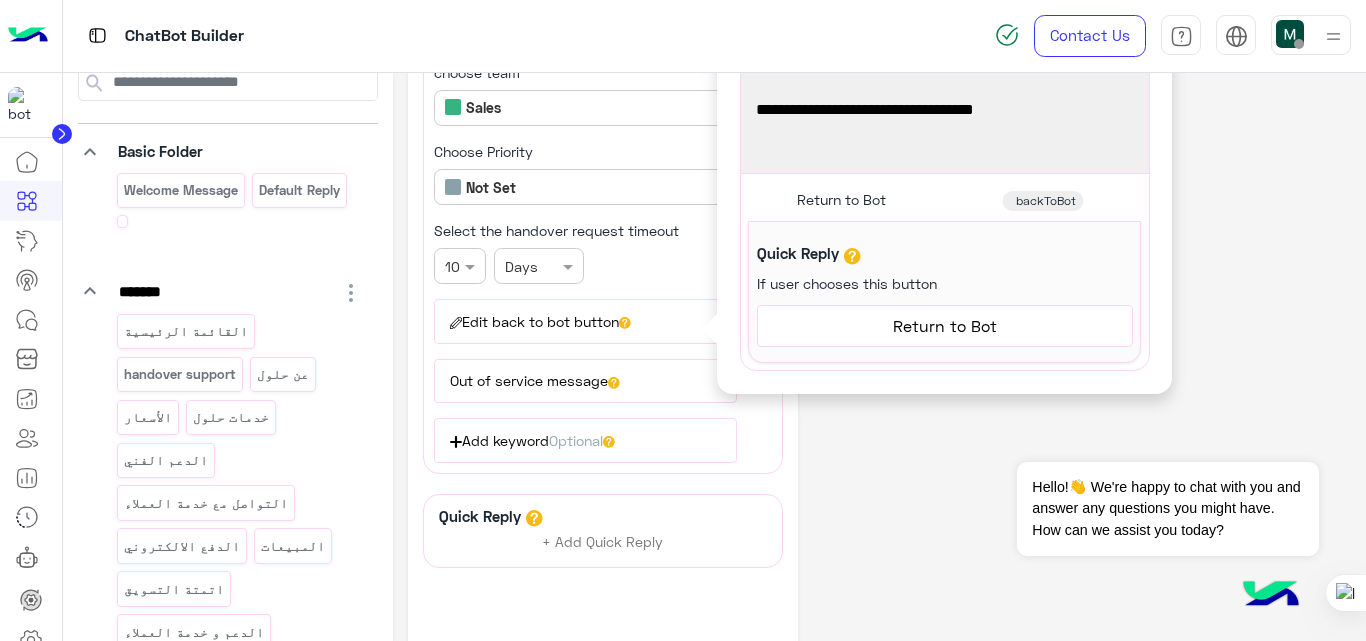 click on "If user chooses this button" at bounding box center [847, 283] 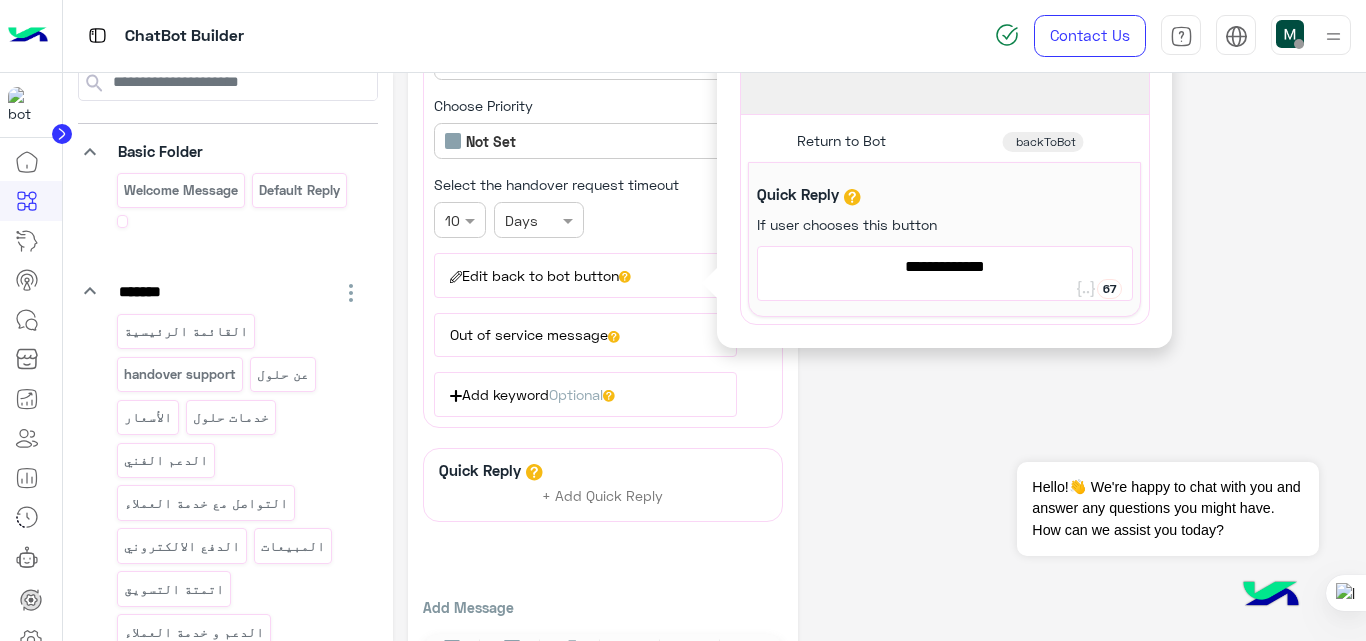 scroll, scrollTop: 296, scrollLeft: 0, axis: vertical 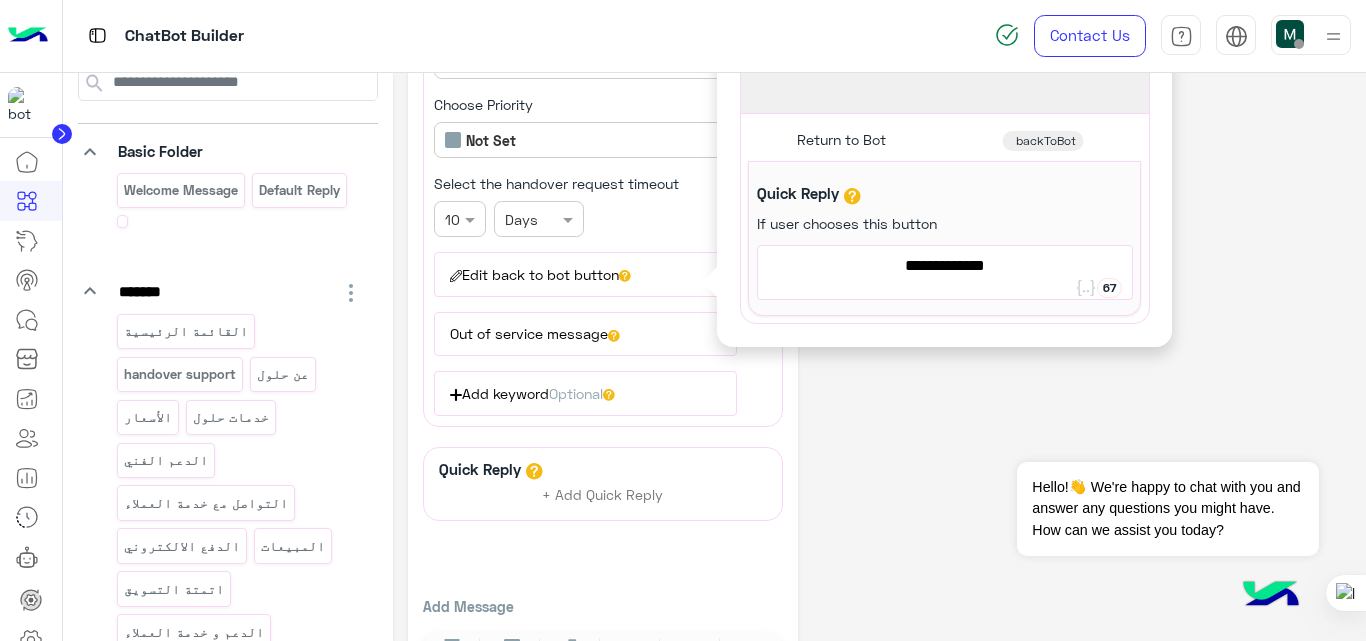 click on "Return to Bot" at bounding box center (945, 266) 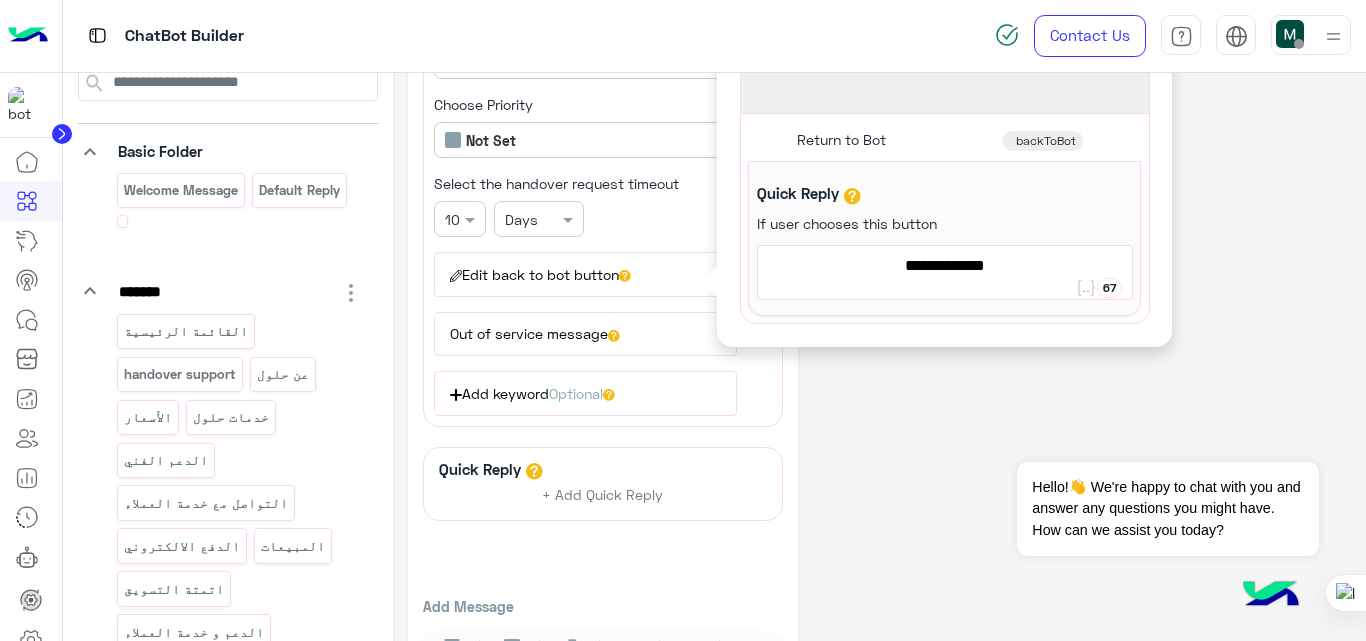 click on "**********" at bounding box center [944, 238] 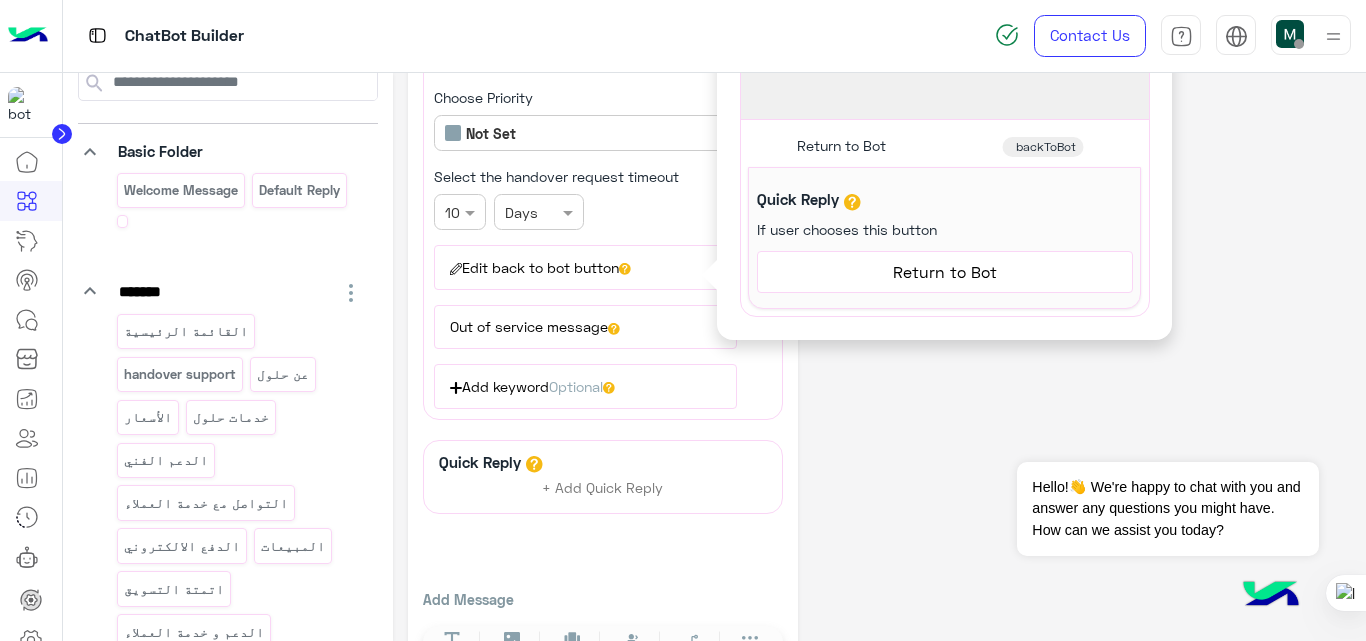 scroll, scrollTop: 304, scrollLeft: 0, axis: vertical 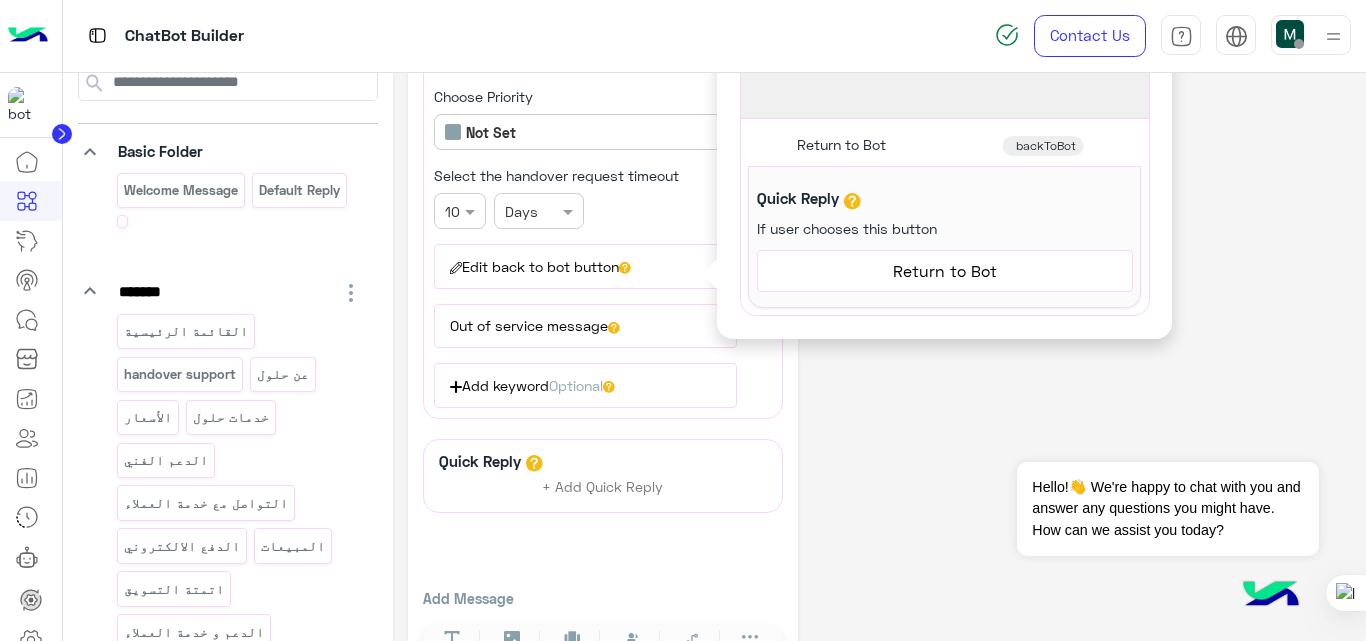 click on "Return to Bot" at bounding box center (945, 271) 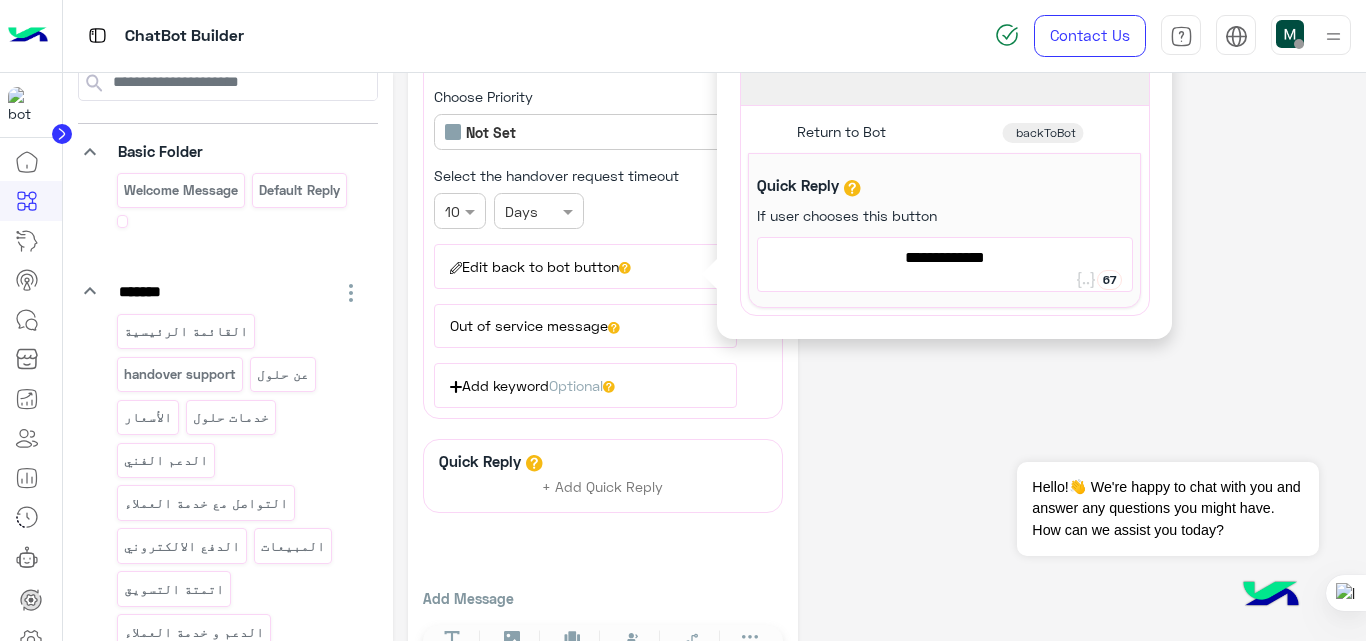 click on "**********" 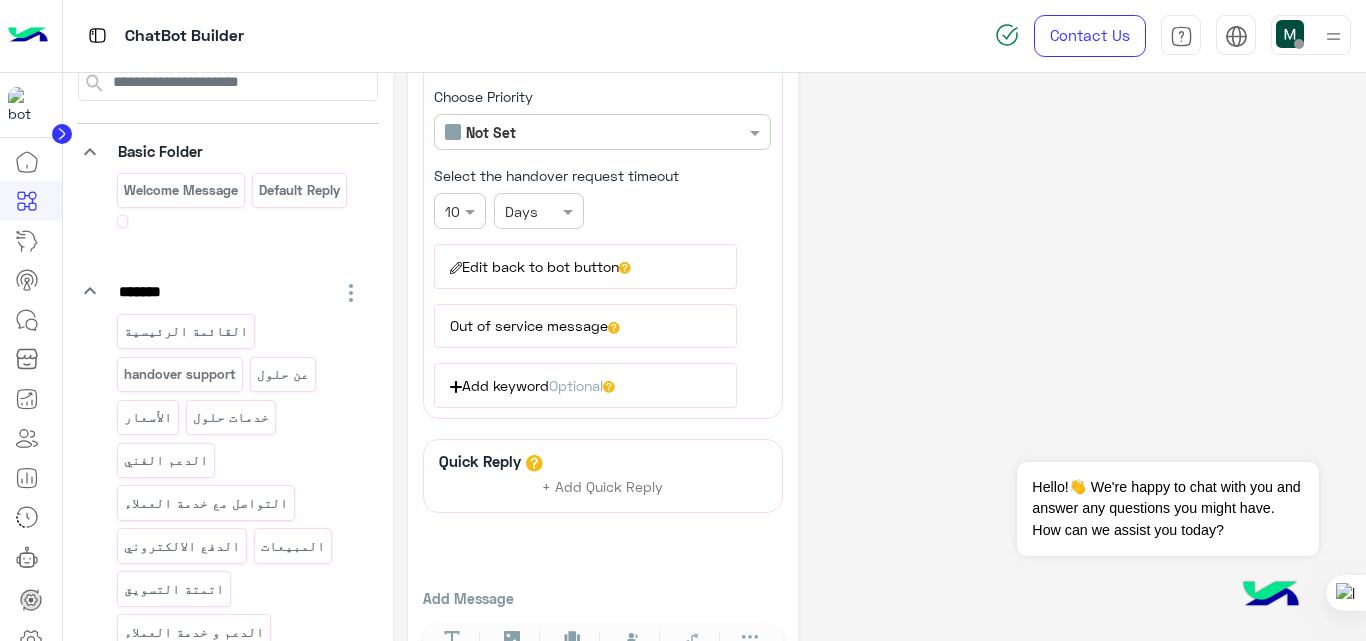 click on "Add keyword  Optional" at bounding box center [585, 385] 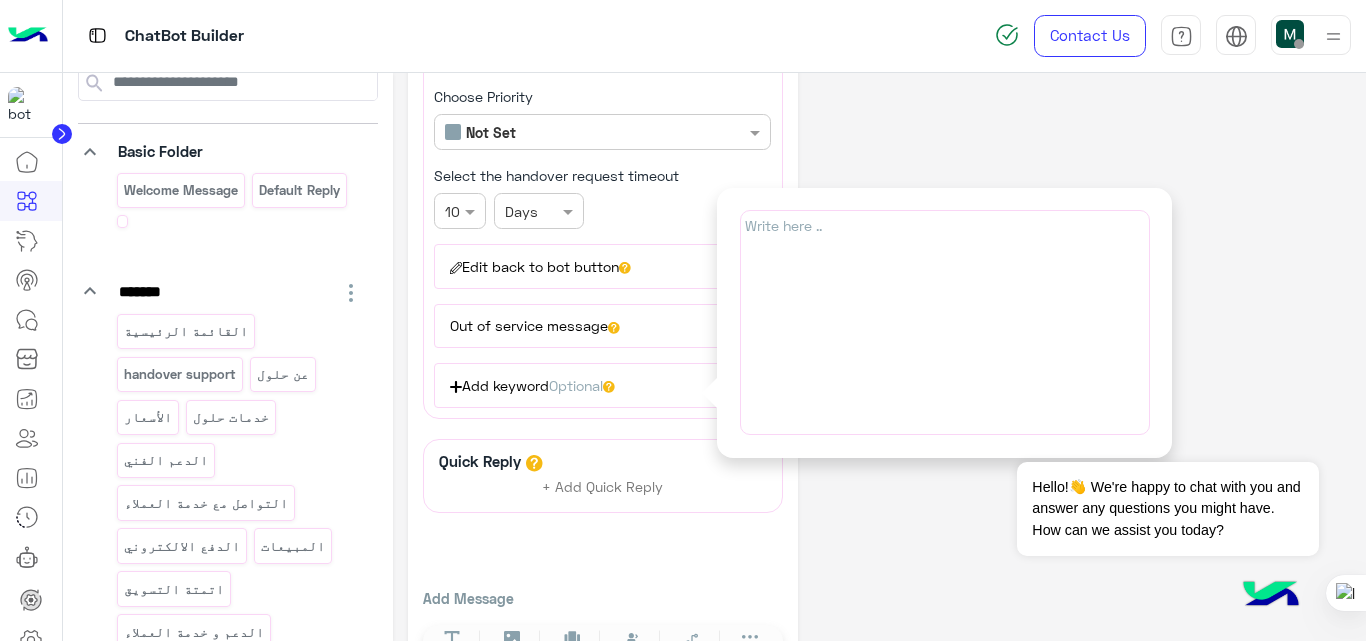click on "**********" 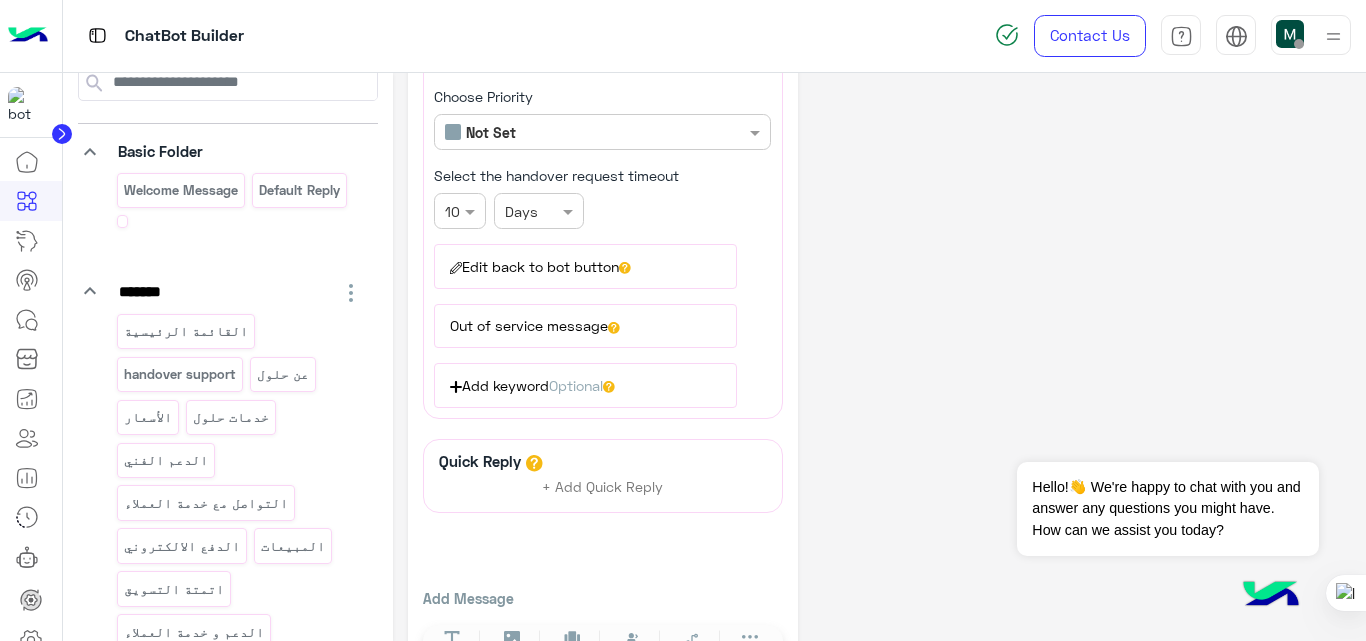 click on "Out of service message" at bounding box center (585, 326) 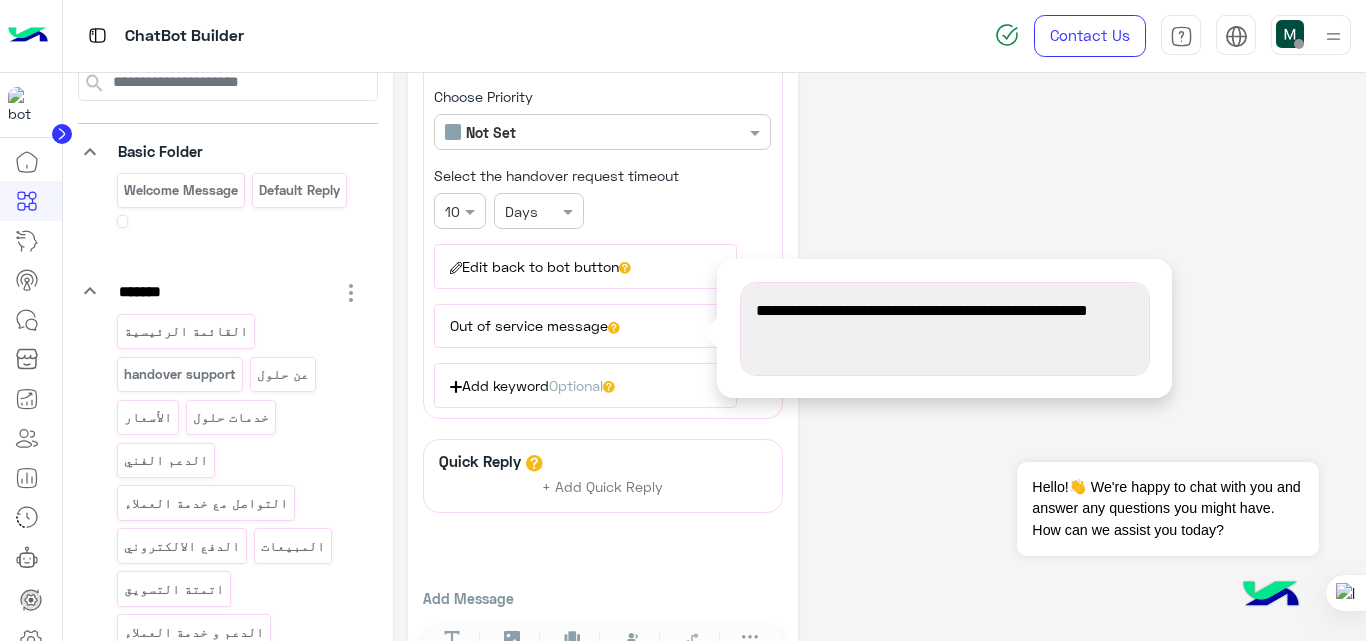 click on "Out of service message" at bounding box center [585, 326] 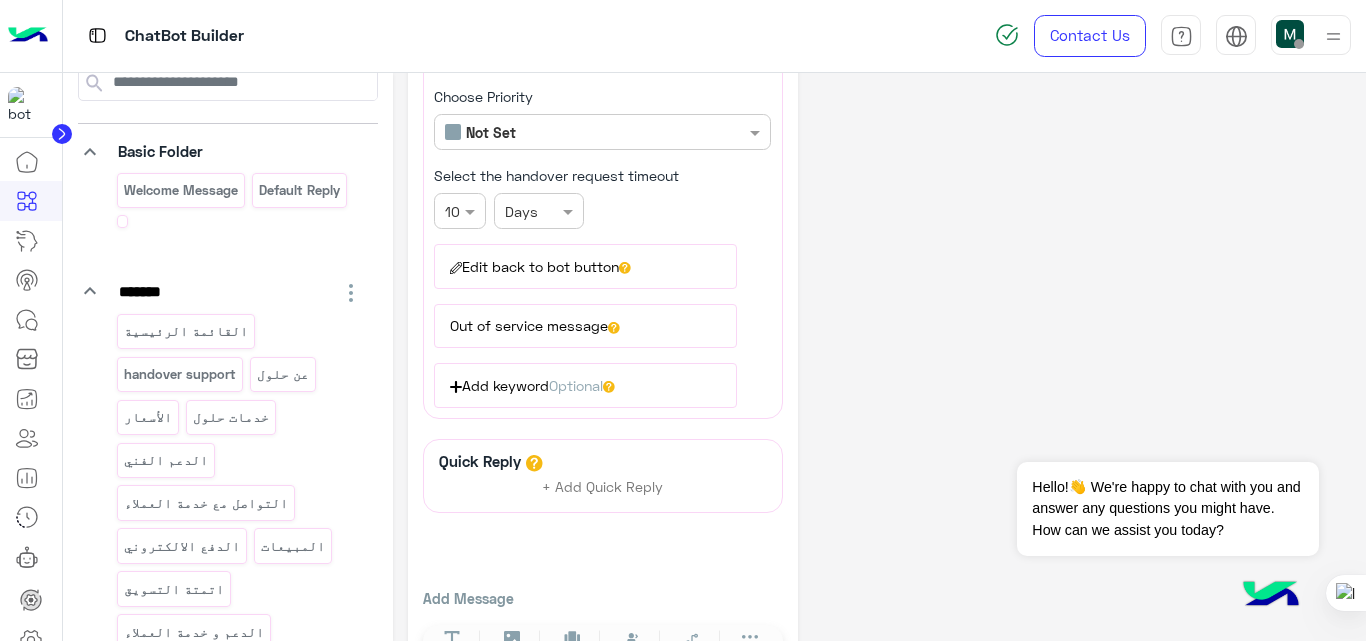 click on "Edit back to bot button" at bounding box center (585, 266) 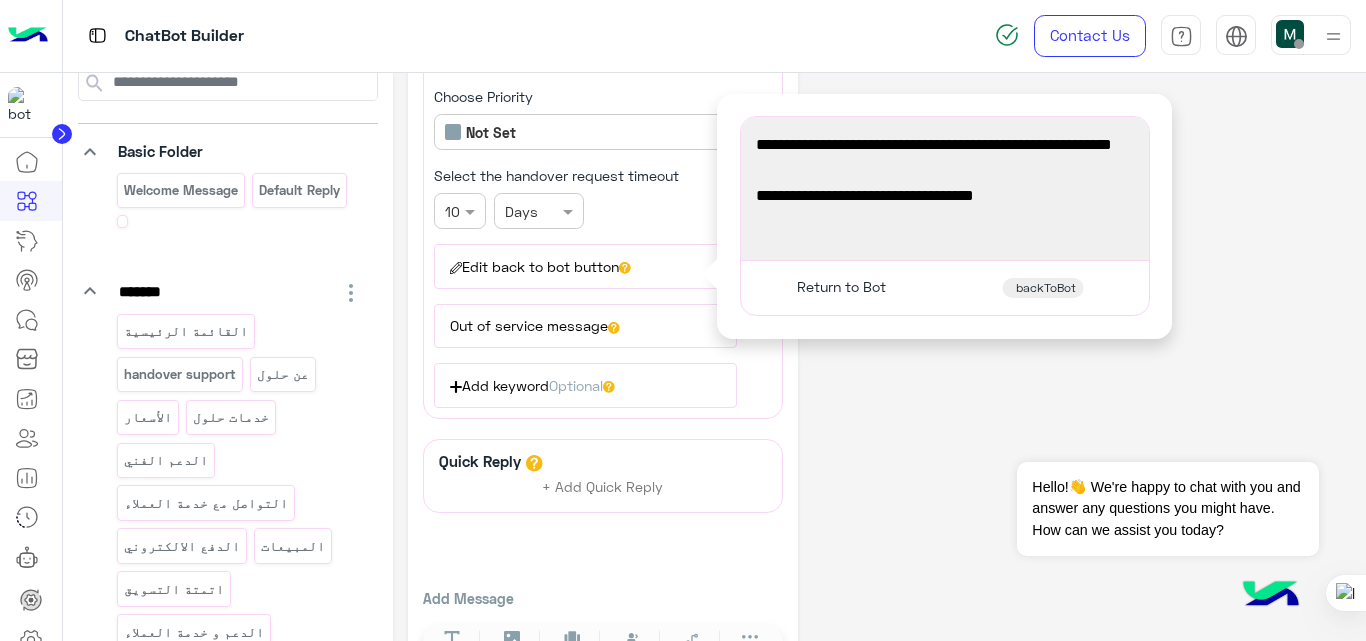 click on "backToBot" at bounding box center (1046, 288) 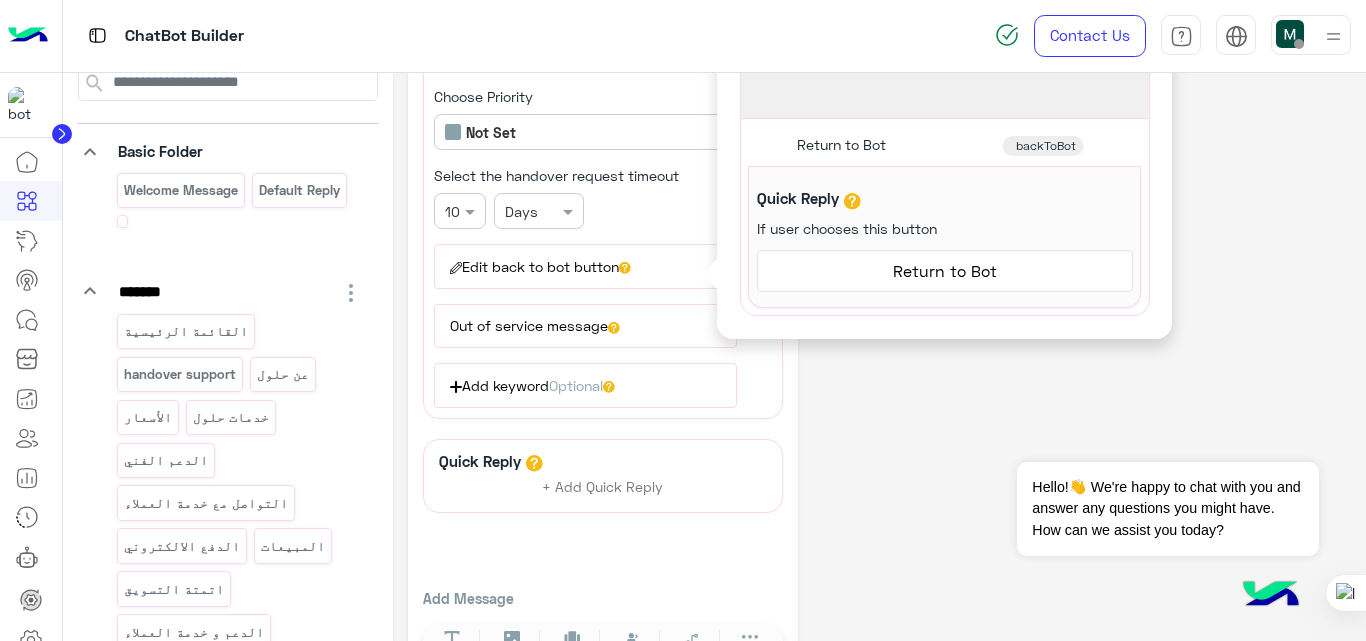 click on "Return to Bot" at bounding box center (945, 271) 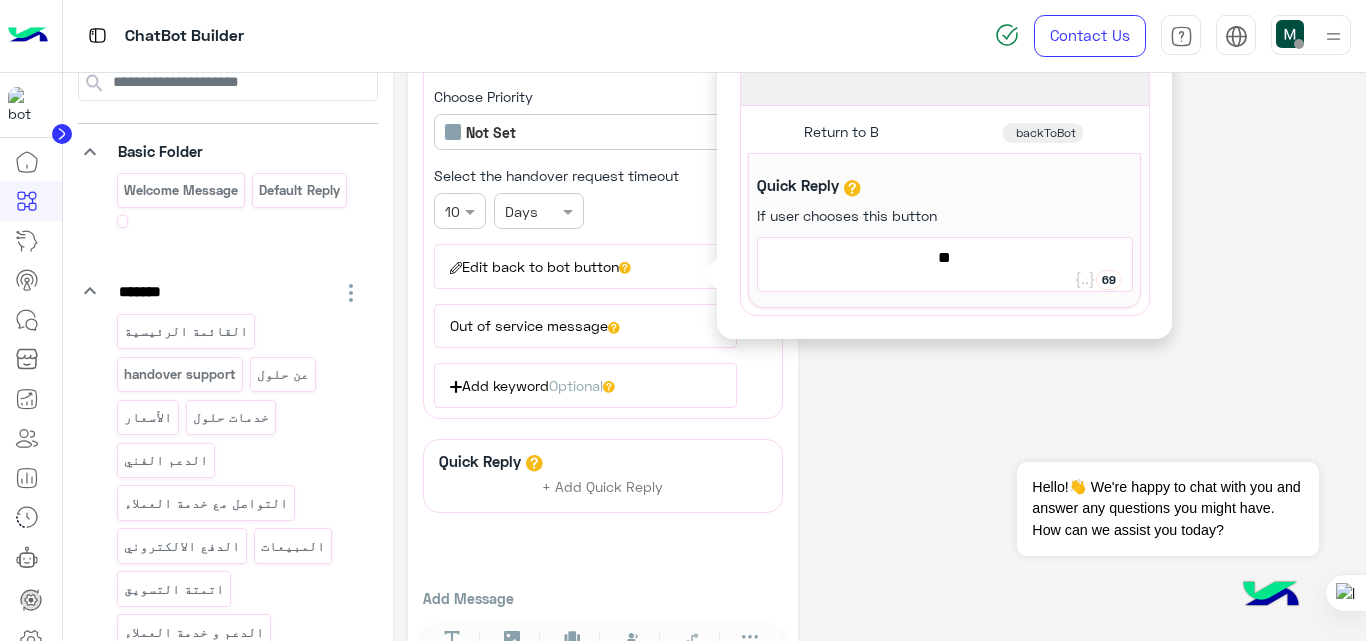 type on "*" 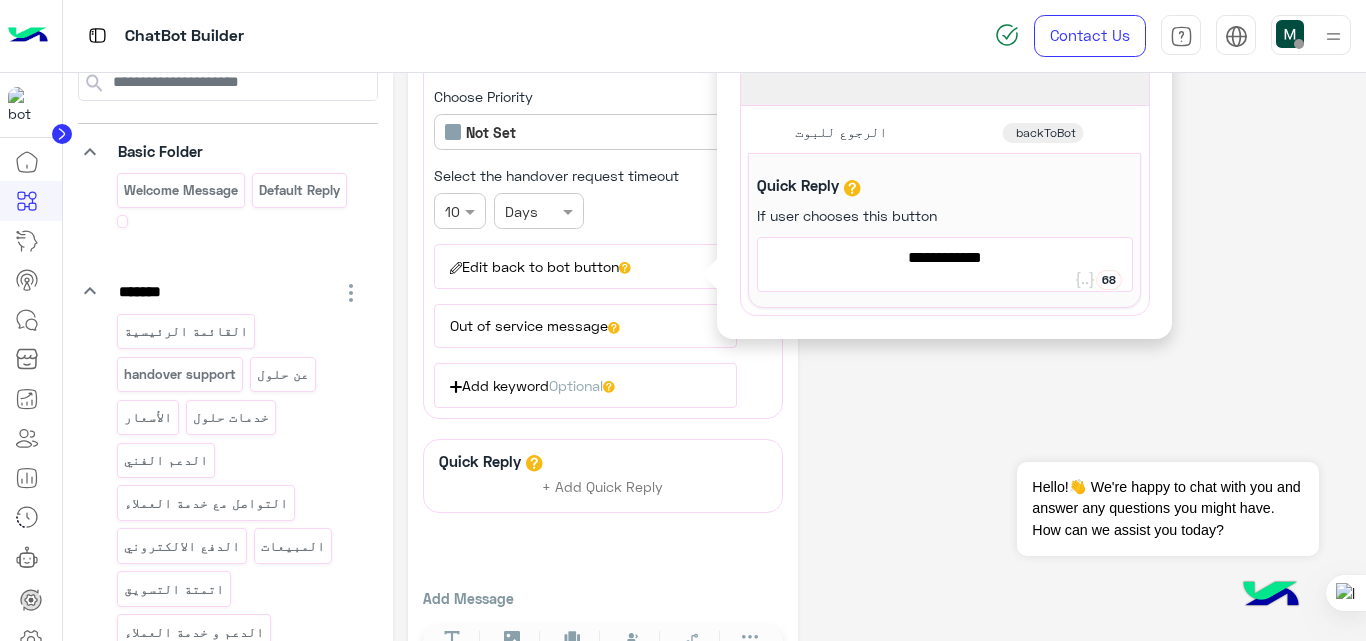 type on "**********" 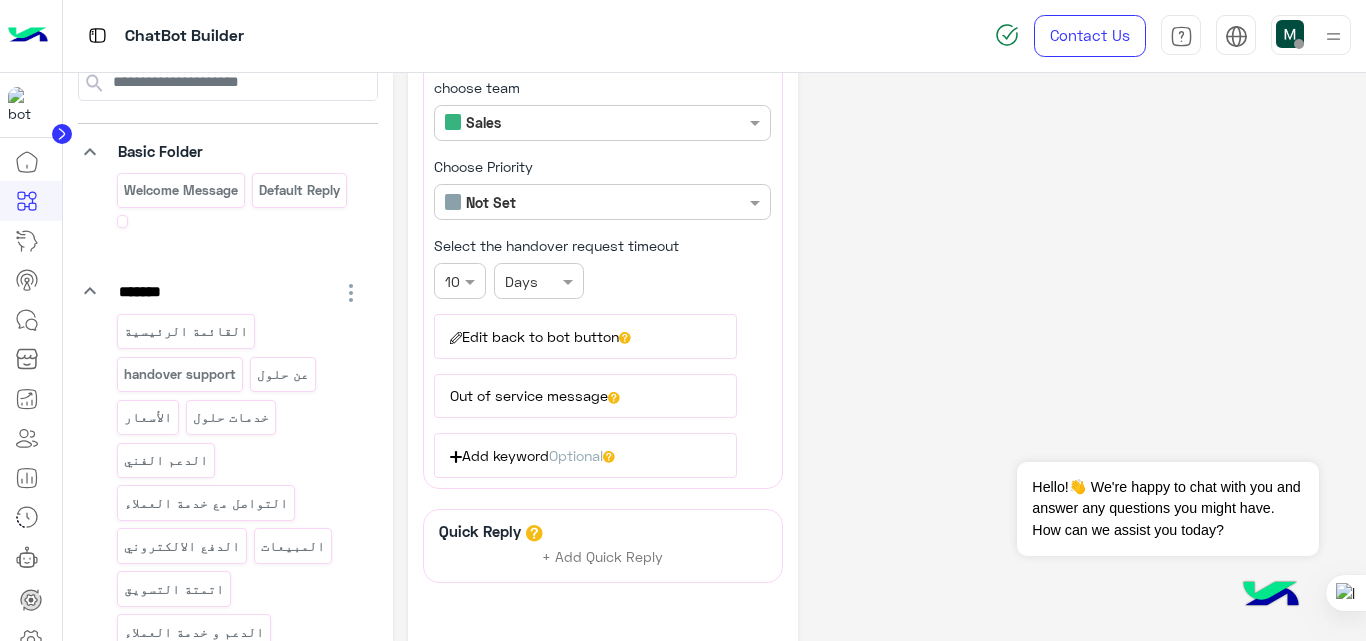 scroll, scrollTop: 228, scrollLeft: 0, axis: vertical 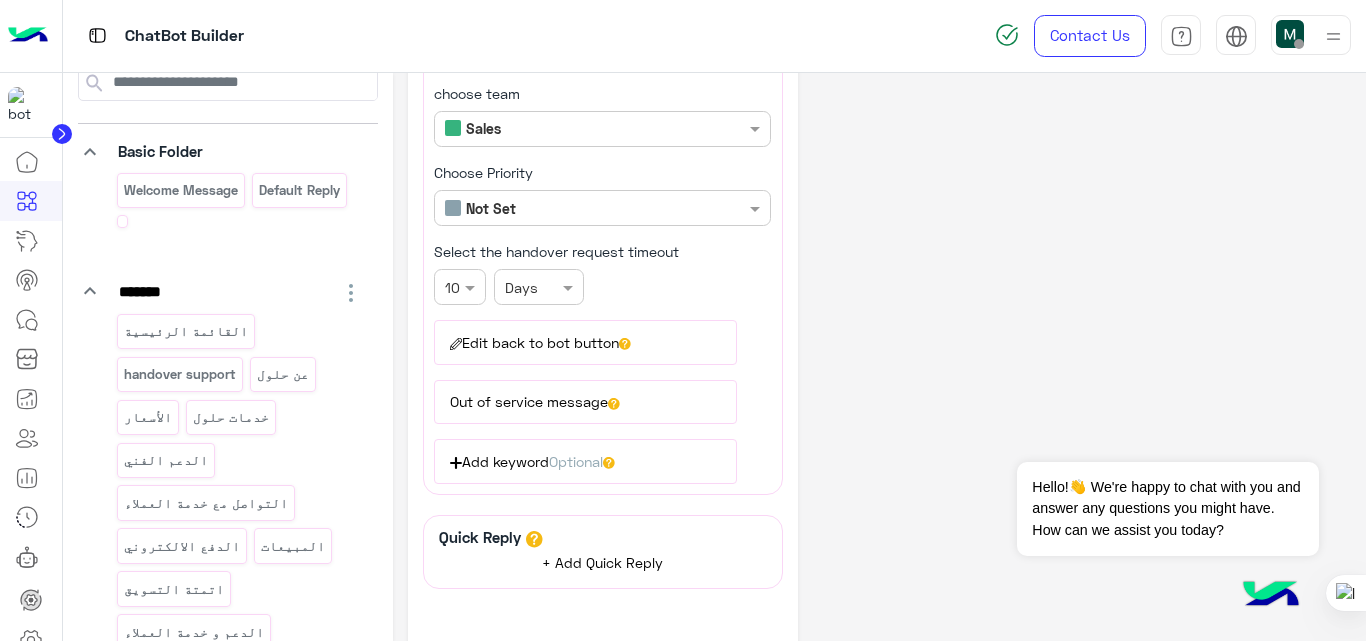 click on "+ Add Quick Reply" 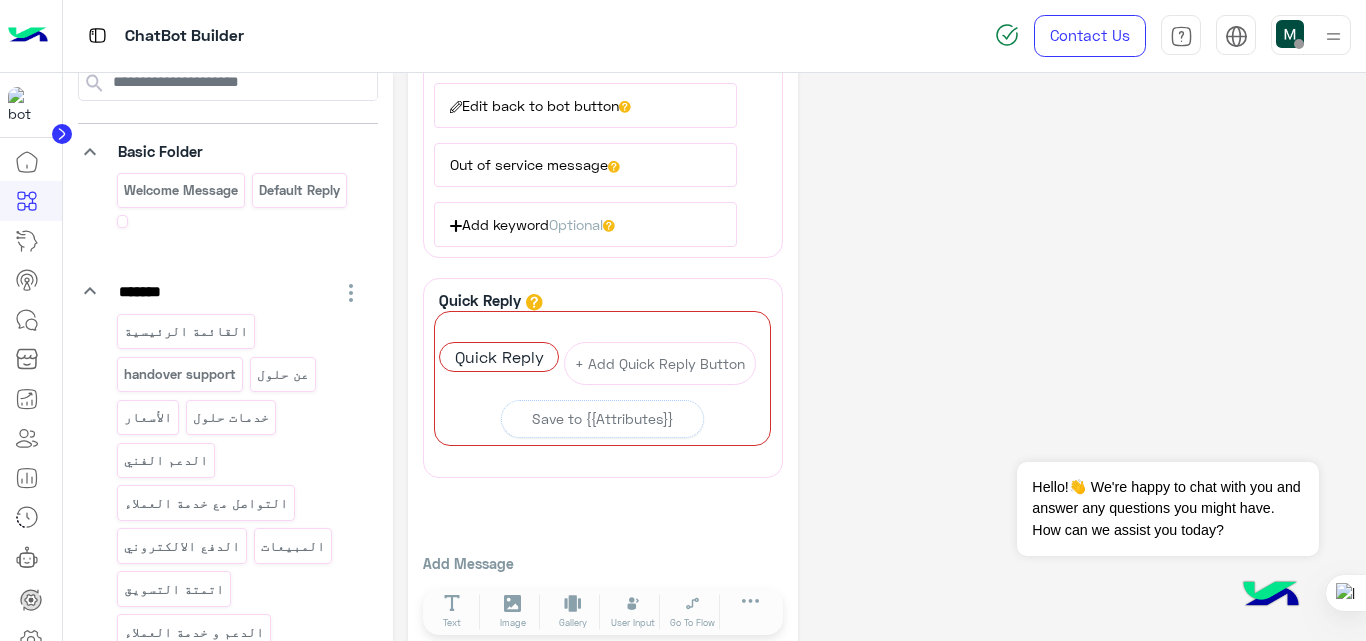 scroll, scrollTop: 484, scrollLeft: 0, axis: vertical 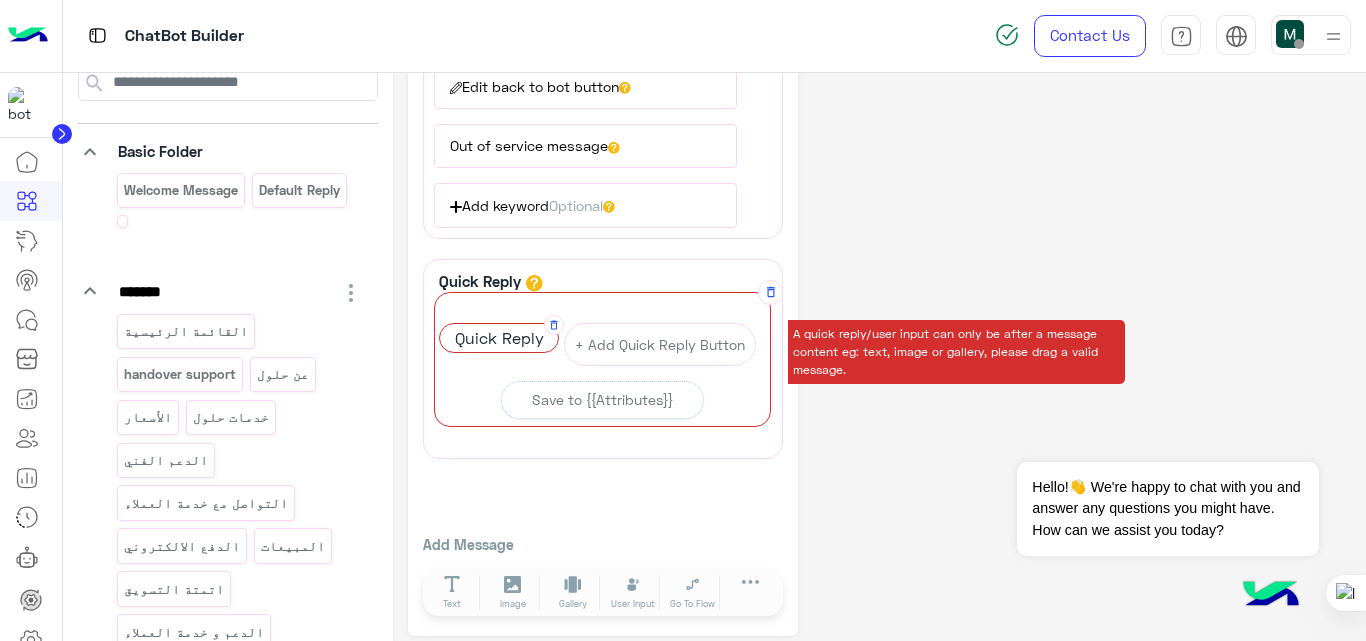 click on "Quick Reply" 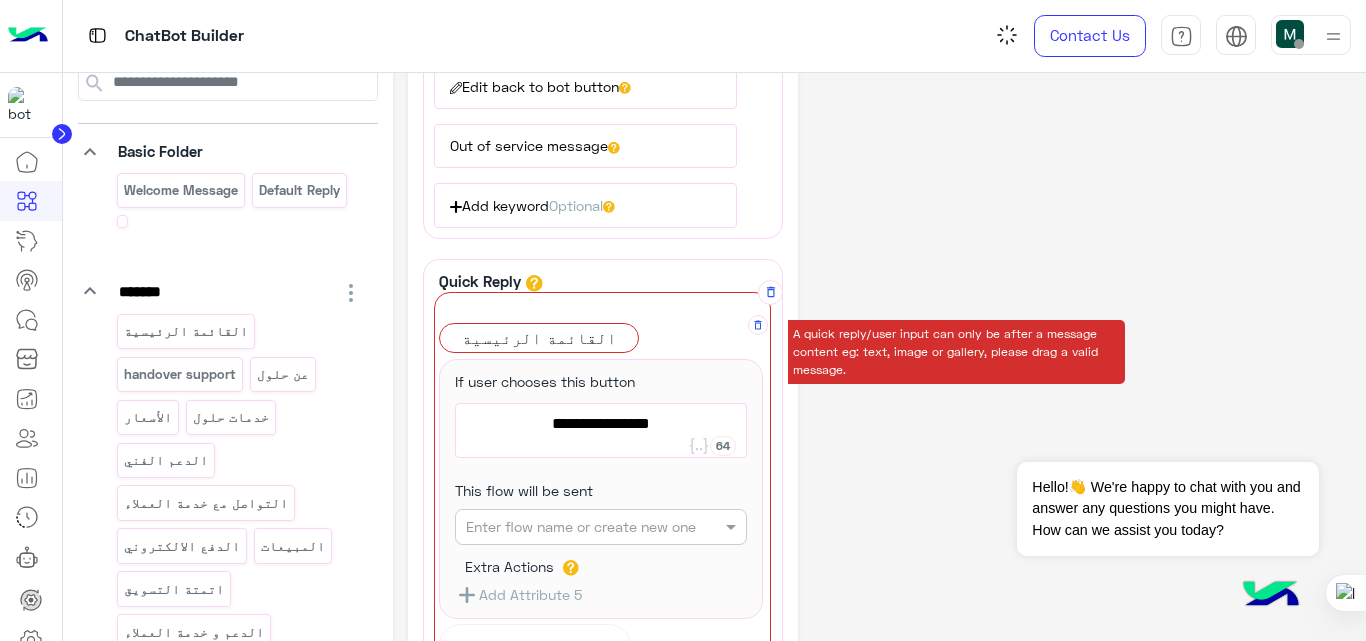 type on "**********" 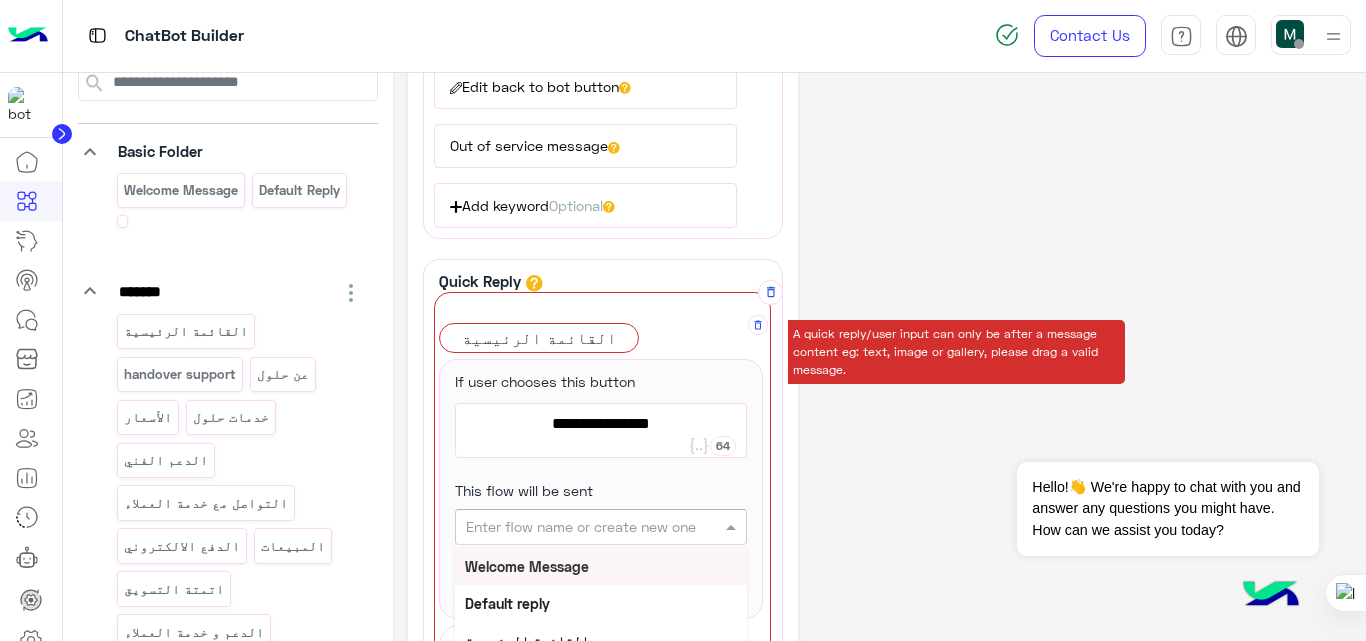 click on "Enter flow name or create new one" 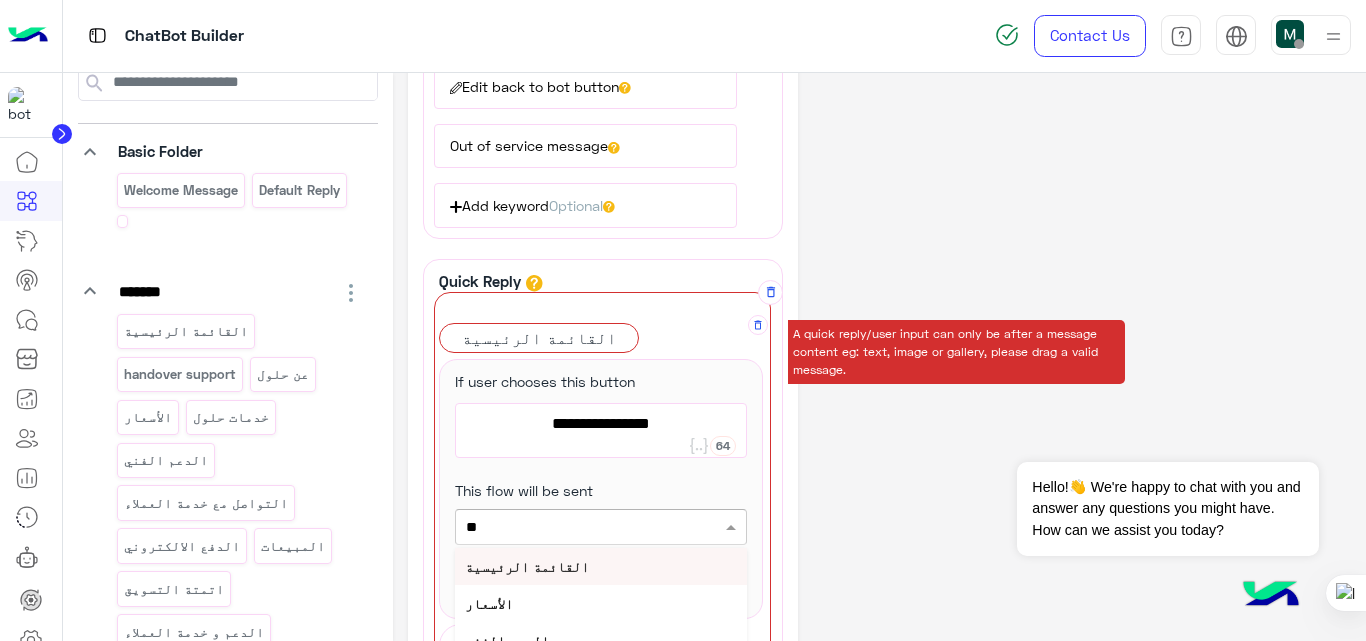 type on "***" 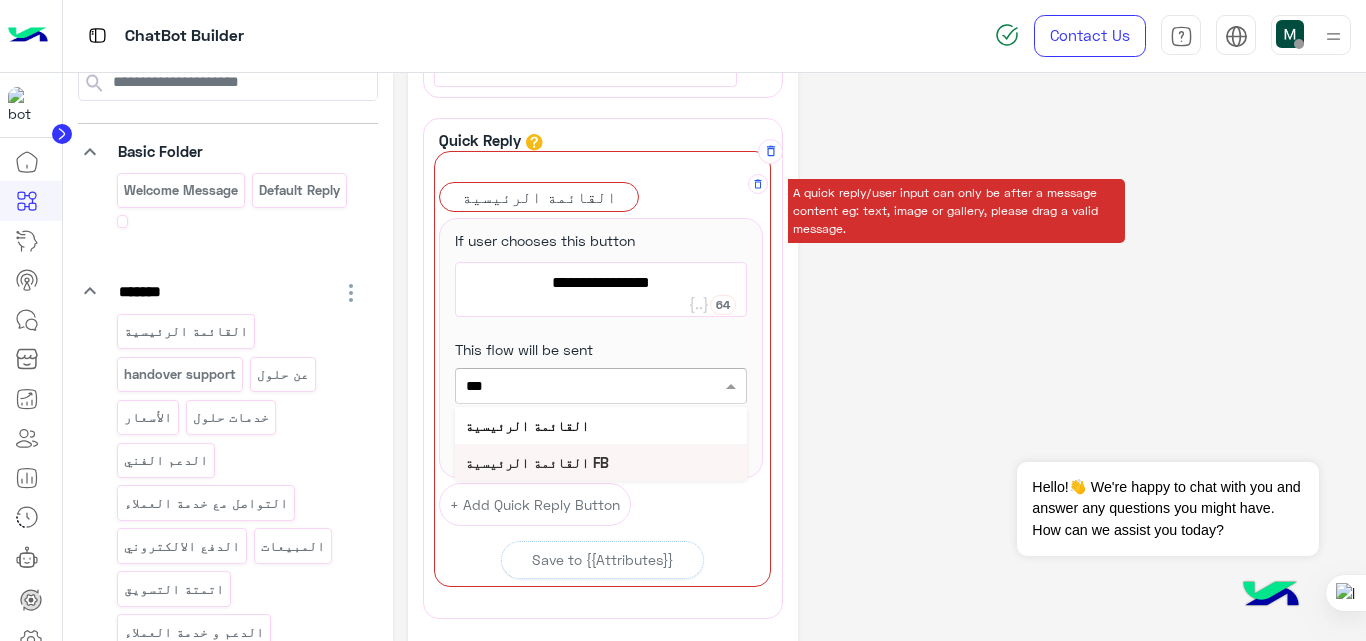 scroll, scrollTop: 626, scrollLeft: 0, axis: vertical 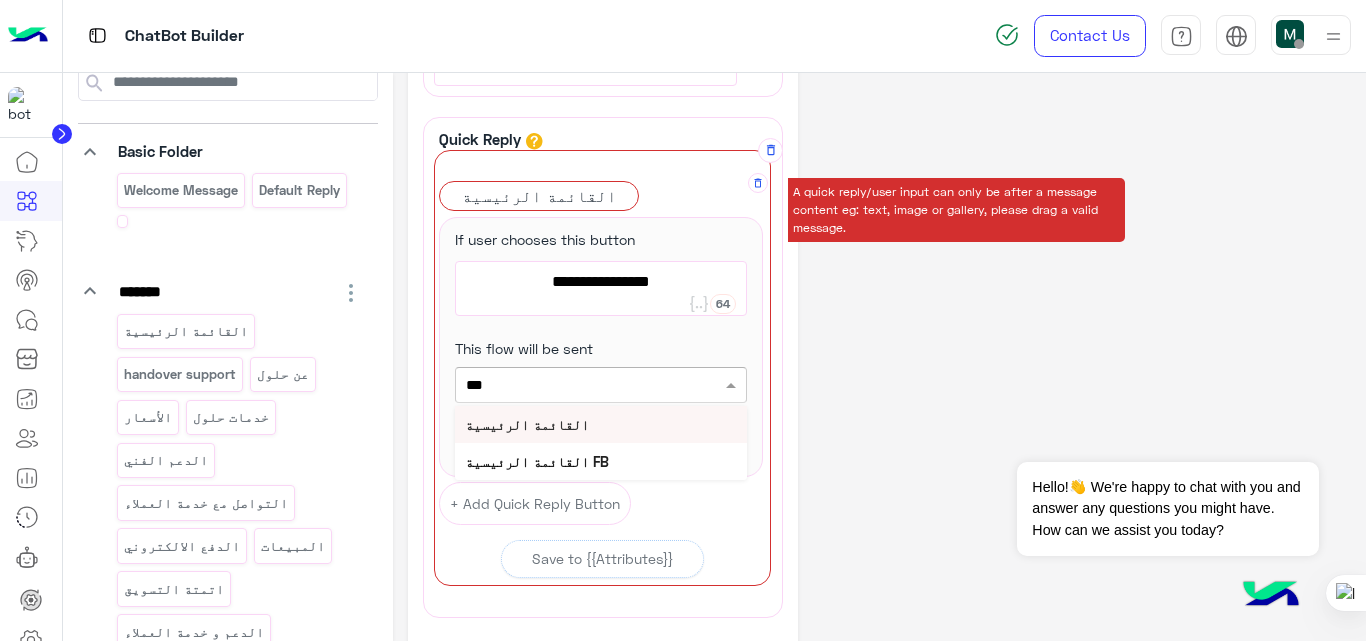 click on "القائمة الرئيسية" at bounding box center [527, 424] 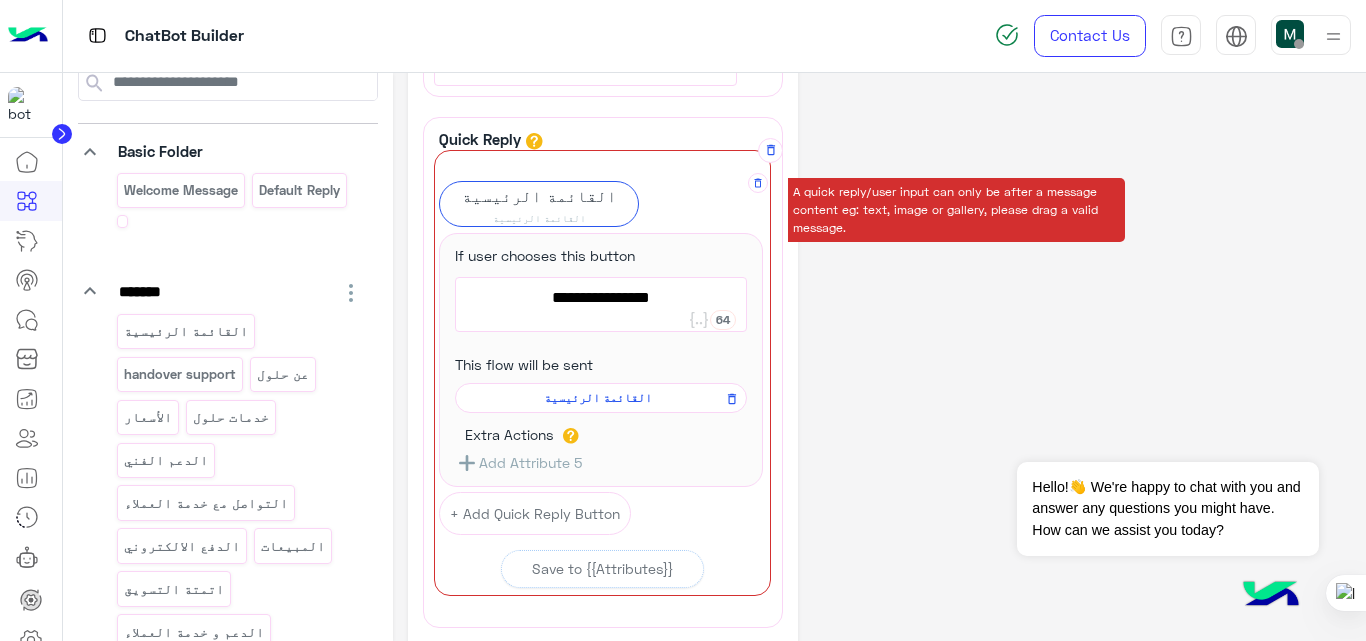 click on "**********" 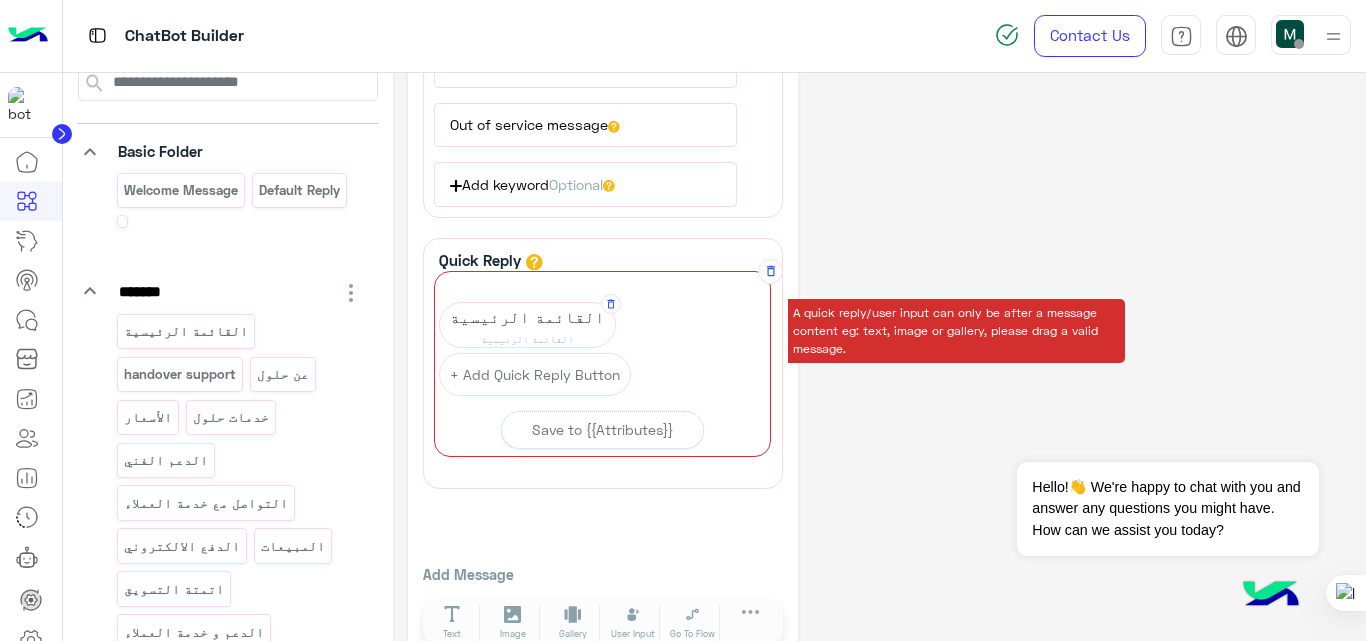 click on "**********" 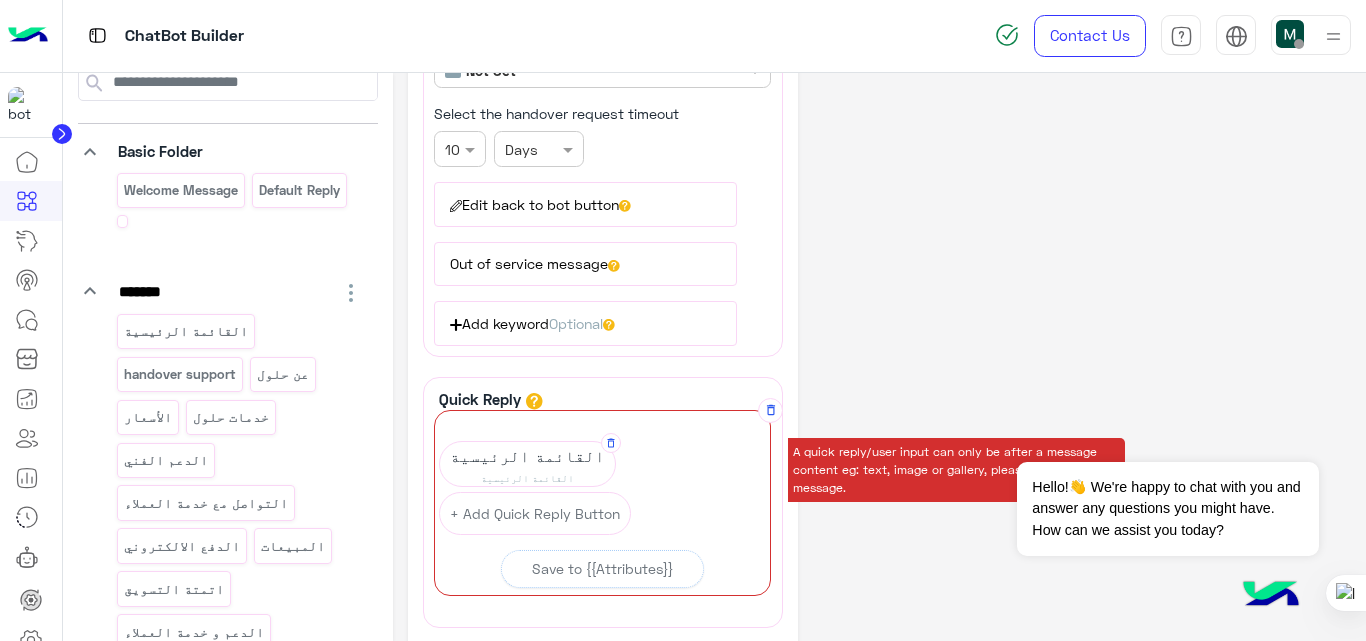 scroll, scrollTop: 504, scrollLeft: 0, axis: vertical 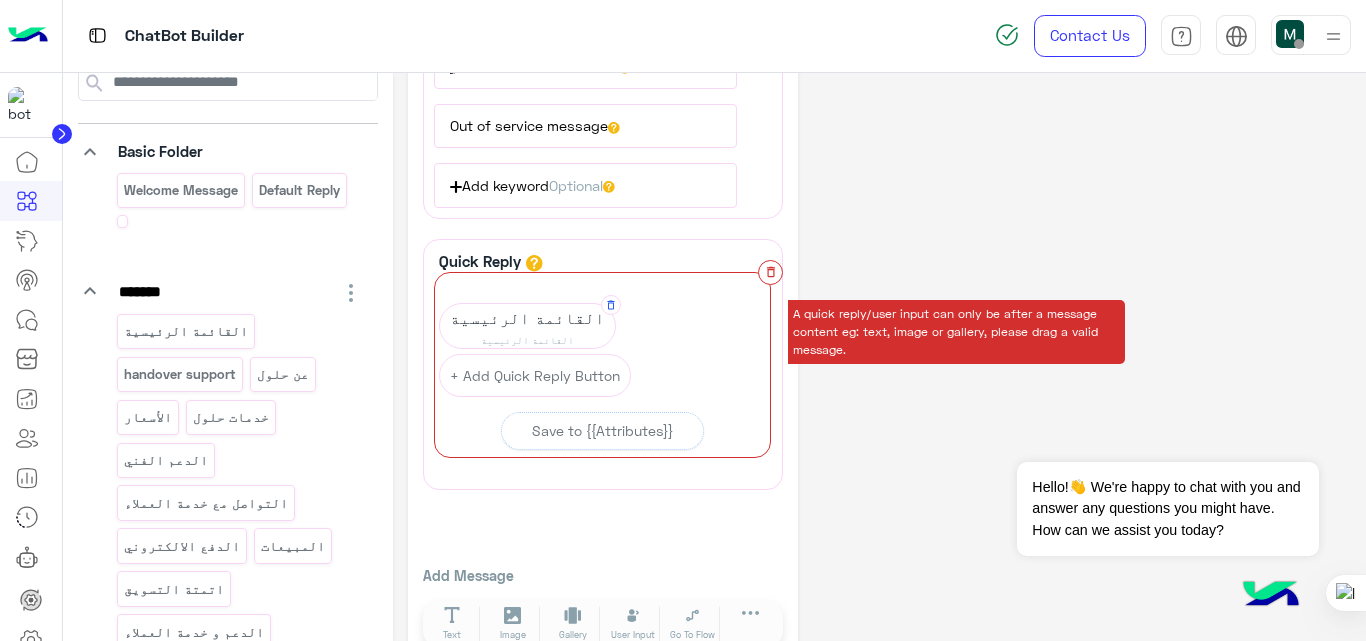 click 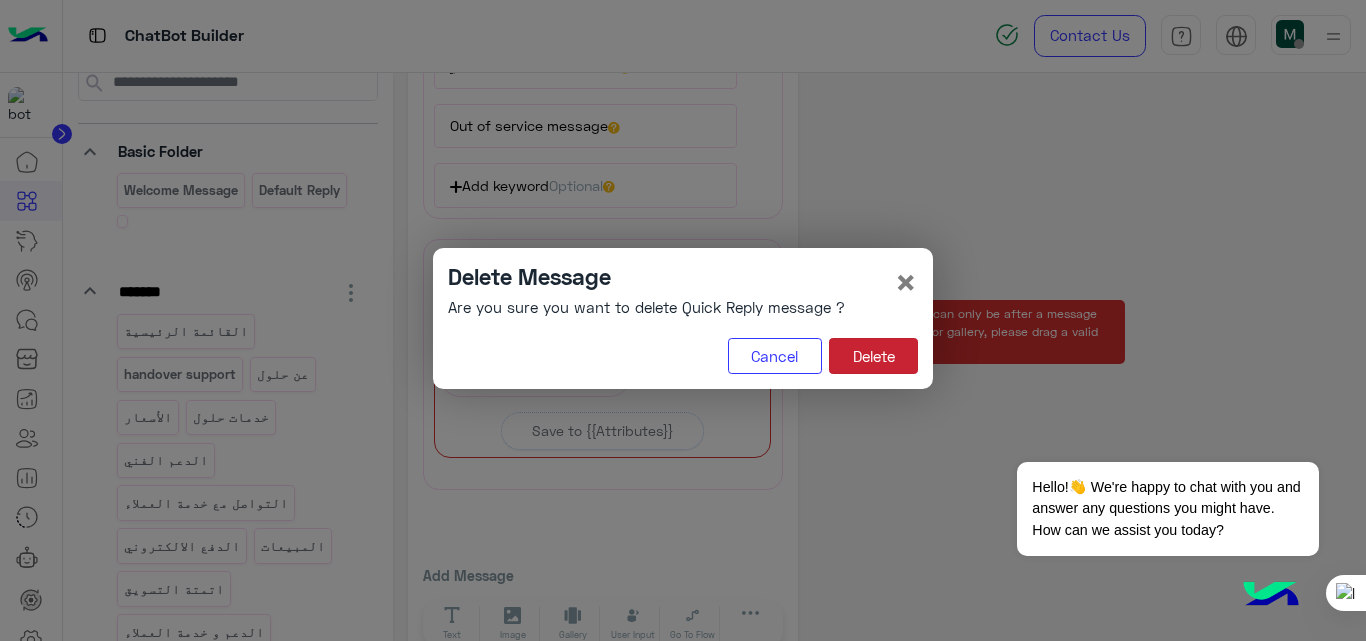 click on "Delete" 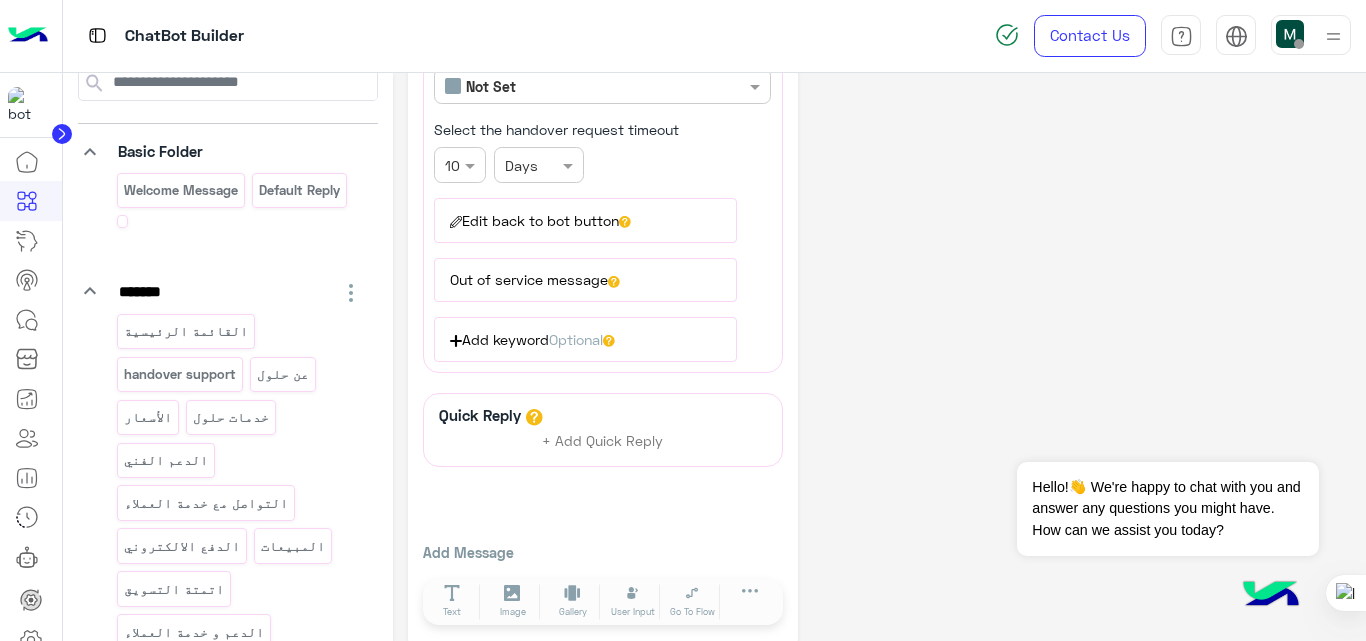 scroll, scrollTop: 371, scrollLeft: 0, axis: vertical 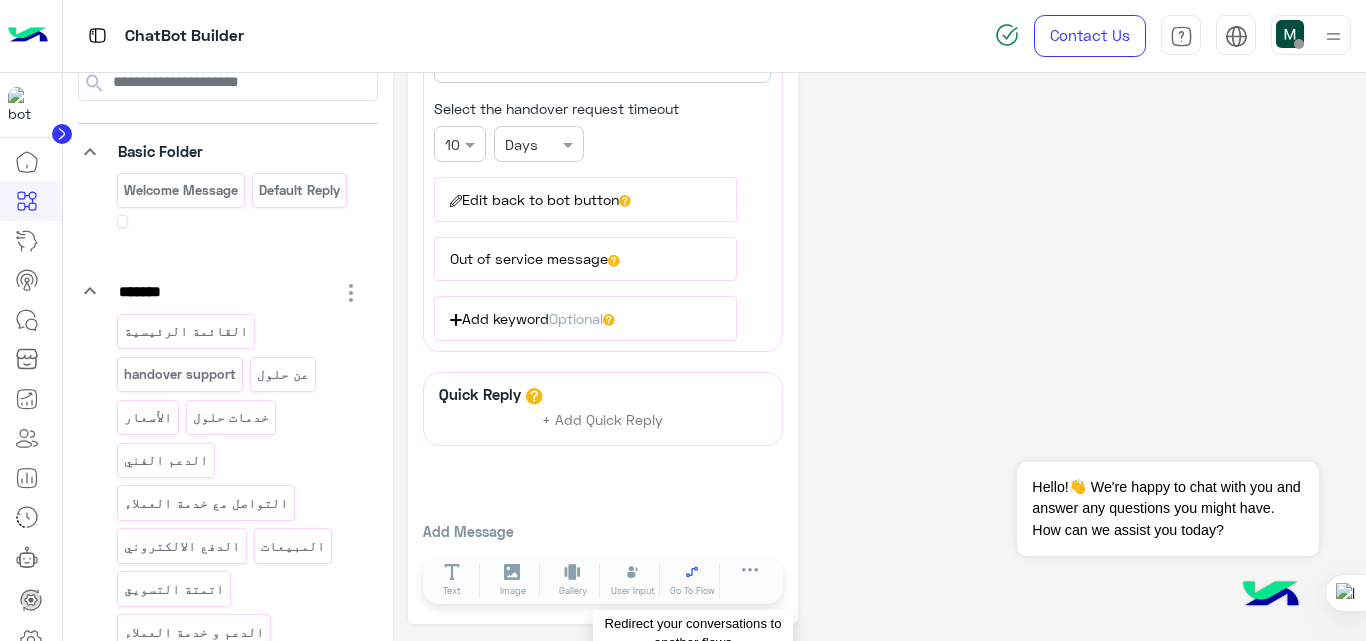 click 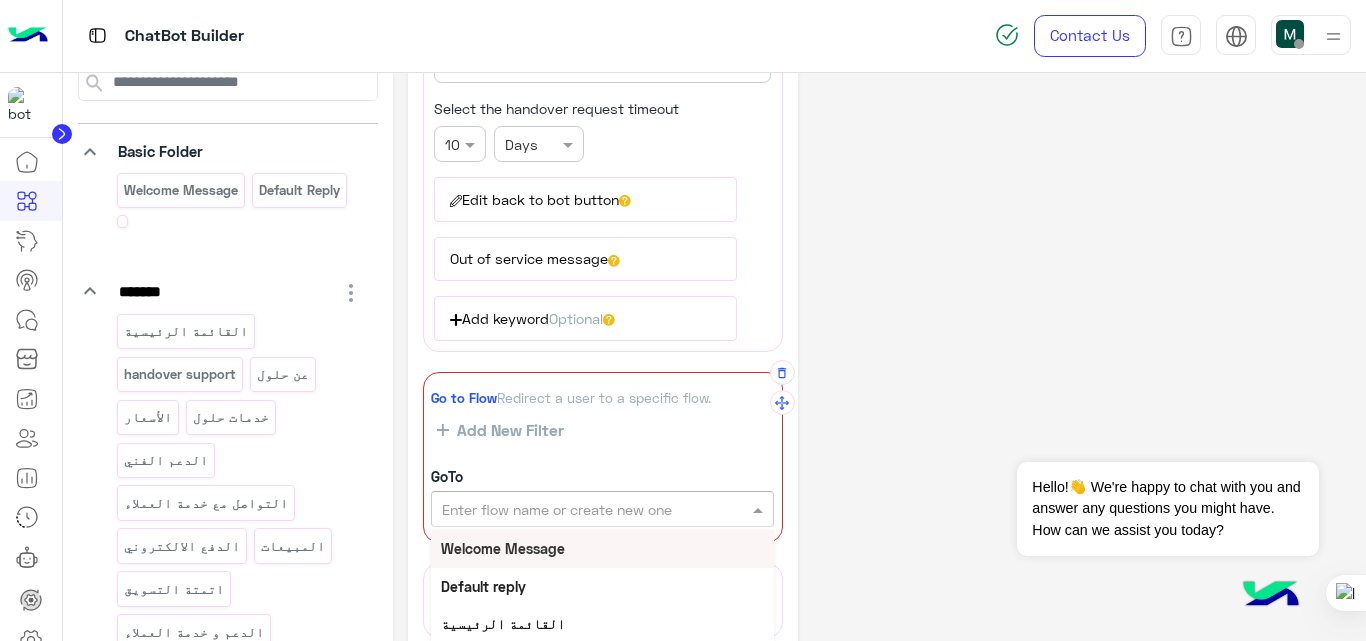 click at bounding box center (568, 509) 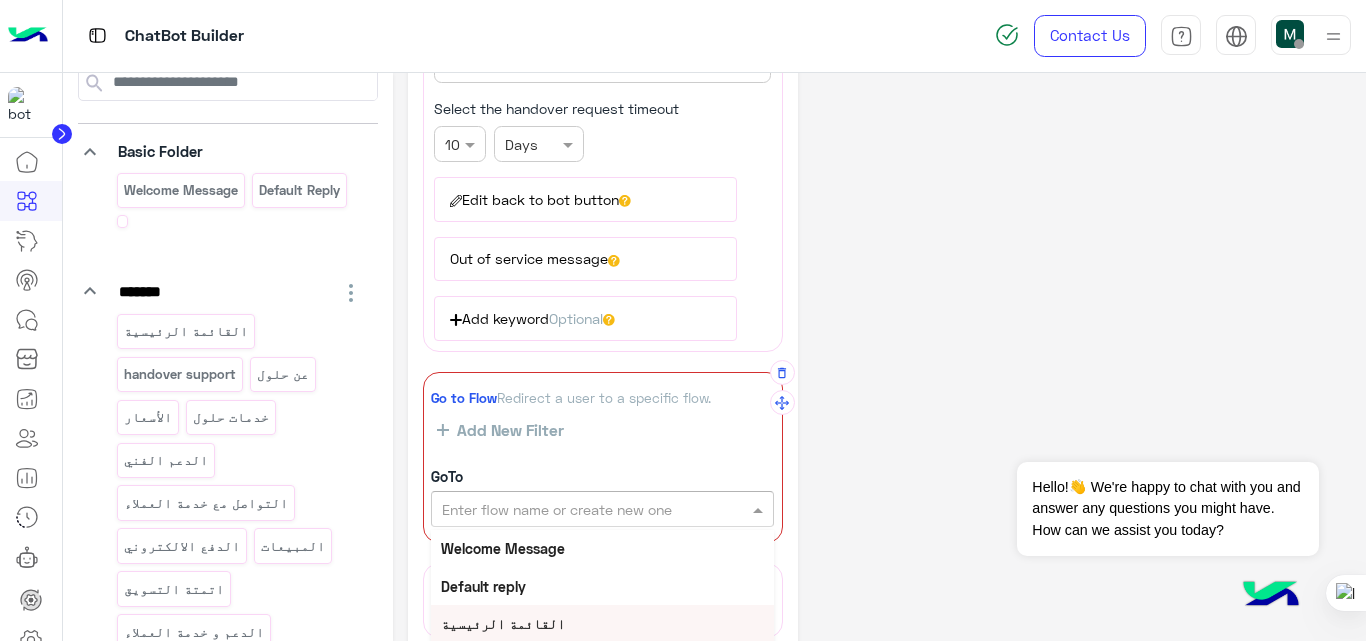 click on "القائمة الرئيسية" at bounding box center (503, 623) 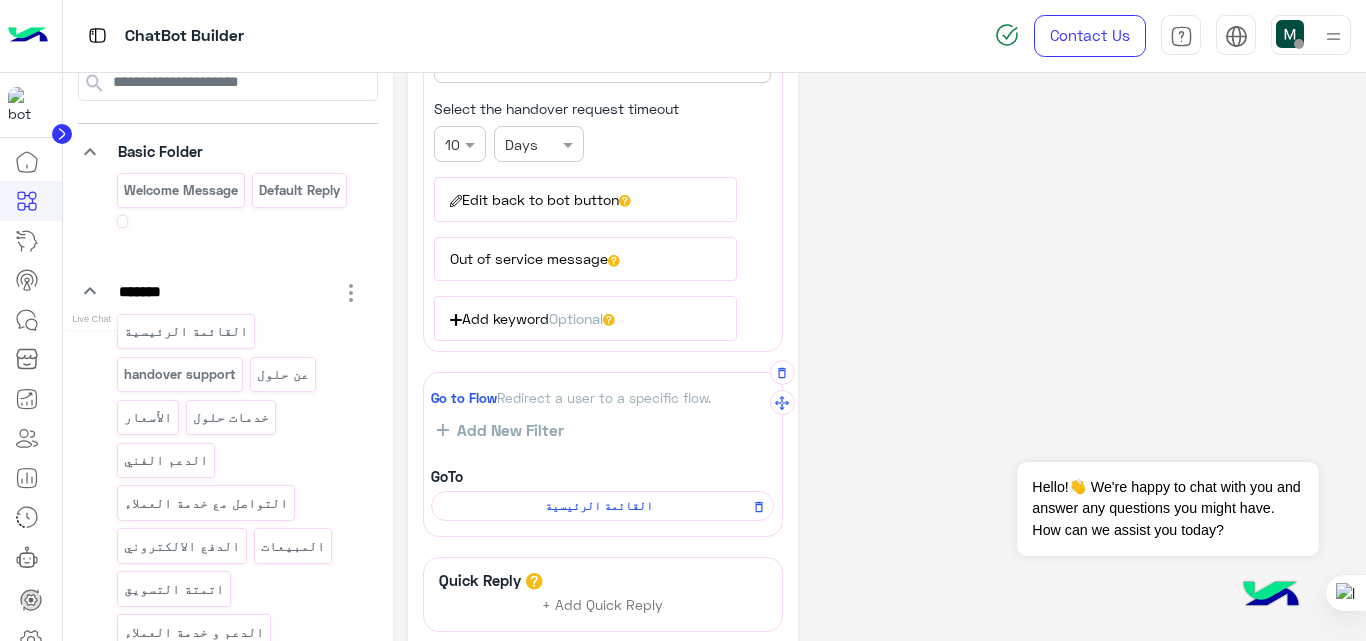 click 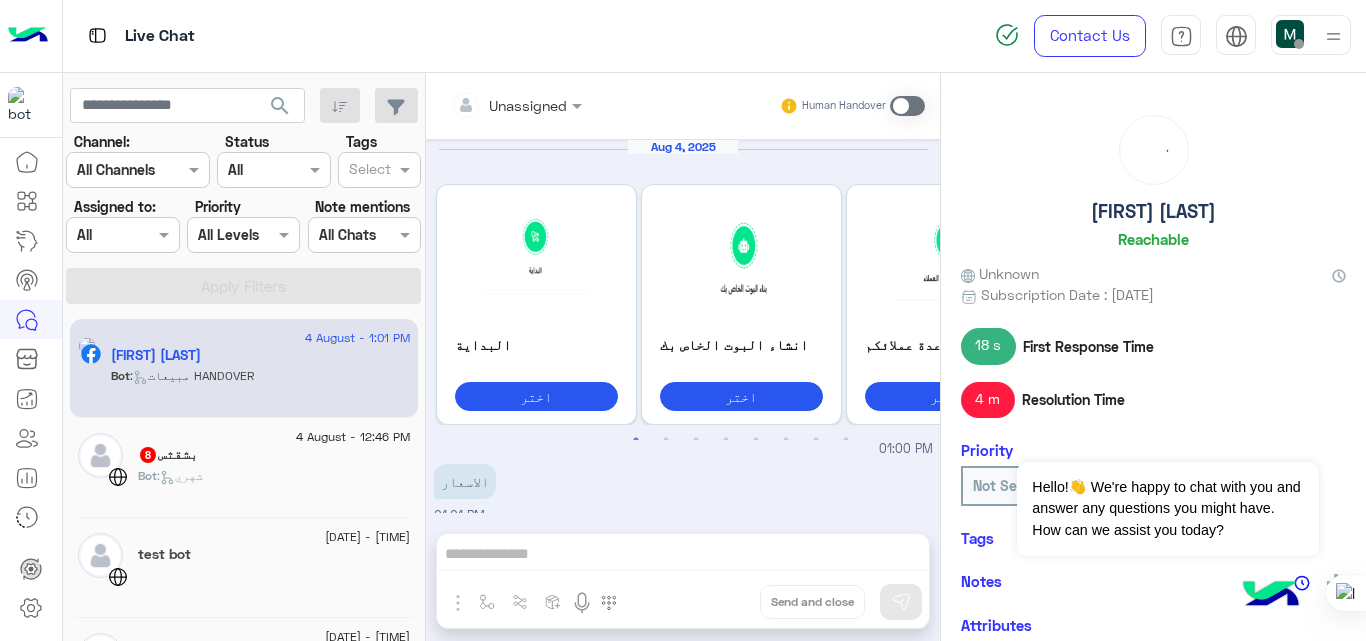 scroll, scrollTop: 919, scrollLeft: 0, axis: vertical 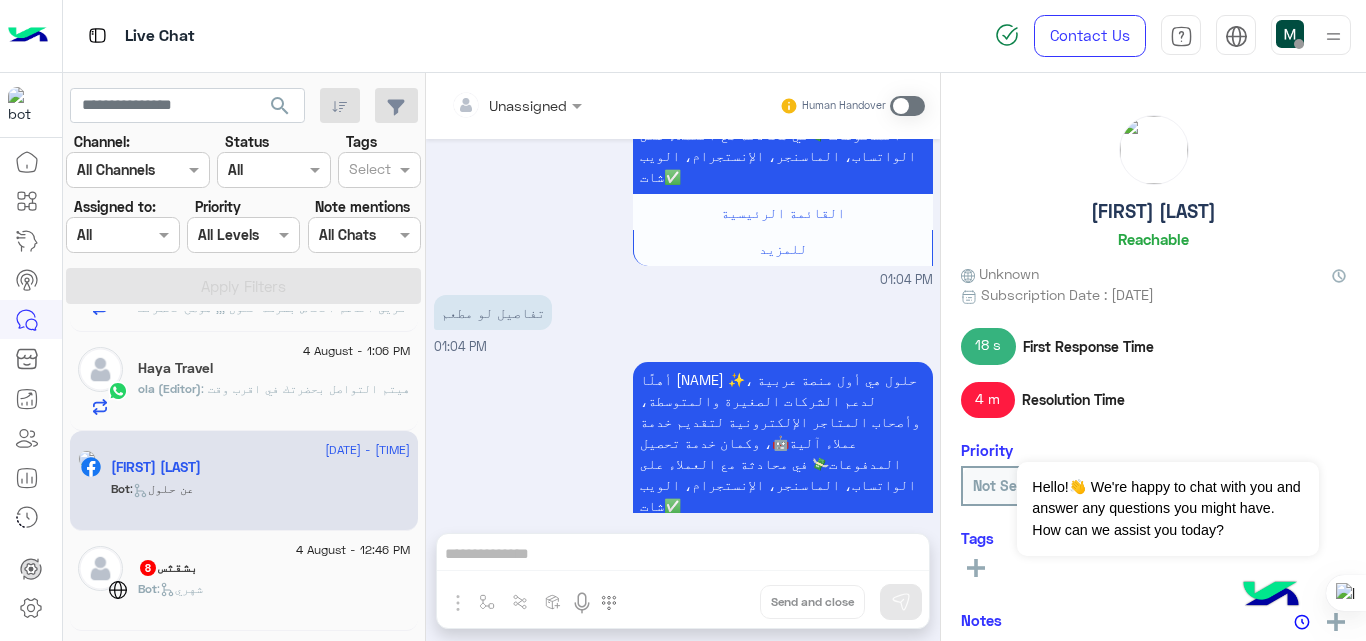 click on ": هيتم التواصل بحضرتك في اقرب وقت" 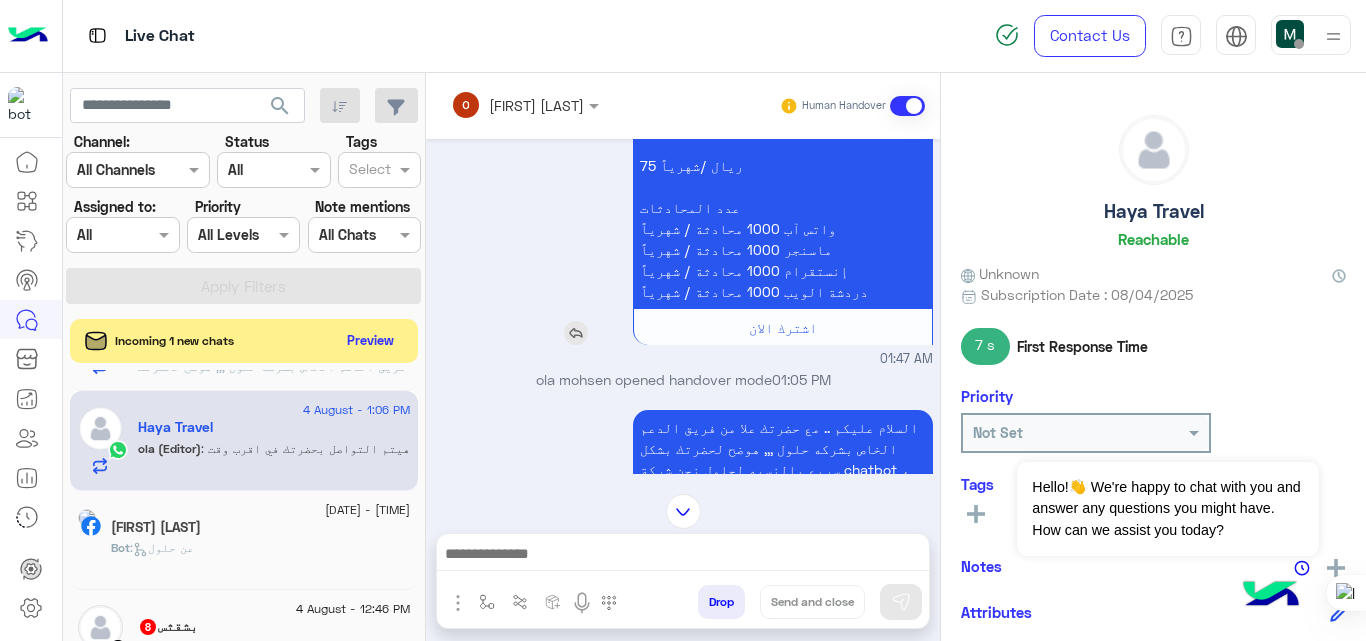 scroll, scrollTop: 940, scrollLeft: 0, axis: vertical 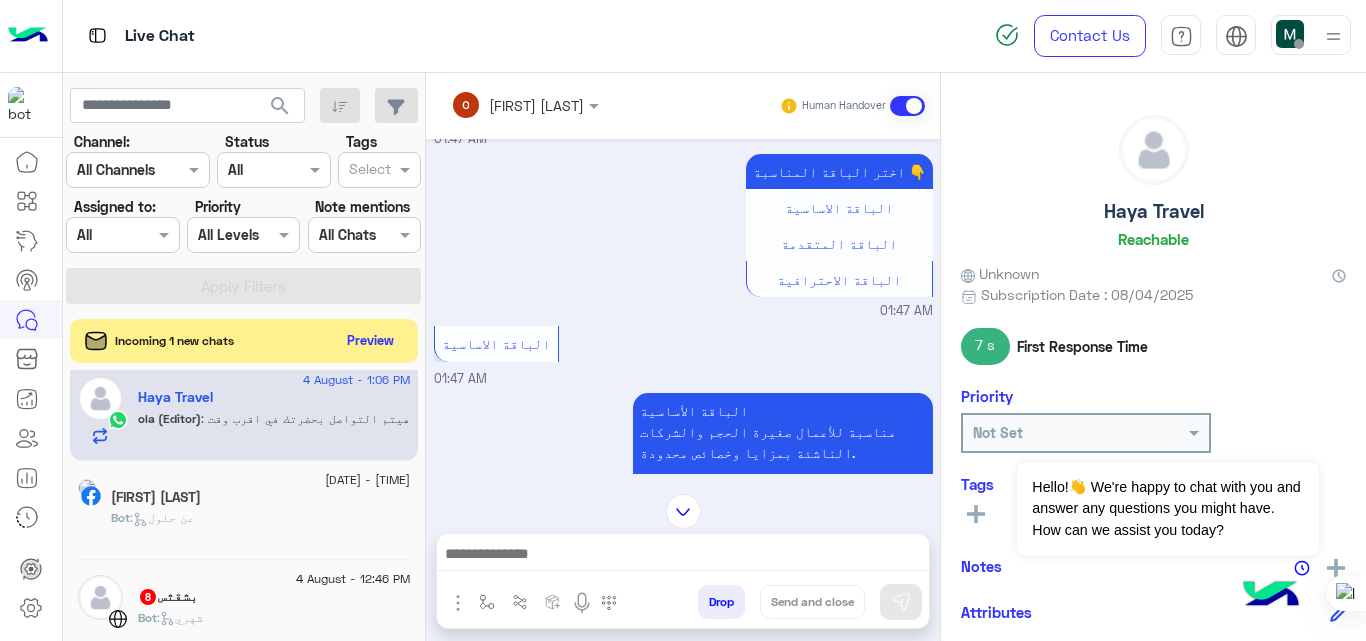 click on "Bot :   عن حلول" 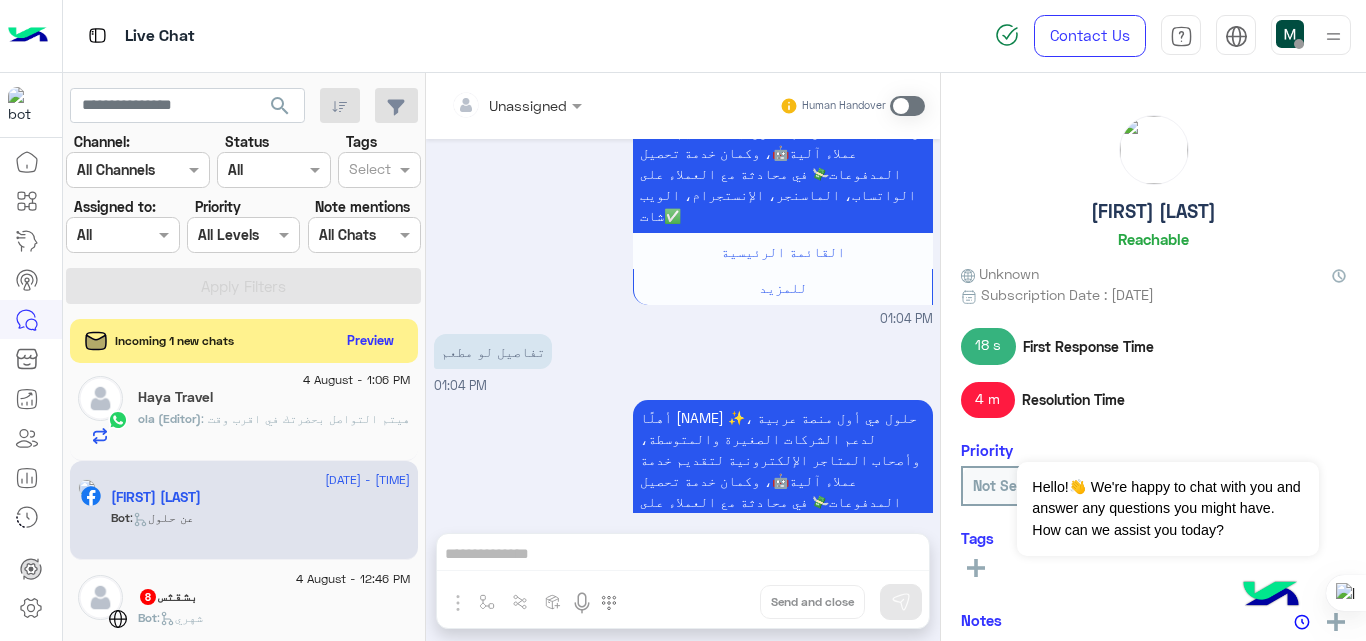 scroll, scrollTop: 901, scrollLeft: 0, axis: vertical 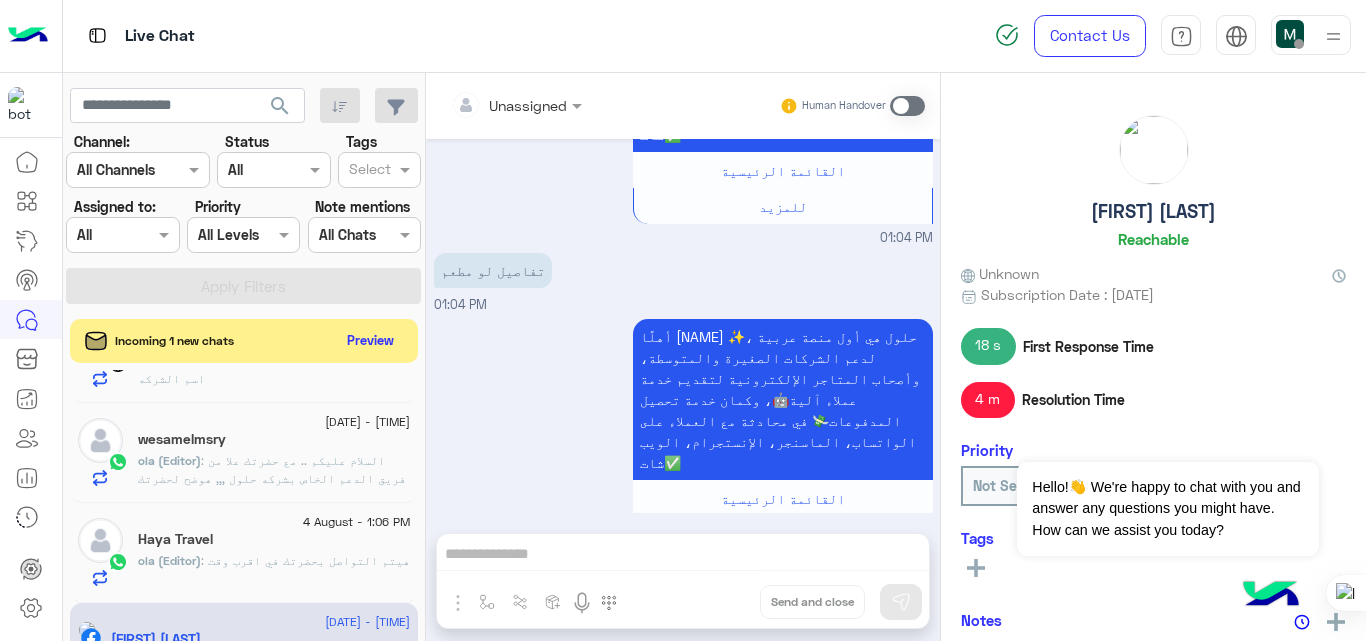 click on ": السلام عليكم .. مع حضرتك علا من فريق الدعم الخاص بشركه حلول ,,, هوضح لحضرتك بشكل سريع بالنسبه لحلول نحن شركة chatbot ، متخصصة في اللهجة العربية. نظرا لأننا شريك أعمال رسمي في META. وجودنا هو دعمك في حل التحول الرقمي الذي تدعمه الذكاء الاصطناعي التوليدية ، وكذلك لوضعك في عصر التجارة الاجتماعية تقدر برضو حضرتك تزور الموقع الرسمي الخاص بينا " " و لو في اي استفسار اخر تقدر توضحه و هيتم الرد في اقرب وقت https://hulul.ai/" 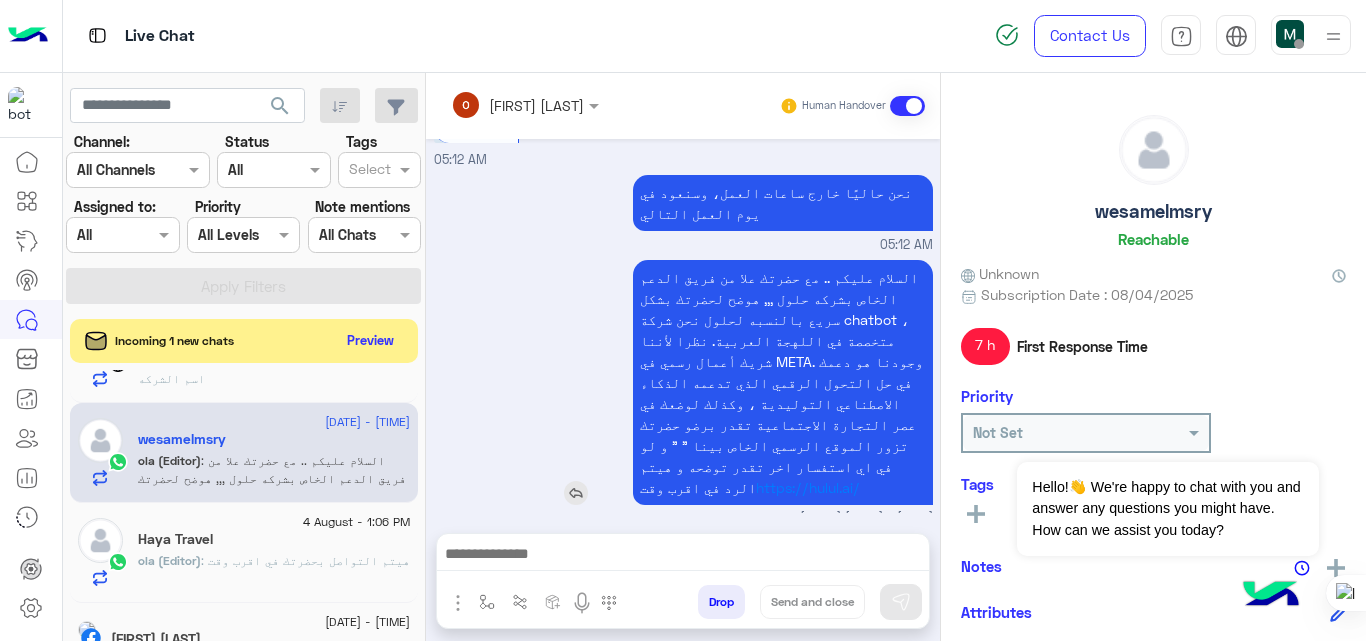 scroll, scrollTop: 582, scrollLeft: 0, axis: vertical 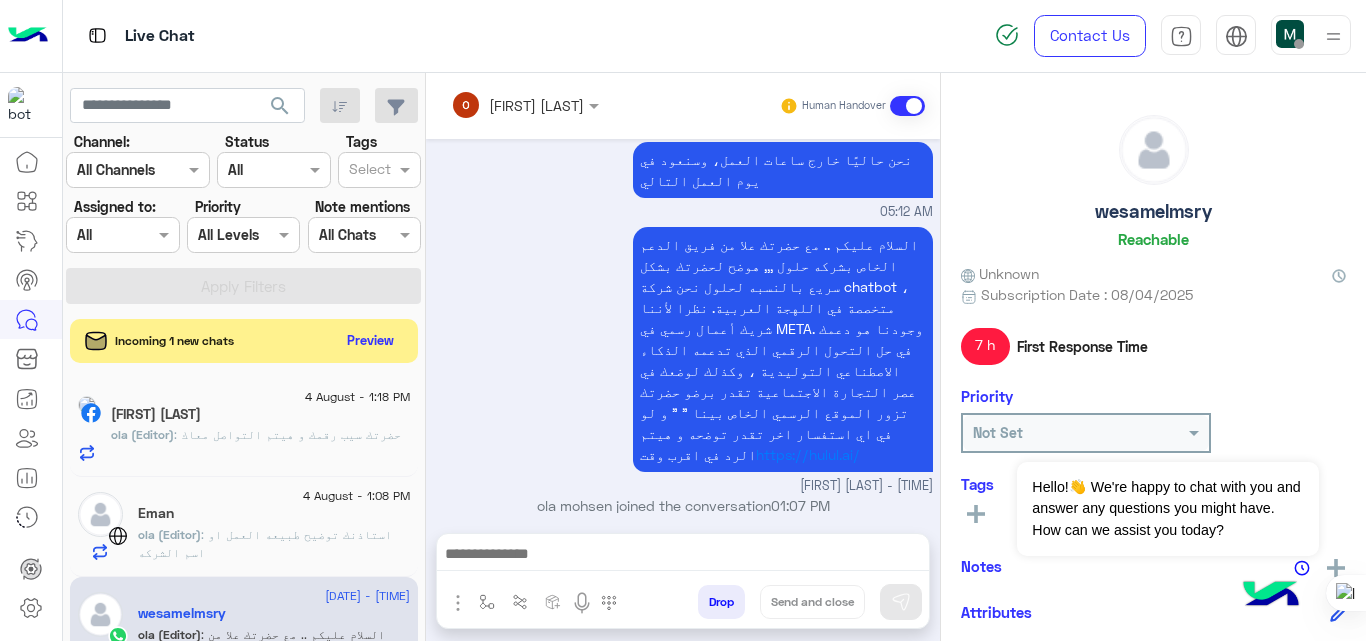 click on ": استاذنك توضيح طبيعه العمل او اسم الشركه" 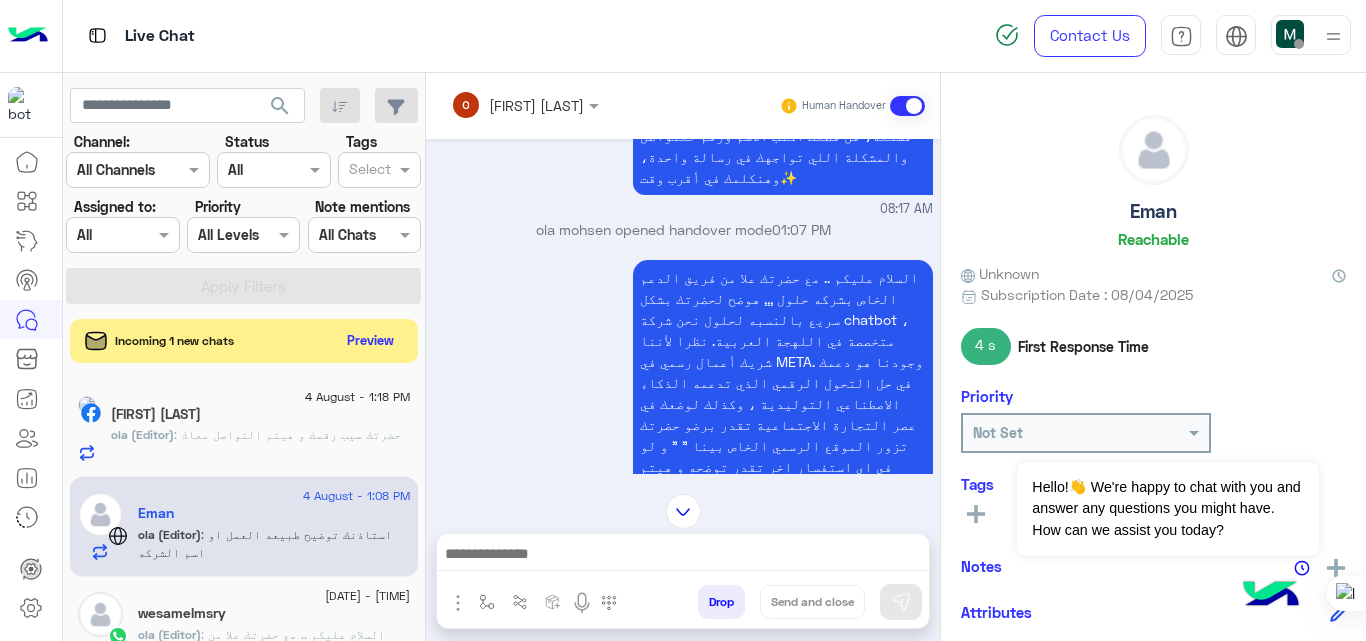 scroll, scrollTop: 769, scrollLeft: 0, axis: vertical 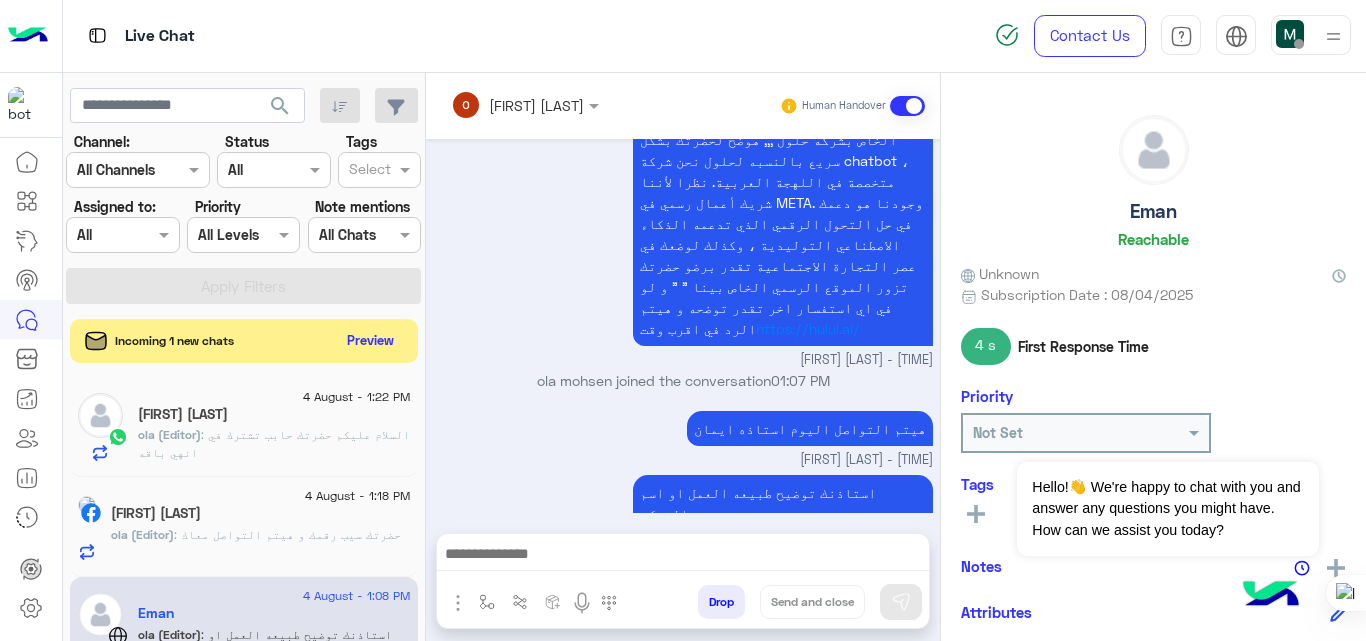 click on "Markteer Hassan" 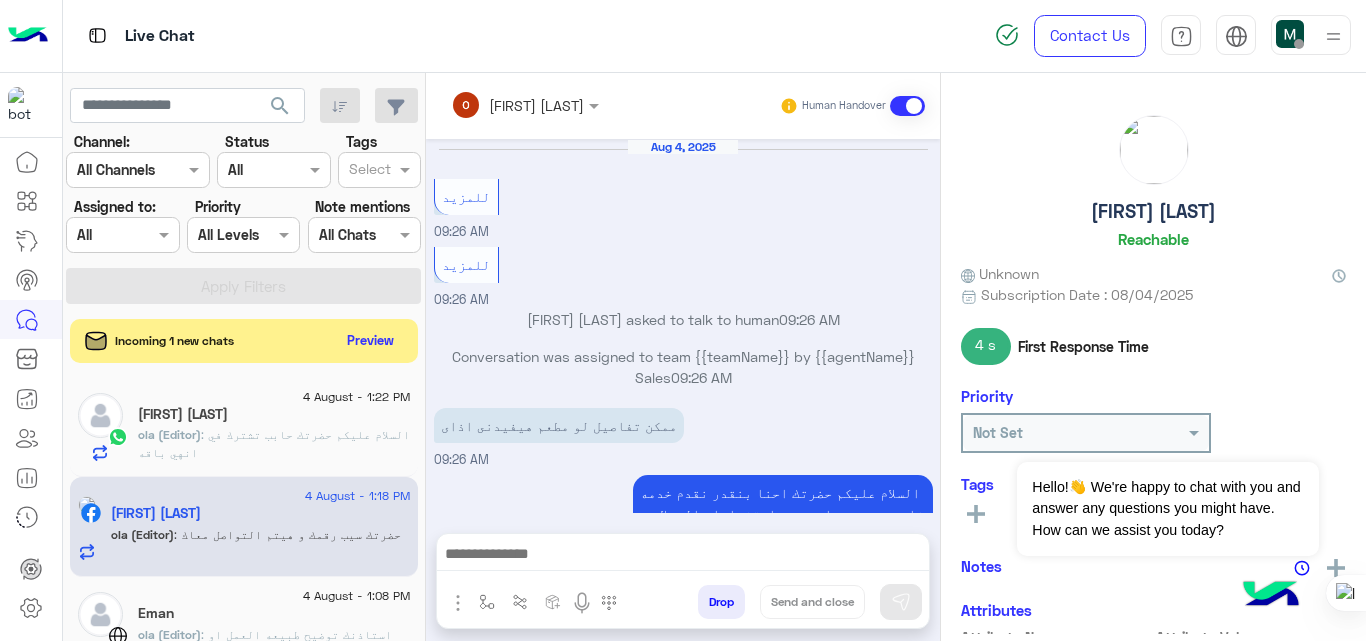 scroll, scrollTop: 417, scrollLeft: 0, axis: vertical 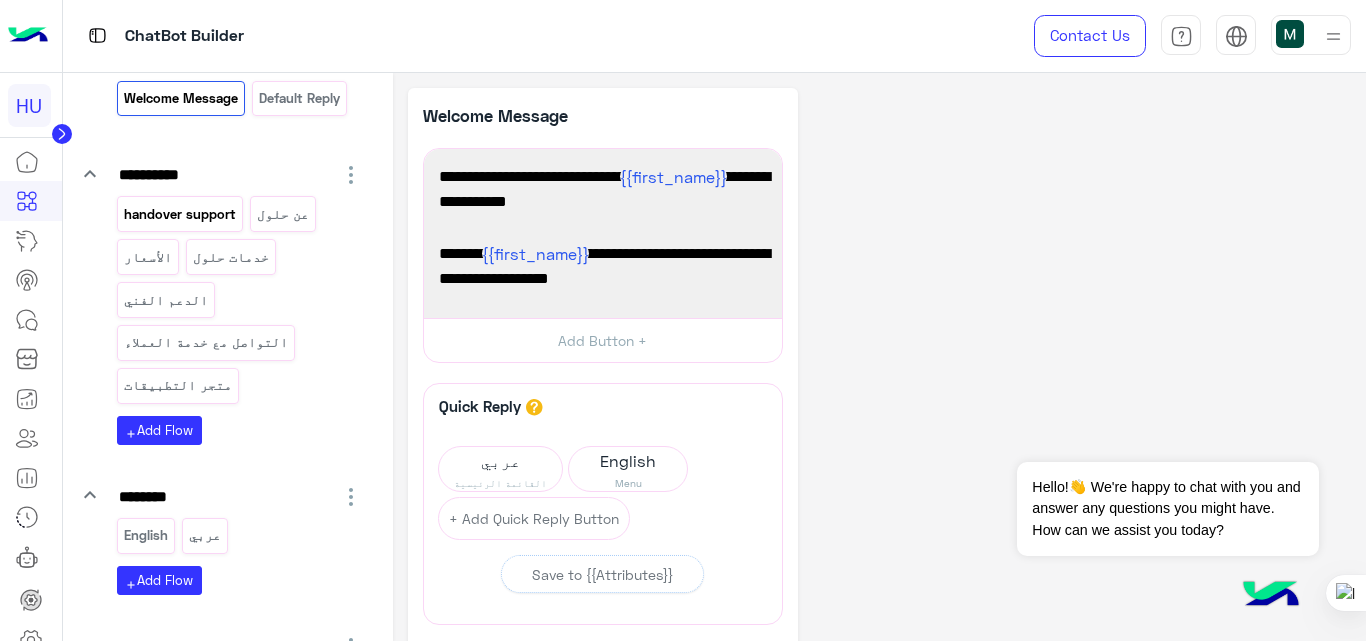 click on "handover support" at bounding box center [180, 213] 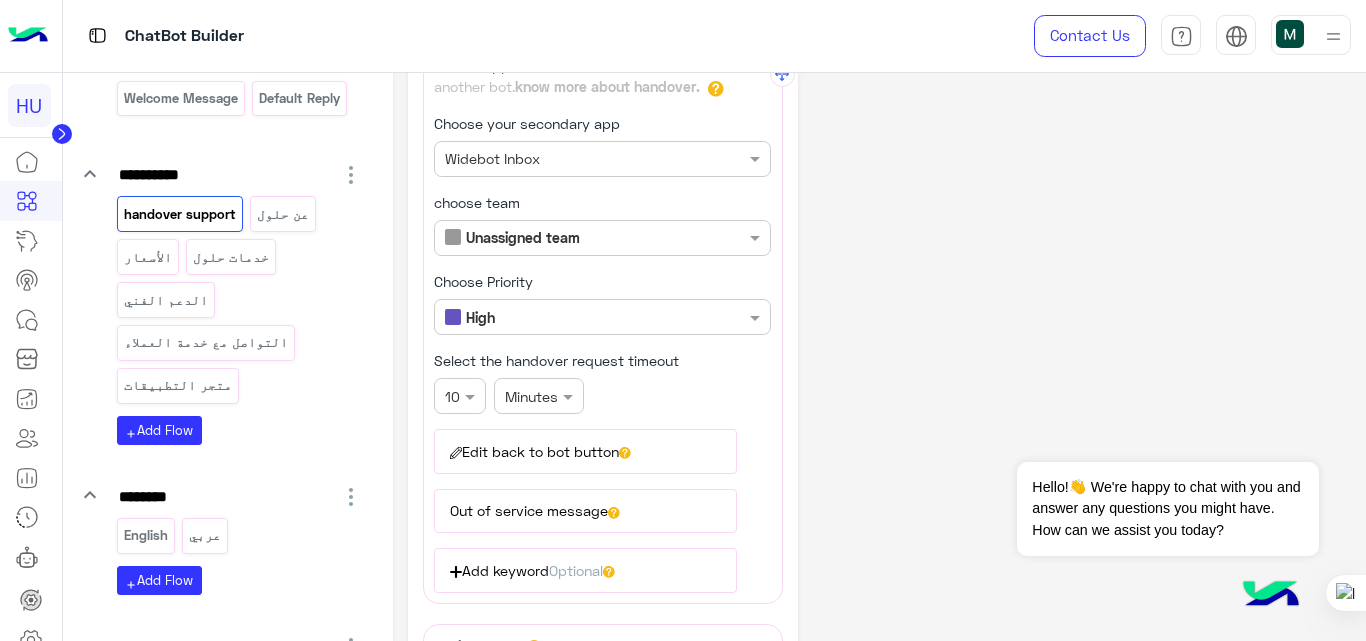 scroll, scrollTop: 120, scrollLeft: 0, axis: vertical 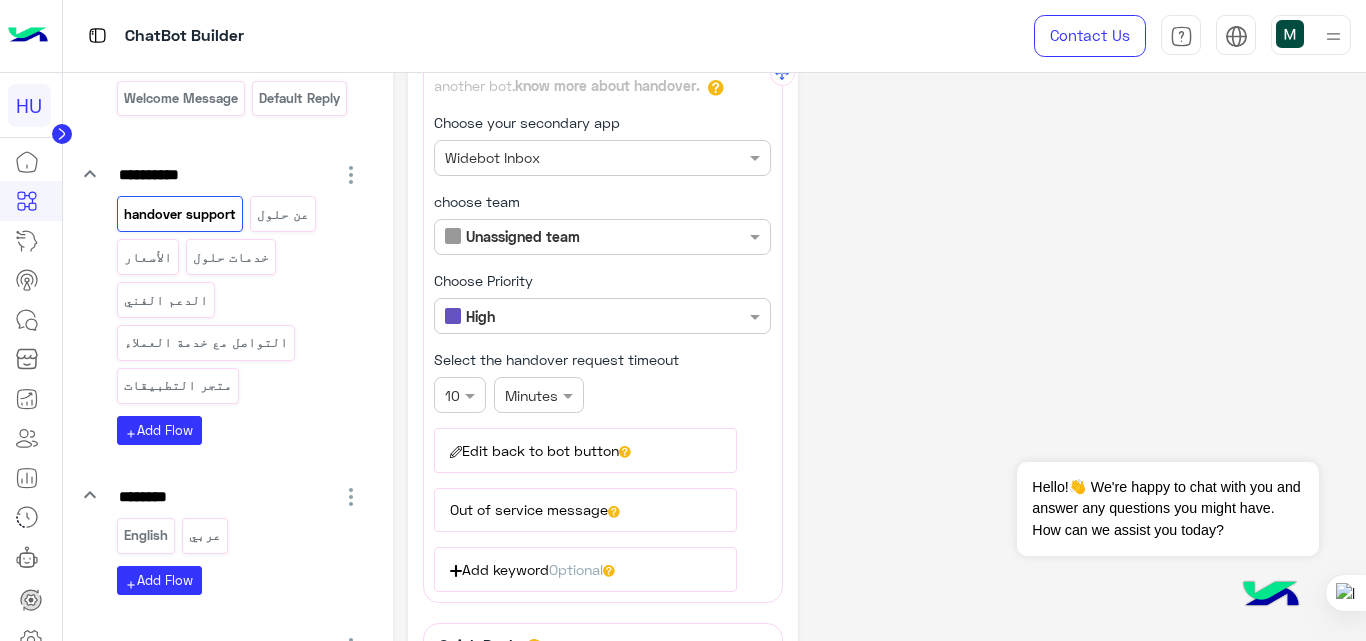 click on "Select the handover request timeout" at bounding box center (556, 360) 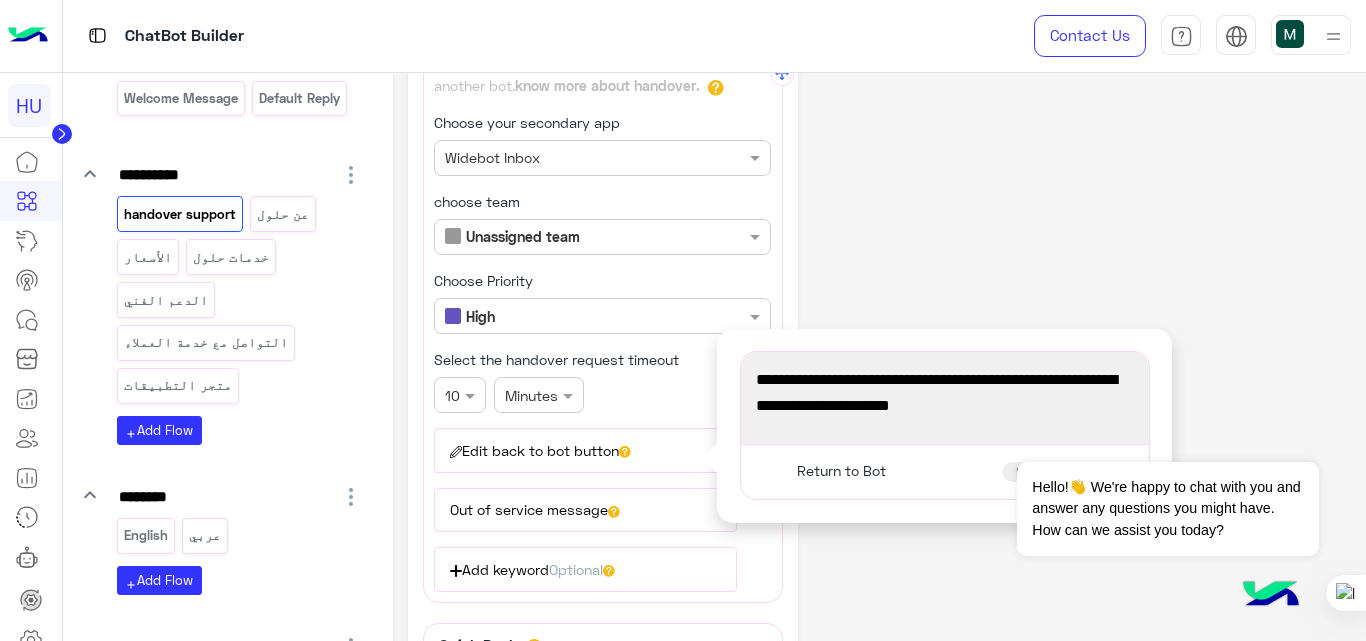 click on "Out of service message" at bounding box center [585, 510] 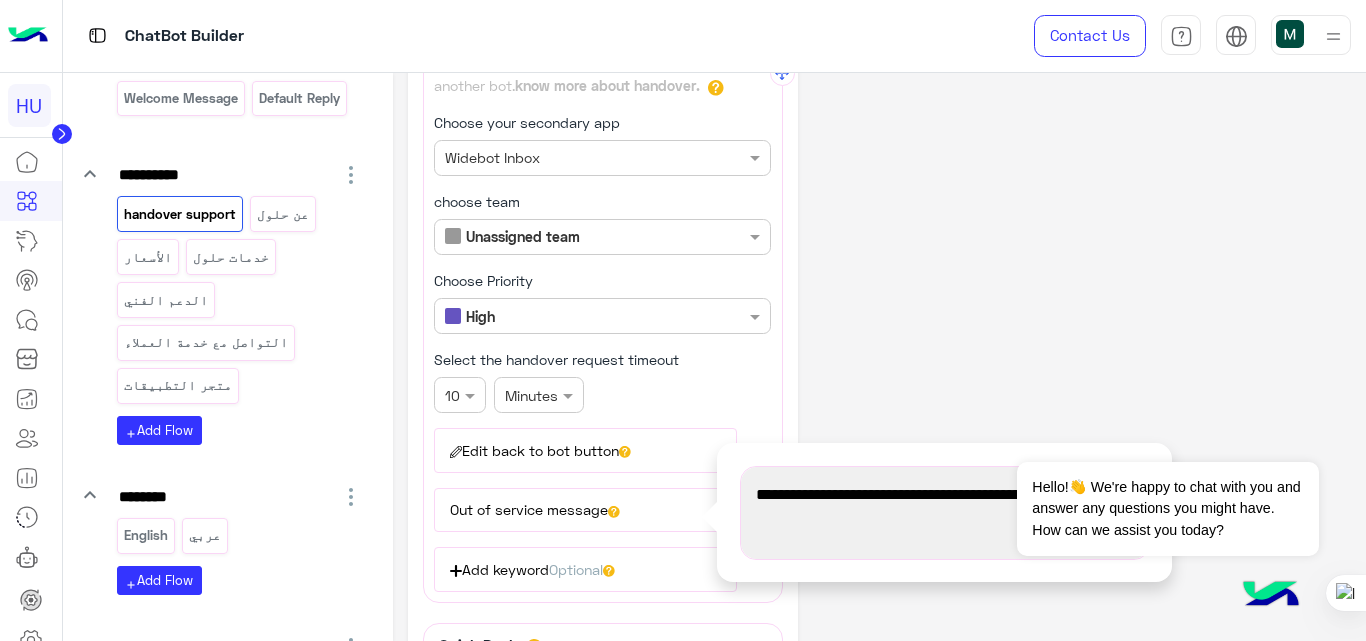 click on "Out of service message" at bounding box center [585, 510] 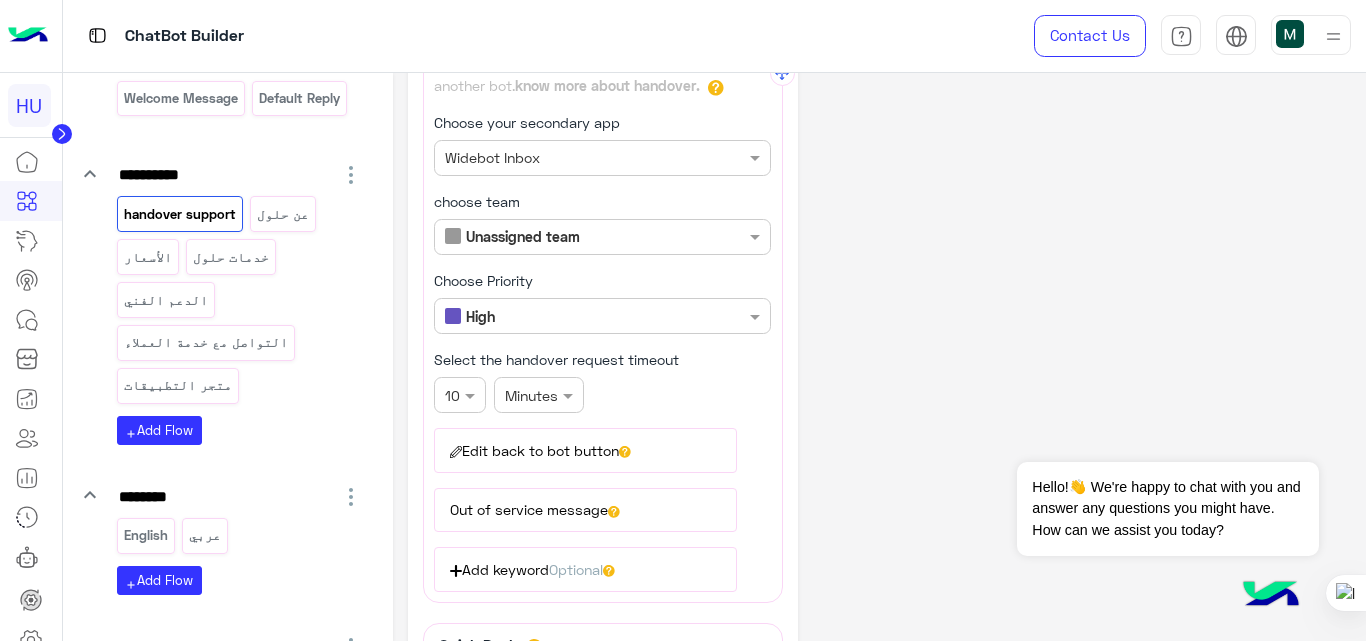 click on "Out of service message" at bounding box center (585, 510) 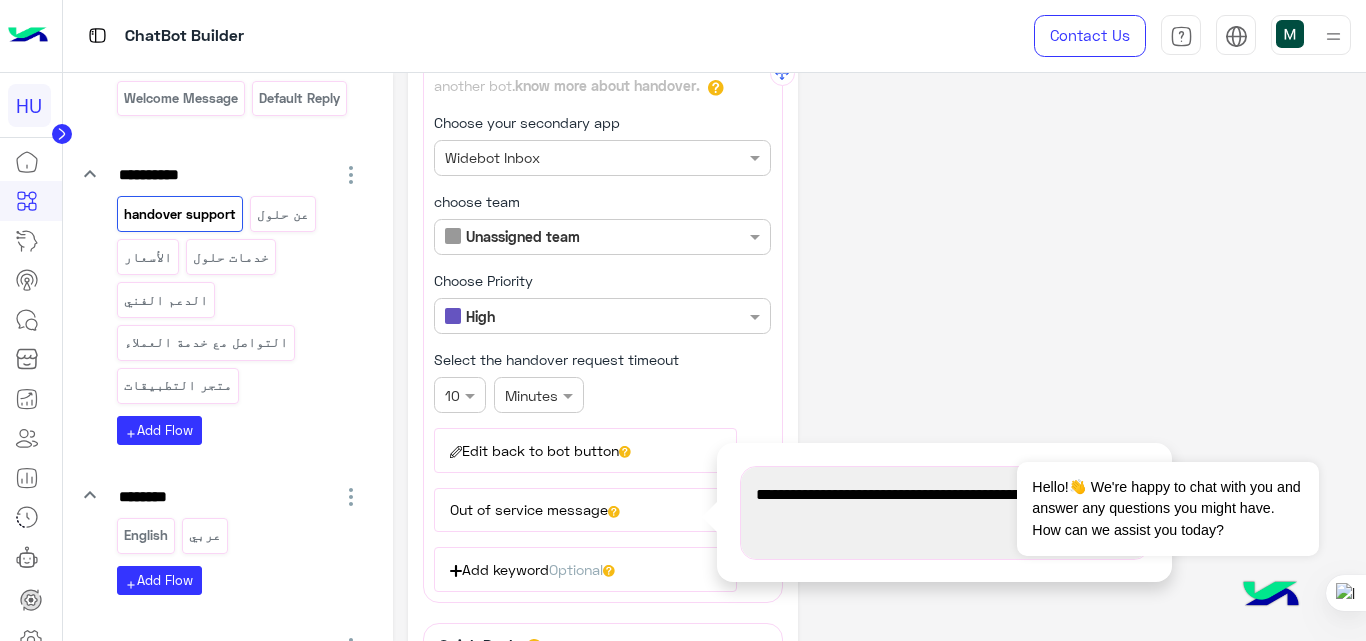 click on "Out of service message" at bounding box center [585, 510] 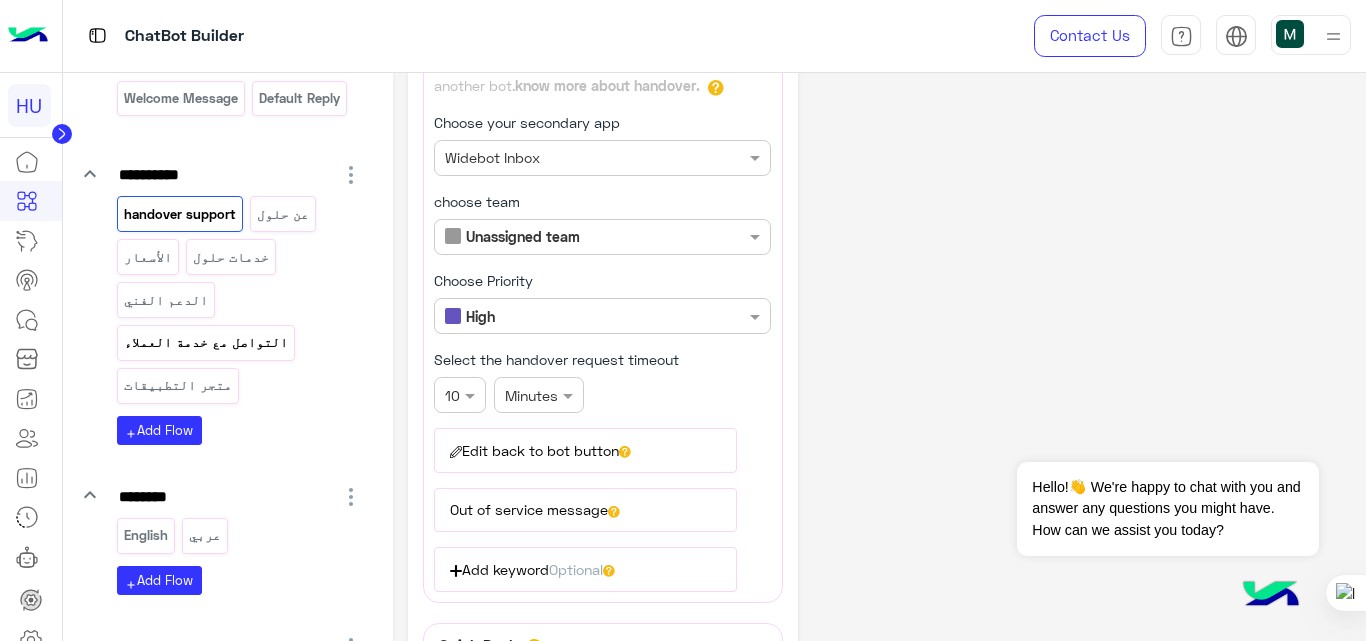 click on "التواصل مع خدمة العملاء" at bounding box center [206, 342] 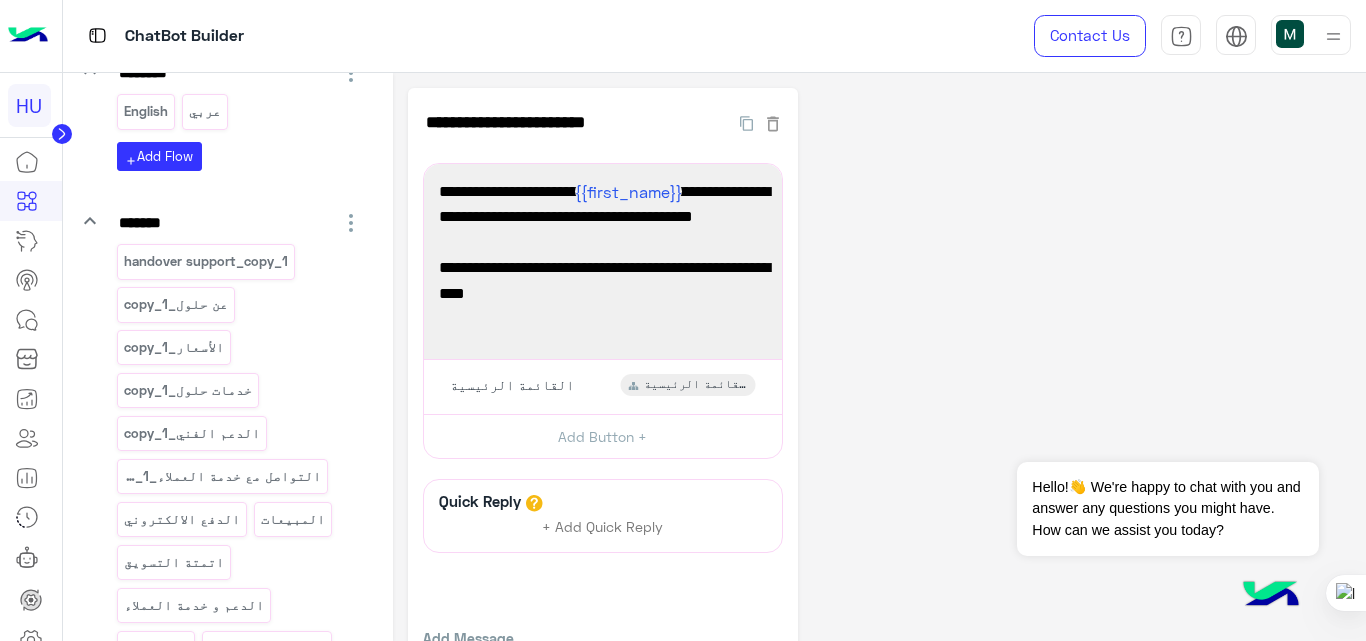 scroll, scrollTop: 611, scrollLeft: 0, axis: vertical 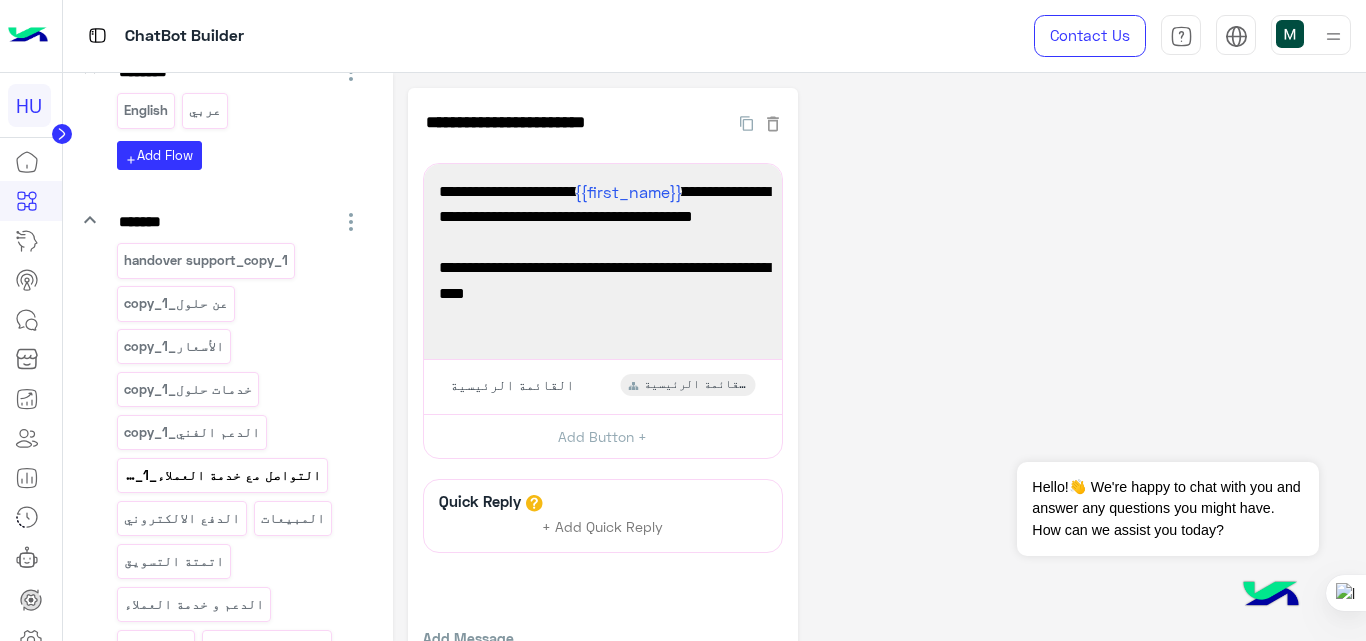 click on "التواصل مع خدمة العملاء_copy_1" at bounding box center (222, 475) 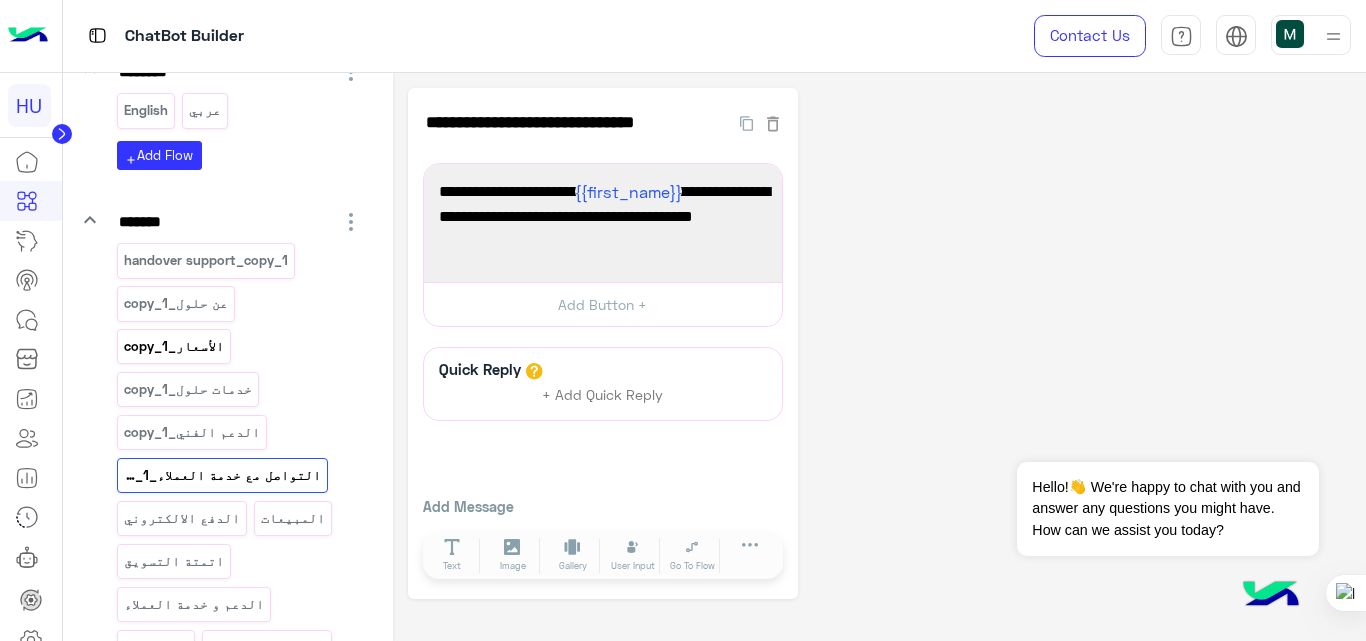 click on "الأسعار_copy_1" at bounding box center (173, 346) 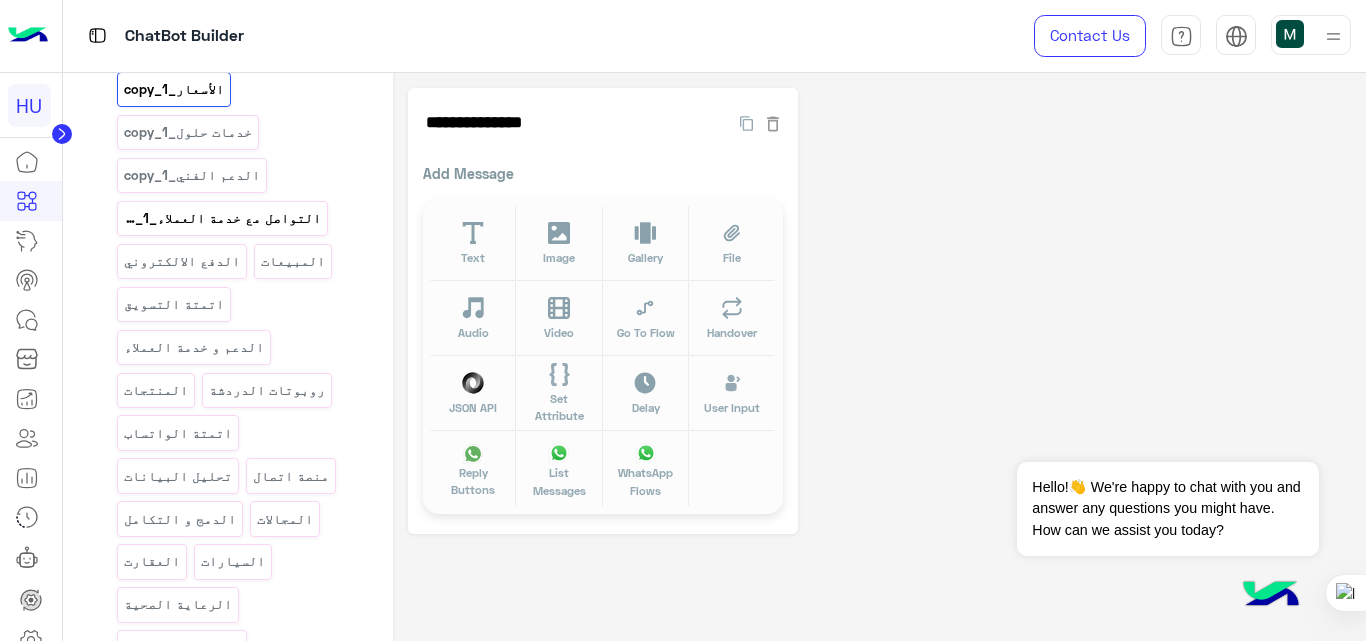 scroll, scrollTop: 869, scrollLeft: 0, axis: vertical 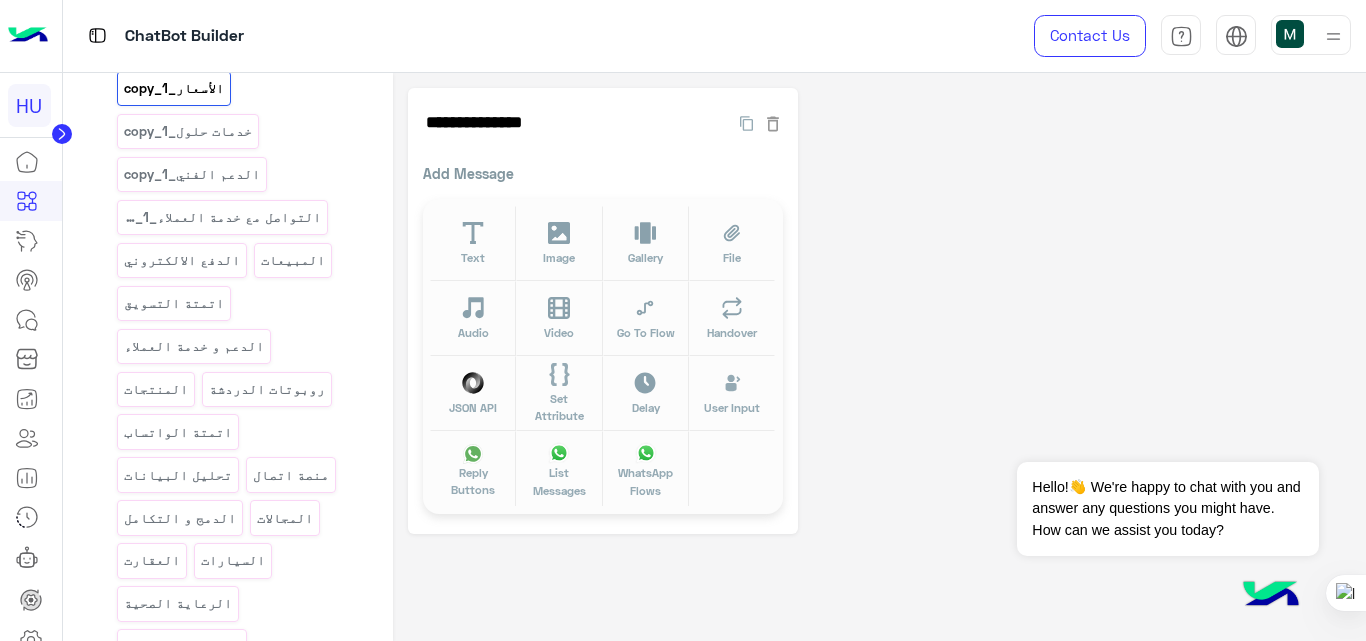 click on "الاسعار" at bounding box center (309, 732) 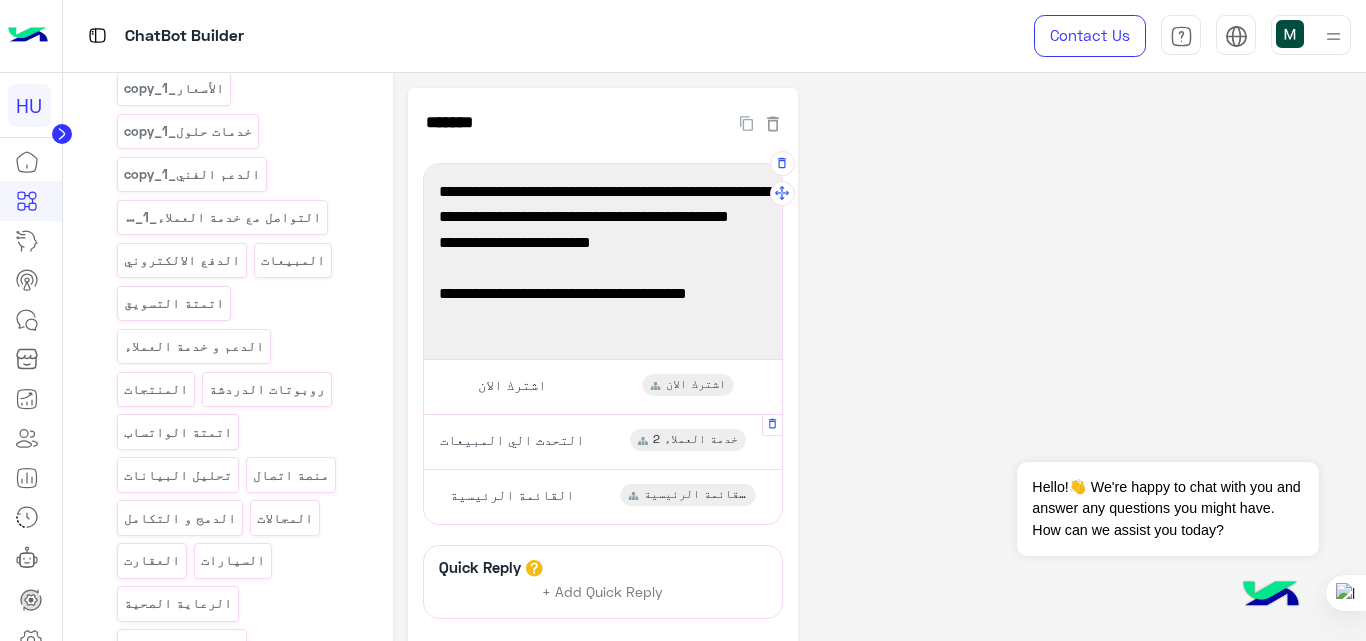 click on "التحدث الي المبيعات  خدمة العملاء 2" at bounding box center [602, 441] 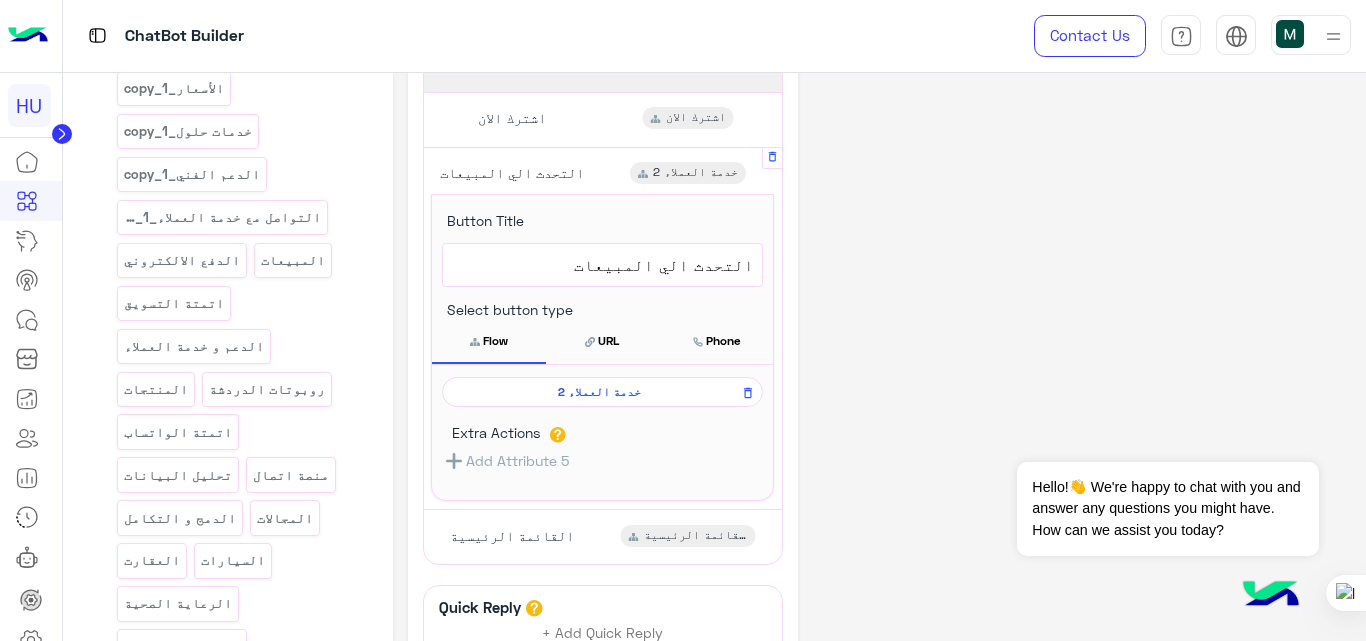 scroll, scrollTop: 271, scrollLeft: 0, axis: vertical 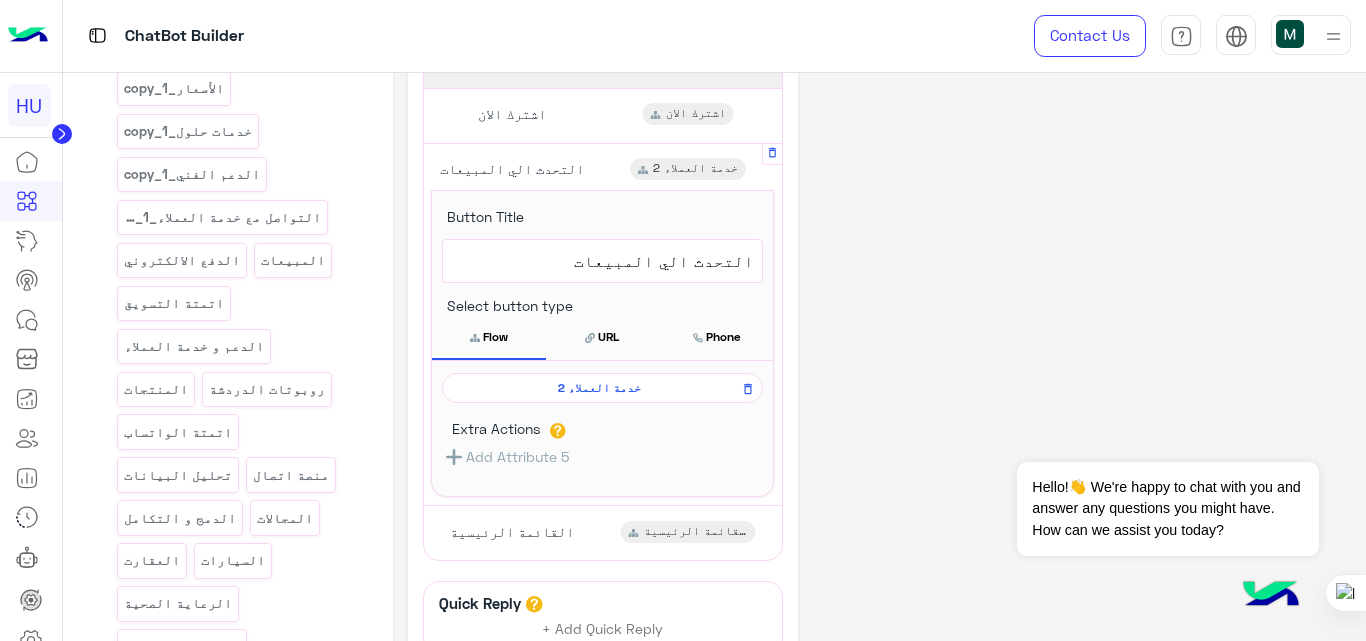 click on "خدمة العملاء 2" at bounding box center [602, 388] 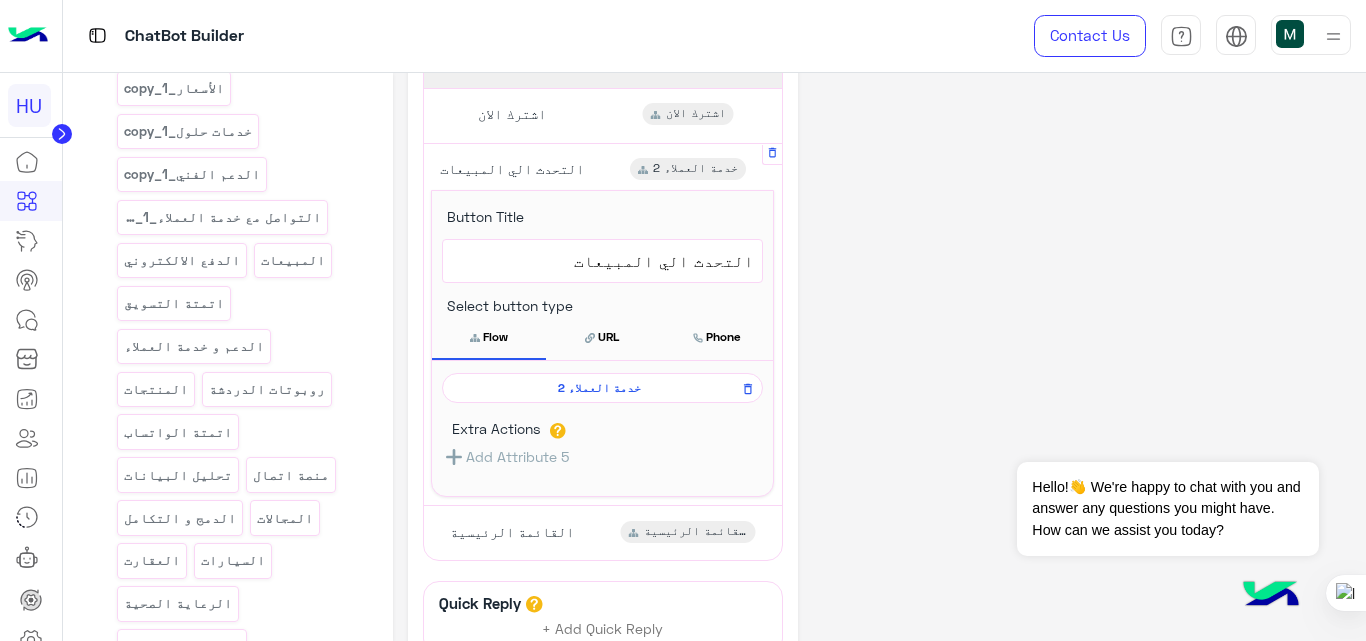 click on "خدمة العملاء 2" at bounding box center [599, 388] 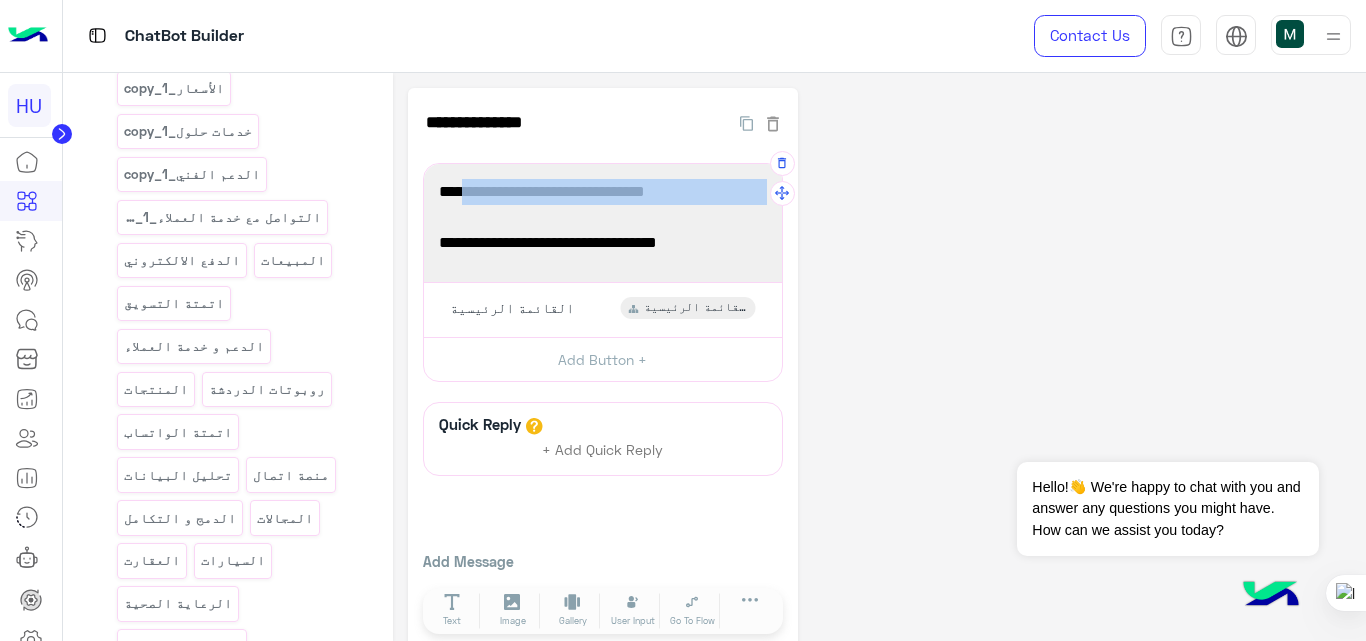 drag, startPoint x: 484, startPoint y: 188, endPoint x: 765, endPoint y: 195, distance: 281.0872 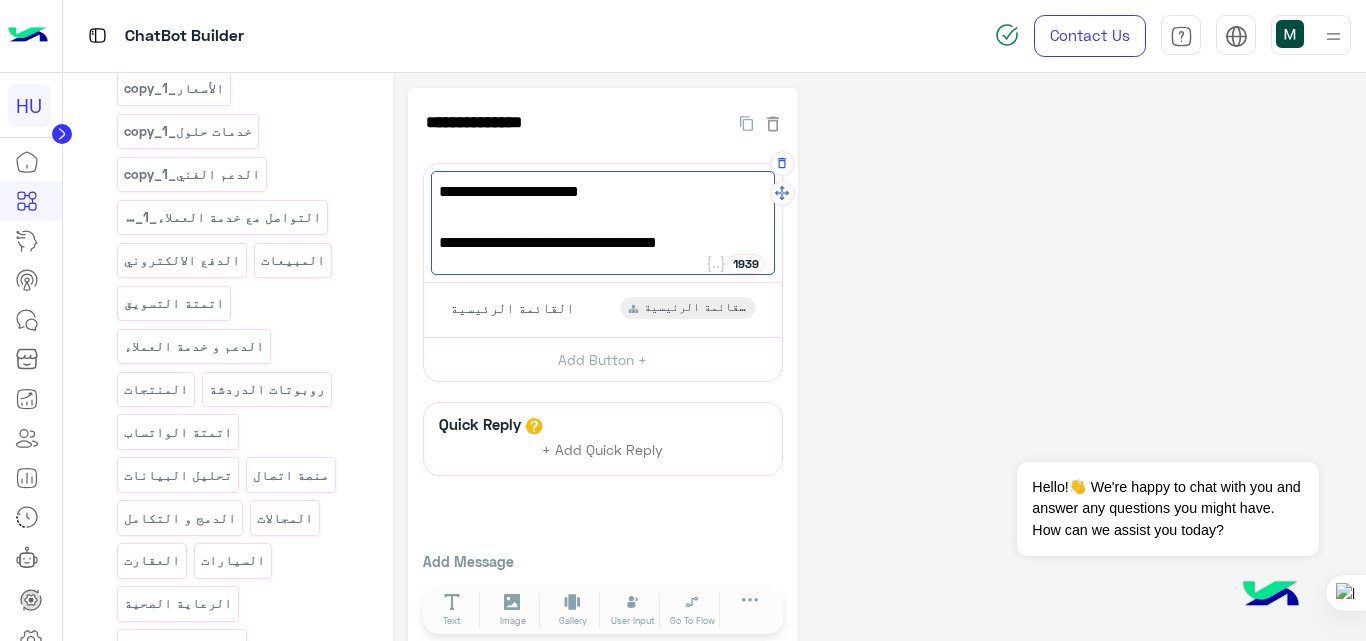 paste on "**********" 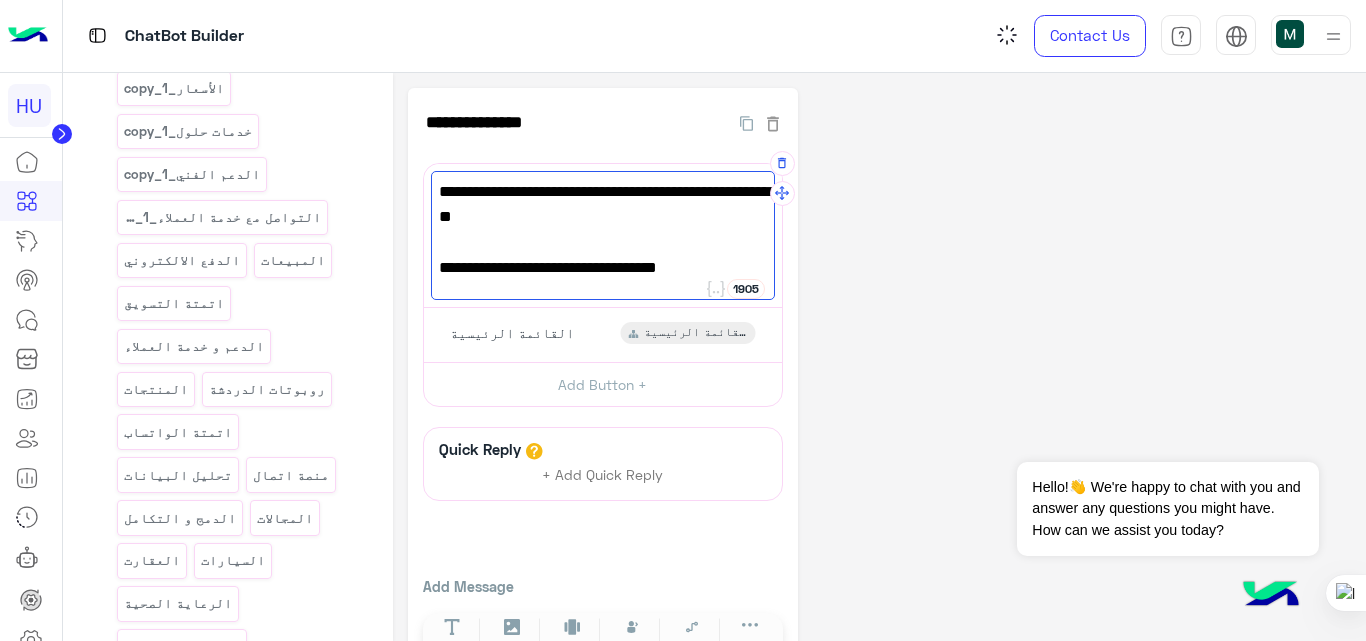 type on "**********" 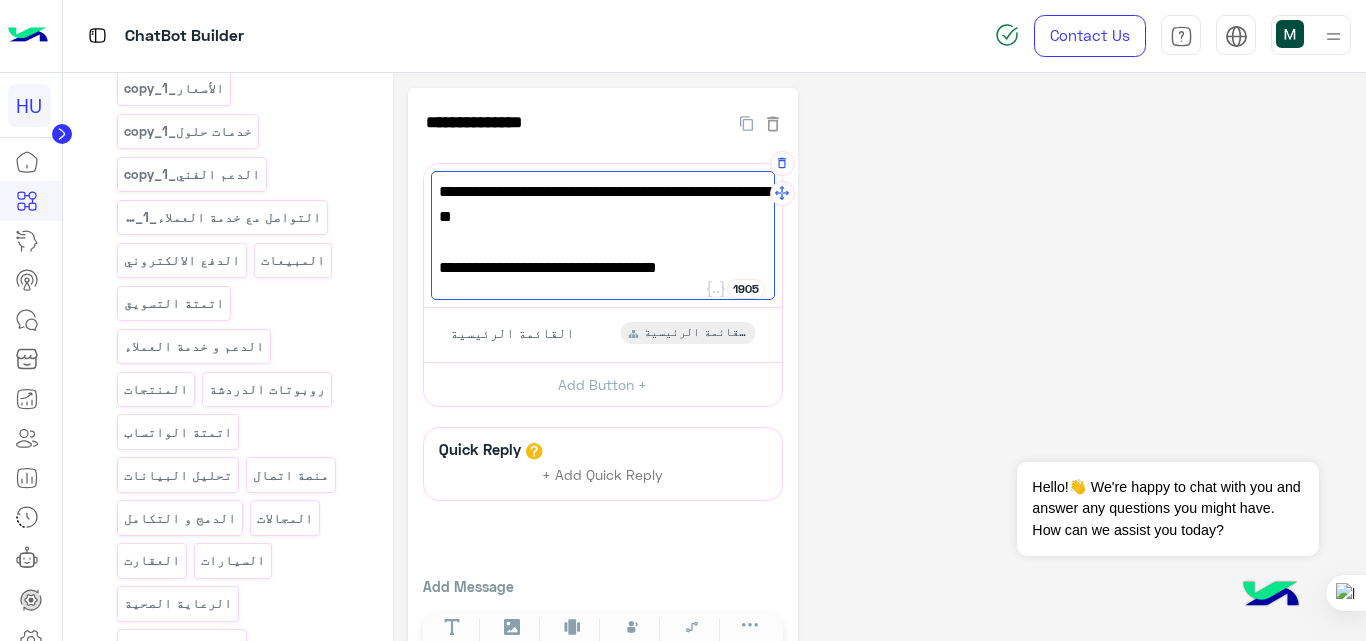 click on "**********" 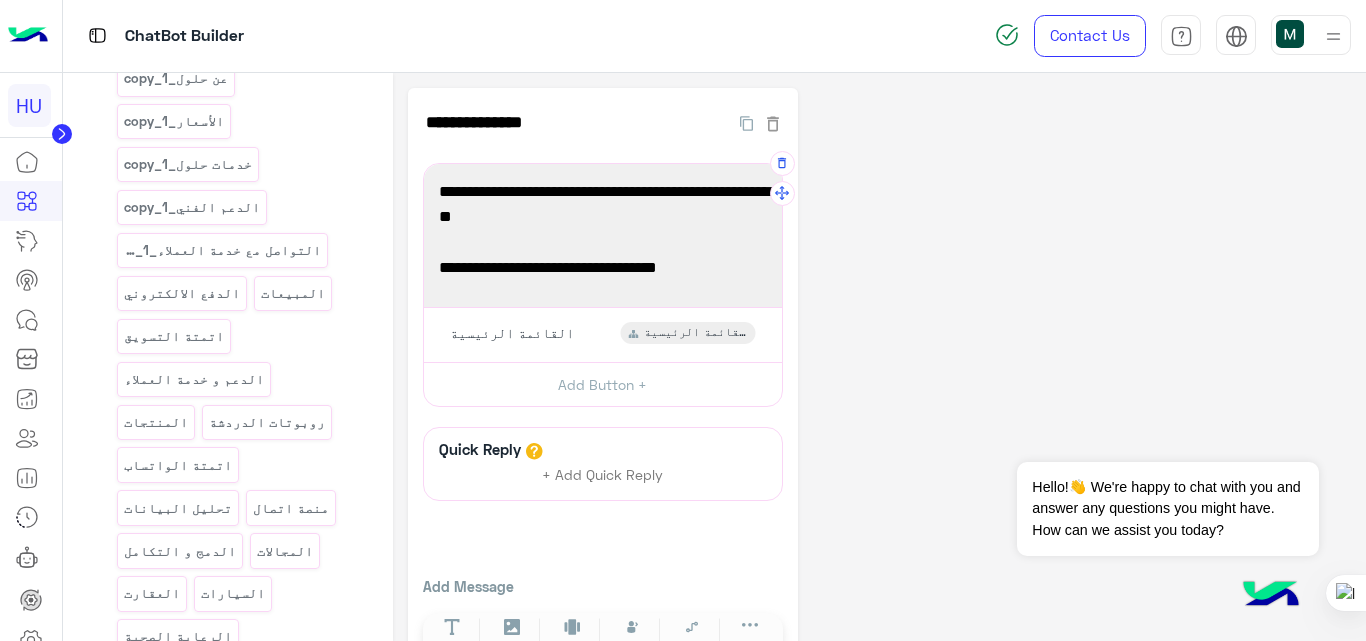 scroll, scrollTop: 831, scrollLeft: 0, axis: vertical 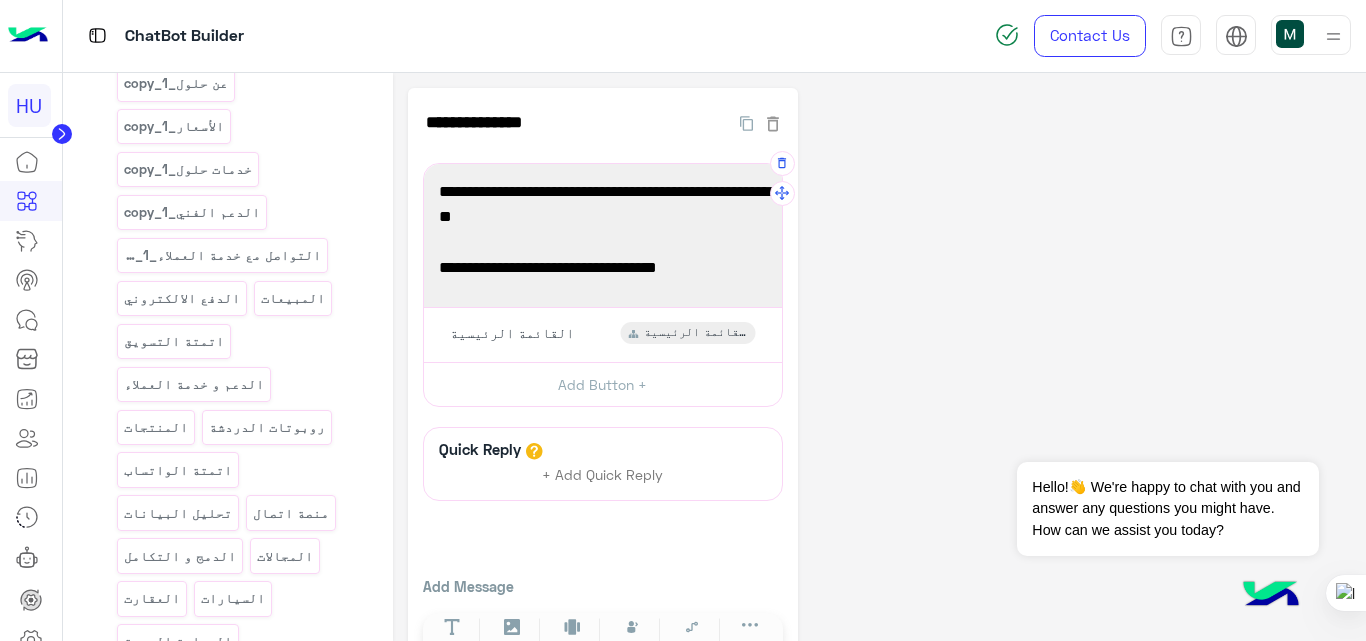 click on "الاسعار" at bounding box center (309, 770) 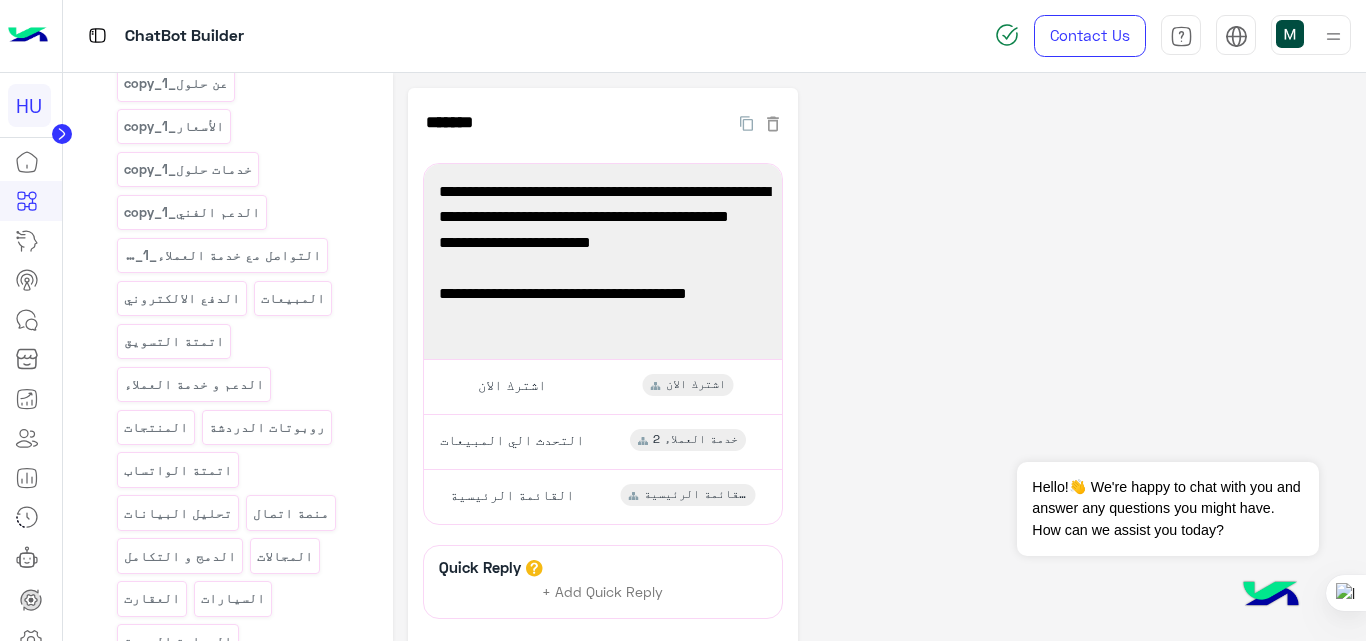 click on "اشترك الان" at bounding box center [158, 813] 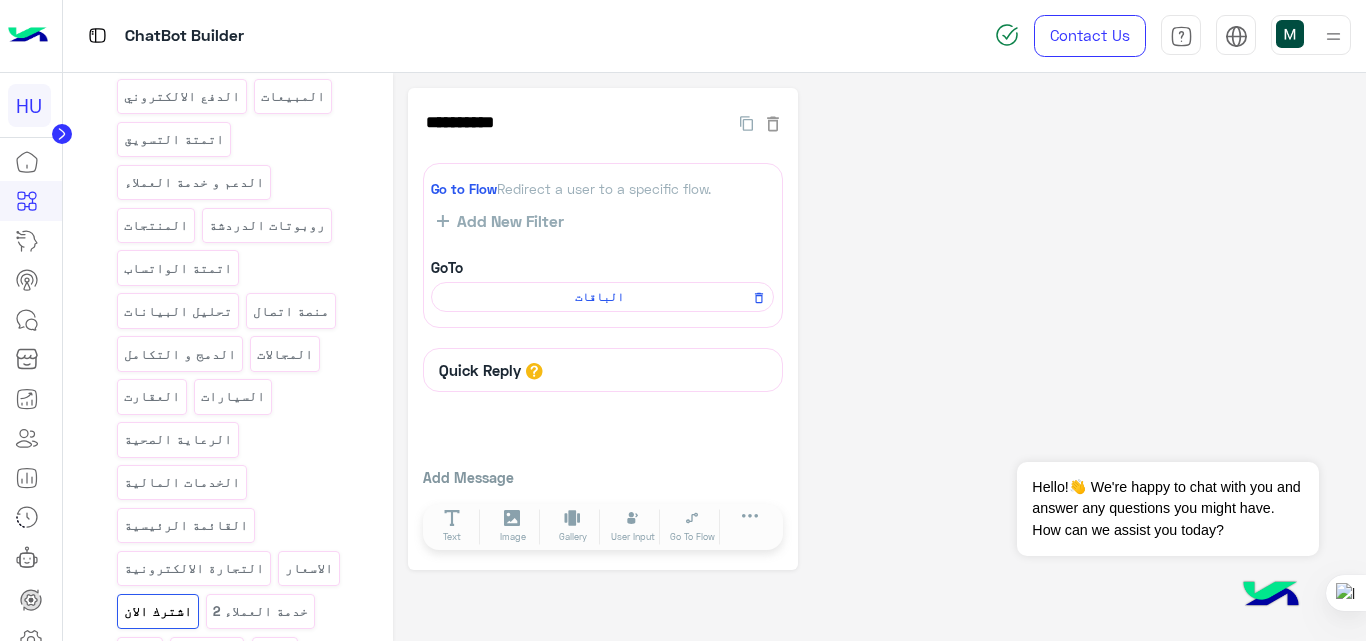 scroll, scrollTop: 1035, scrollLeft: 0, axis: vertical 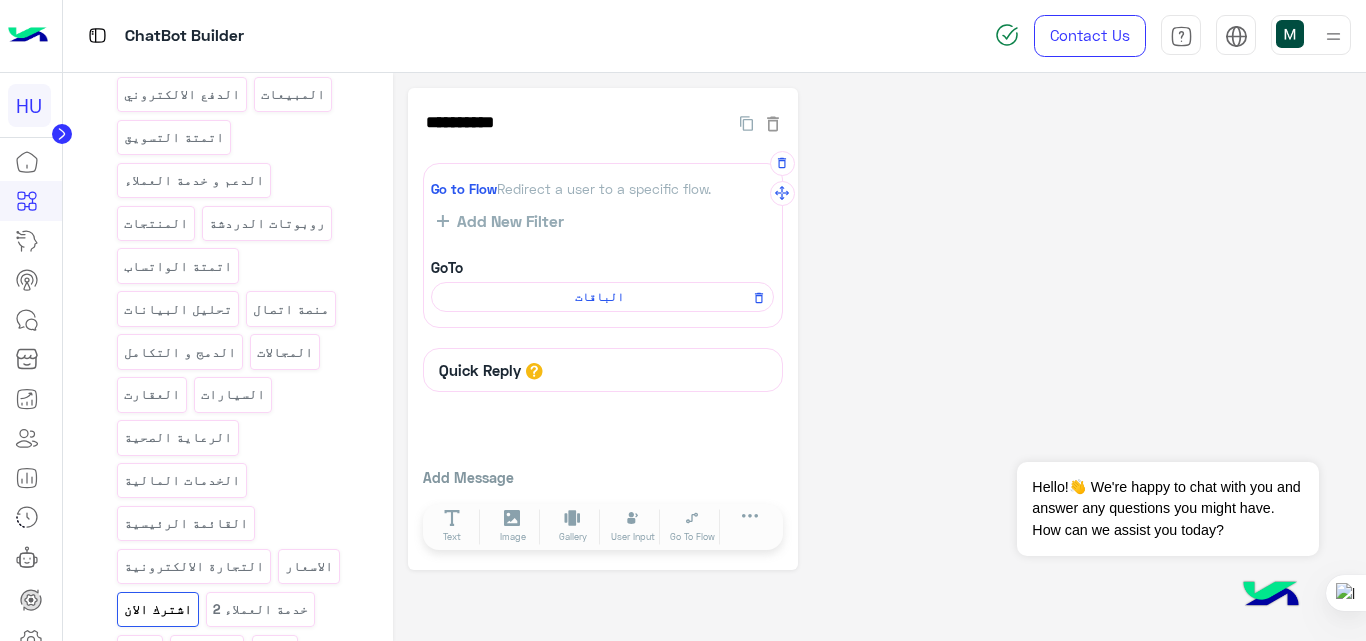 click on "الباقات" at bounding box center (599, 297) 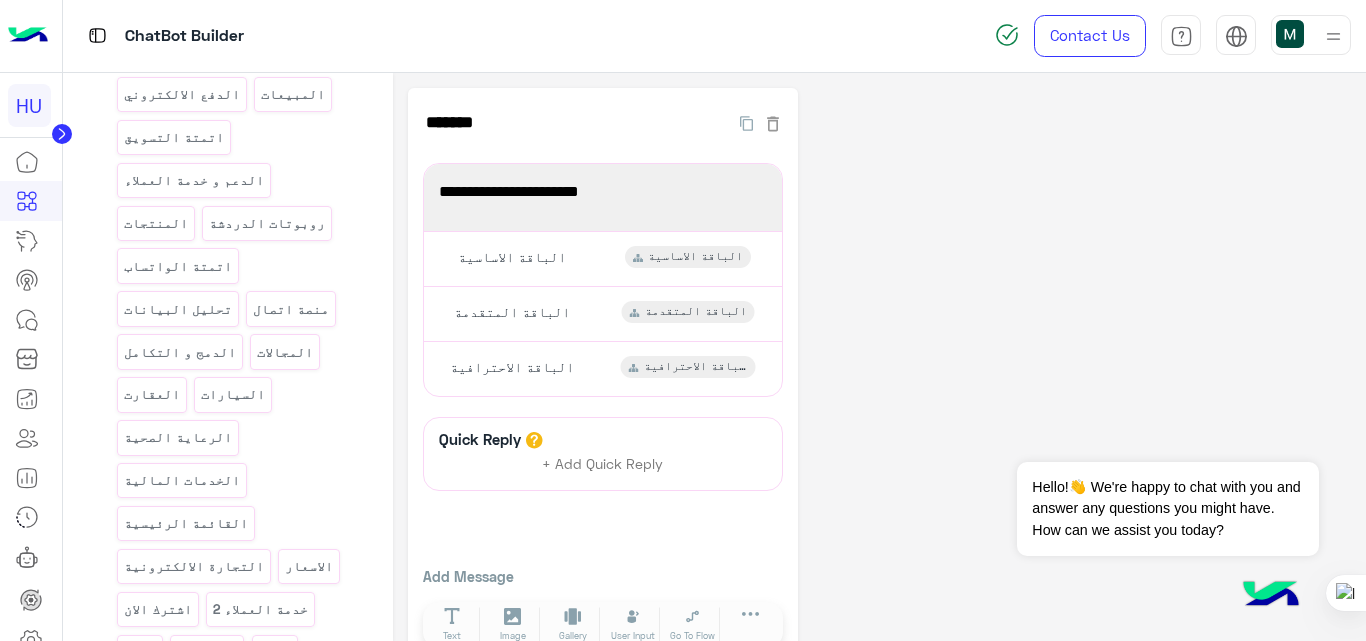 click on "**********" at bounding box center (603, 314) 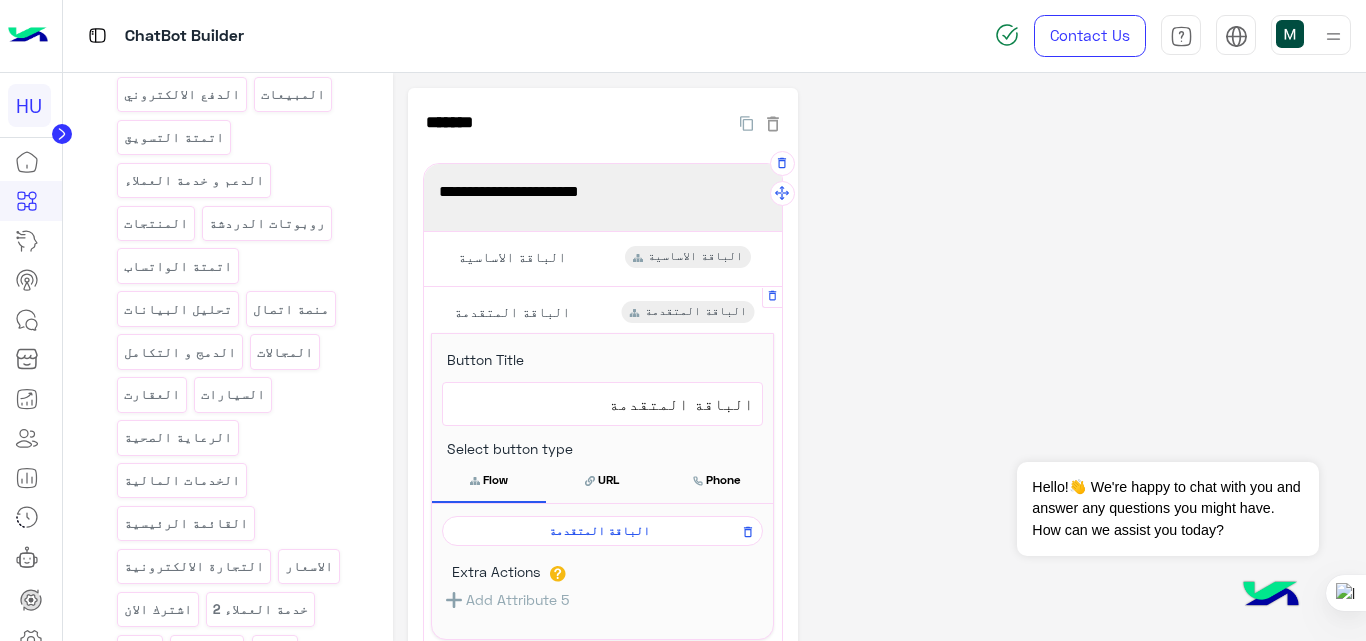 click on "الباقة المتقدمة" at bounding box center [602, 531] 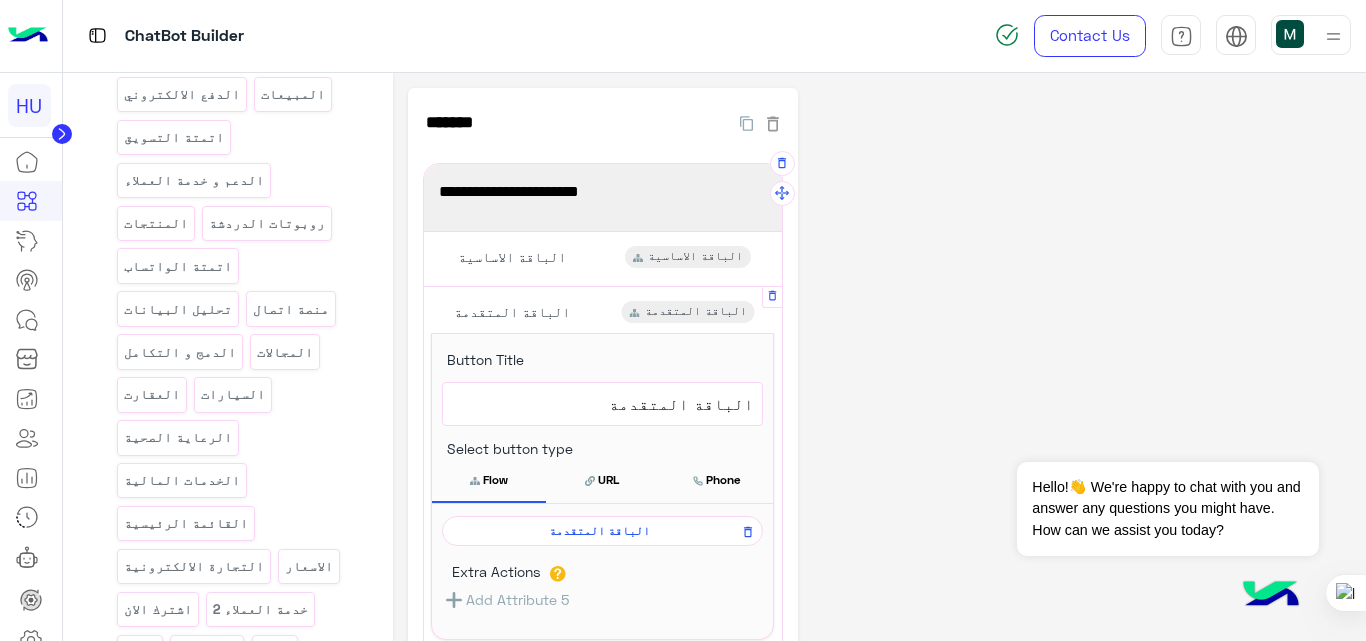 click on "الباقة المتقدمة" at bounding box center [599, 531] 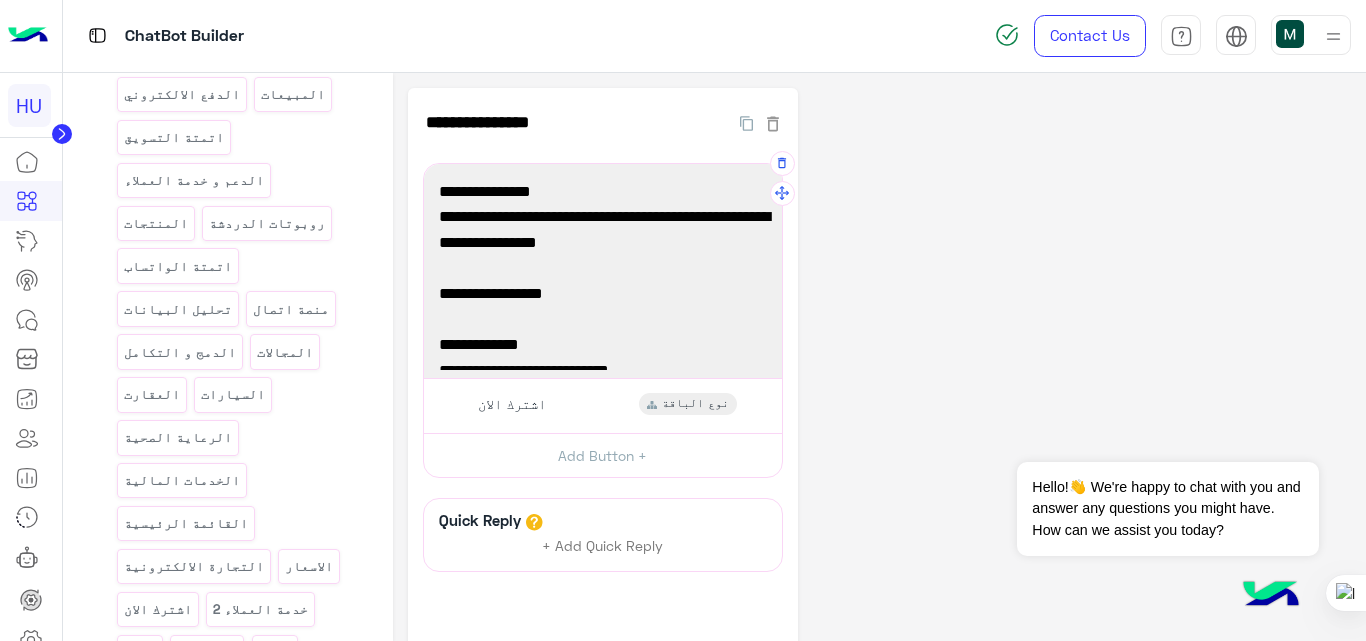 scroll, scrollTop: 255, scrollLeft: 0, axis: vertical 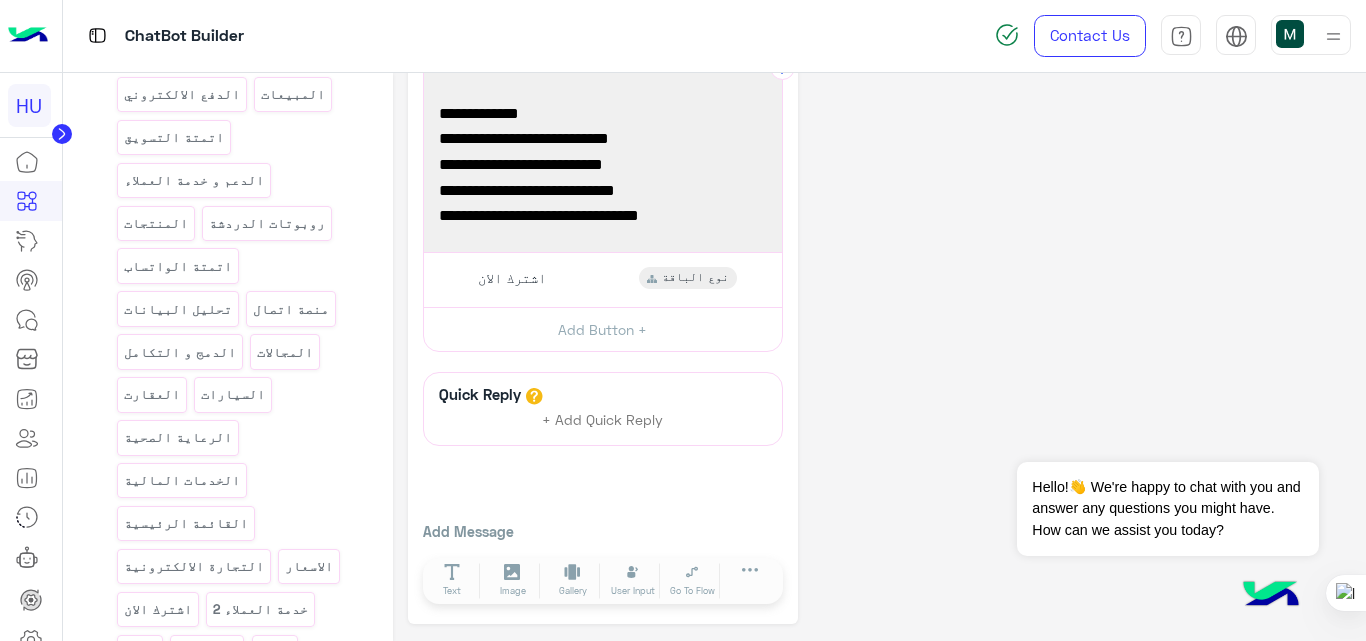 click on "اشترك الان  نوع الباقة" at bounding box center (602, 279) 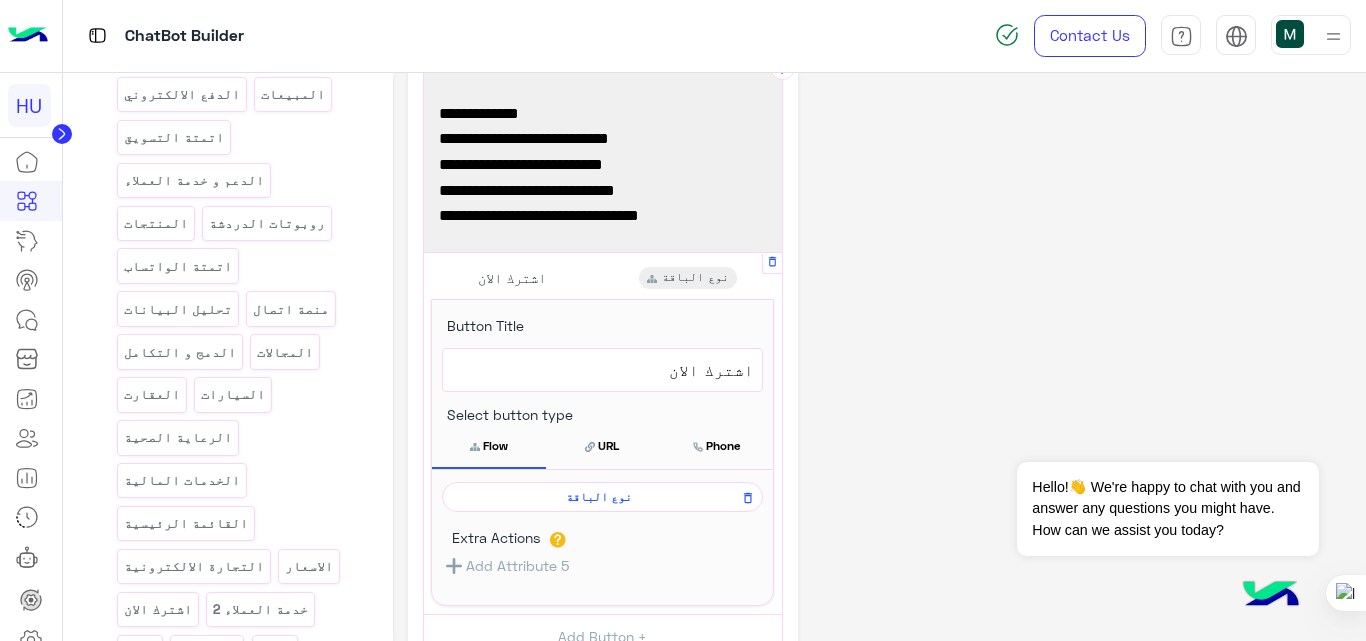 click on "نوع الباقة" at bounding box center (599, 497) 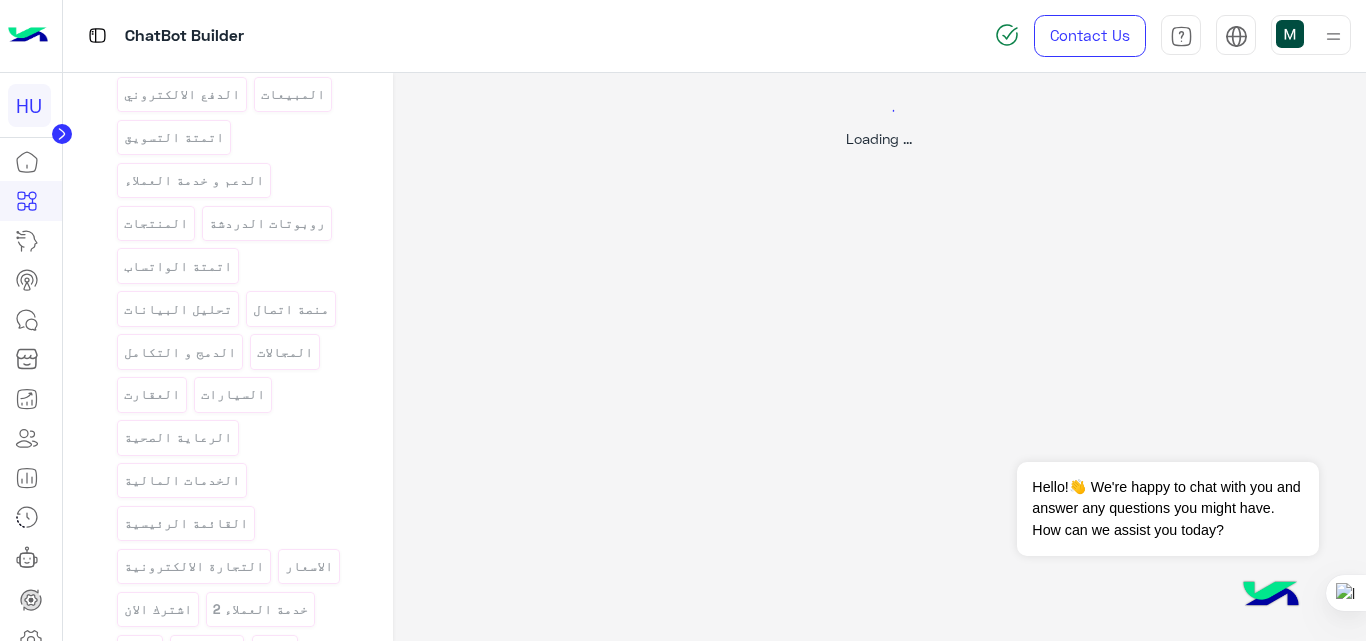 scroll, scrollTop: 0, scrollLeft: 0, axis: both 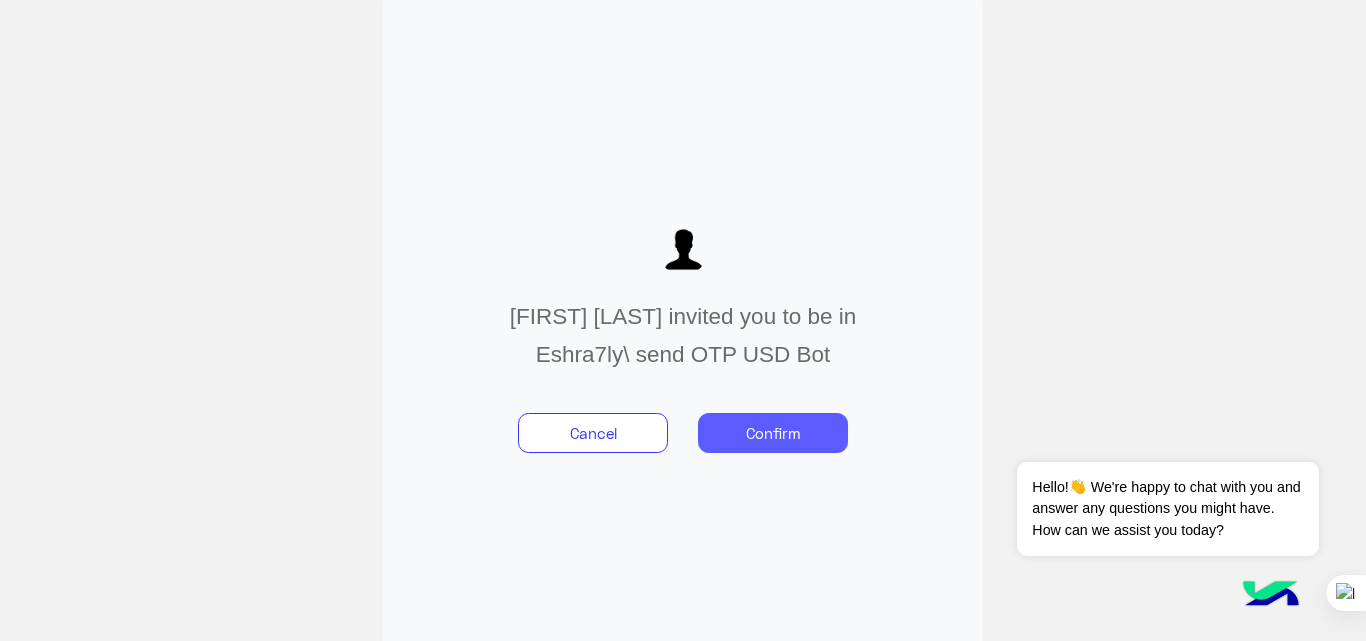 click on "Confirm" 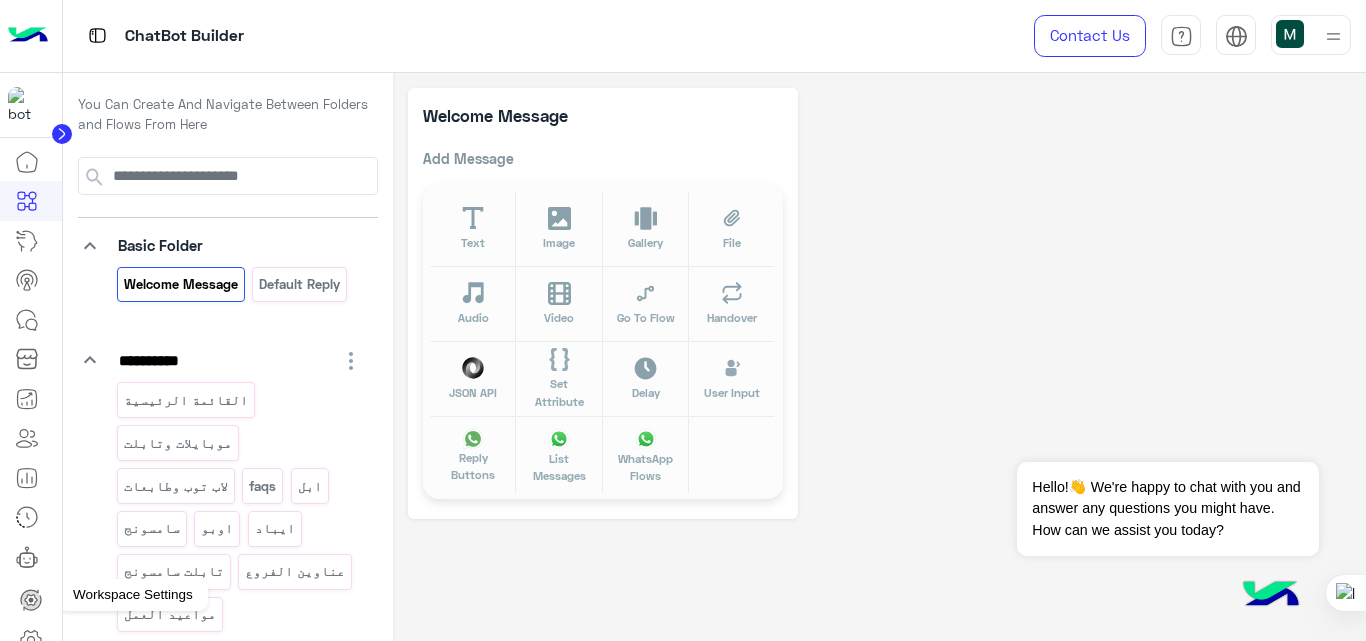 click 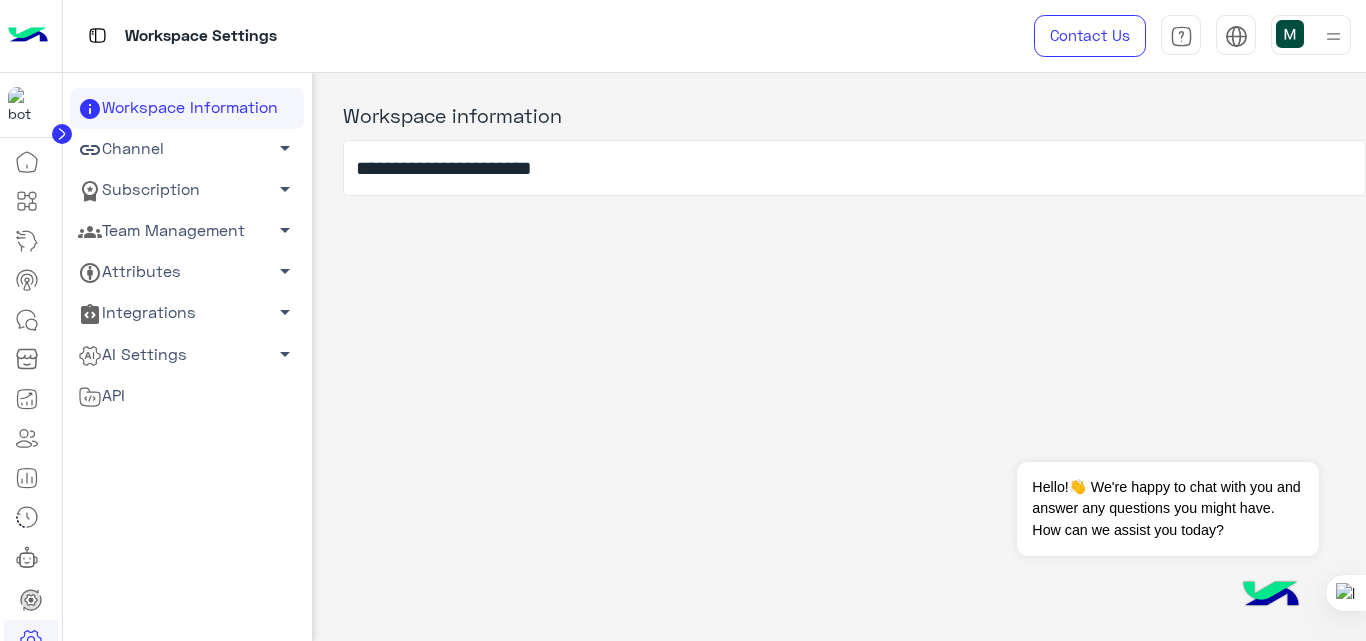click on "Channel   arrow_drop_down" 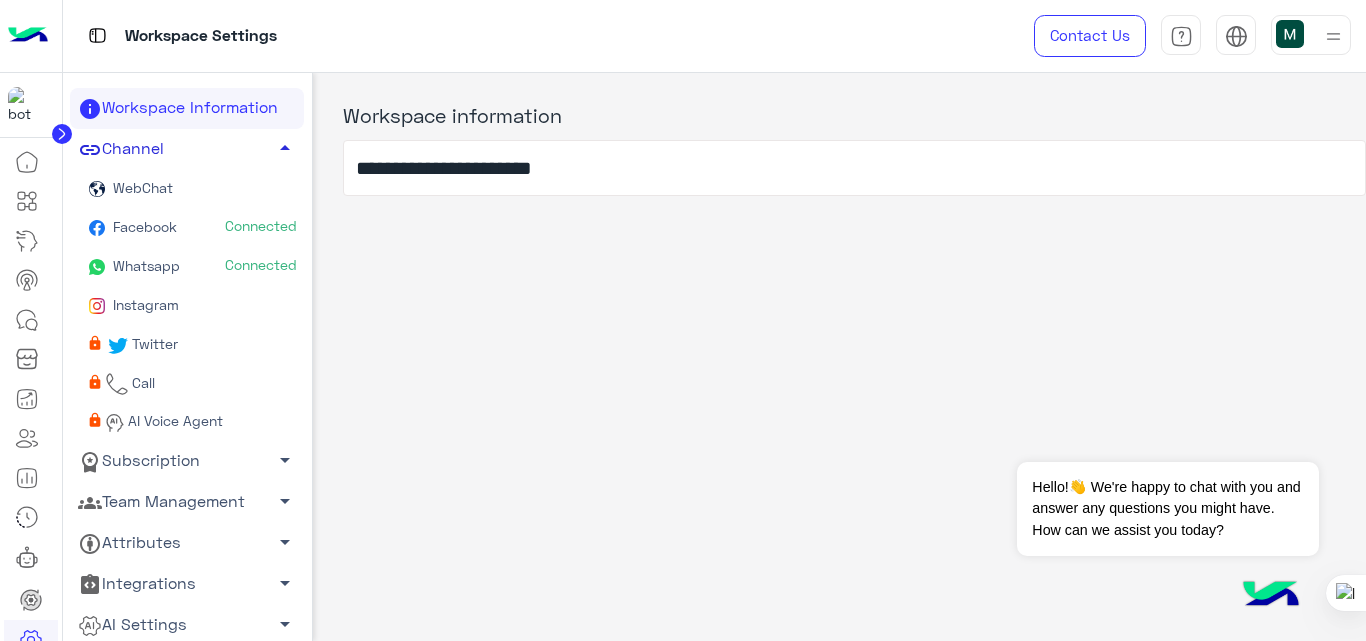 click on "Channel   arrow_drop_up" 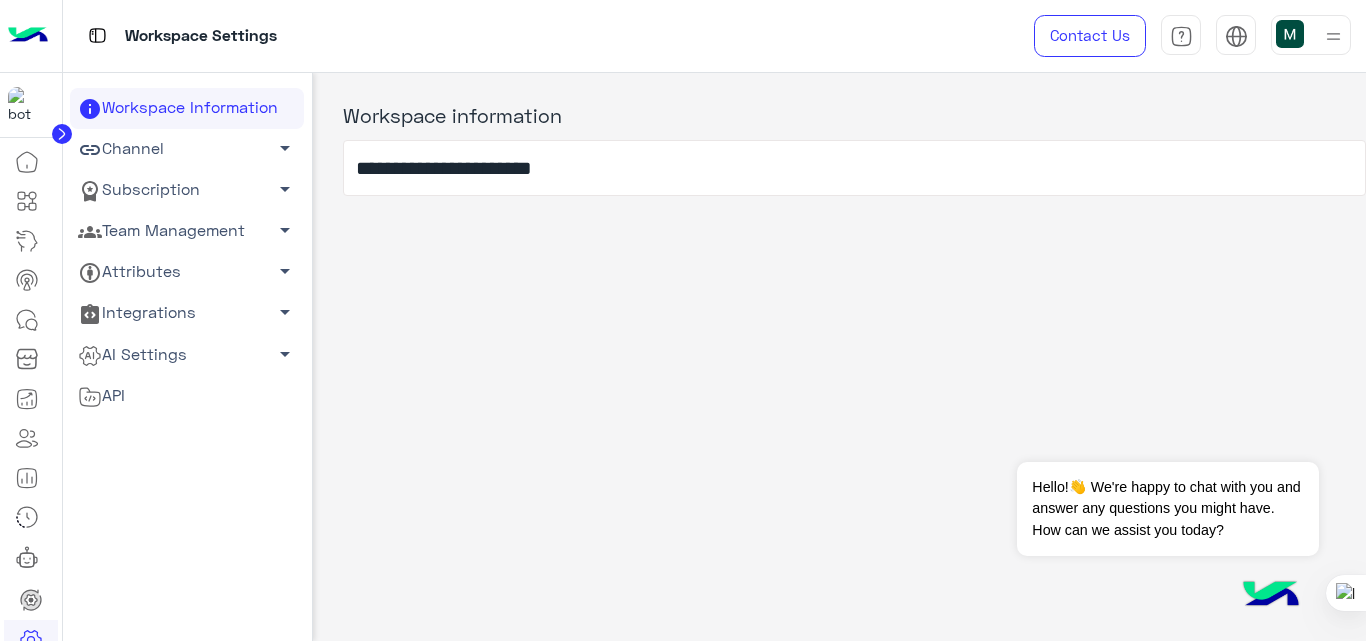 click on "Team Management   arrow_drop_down" 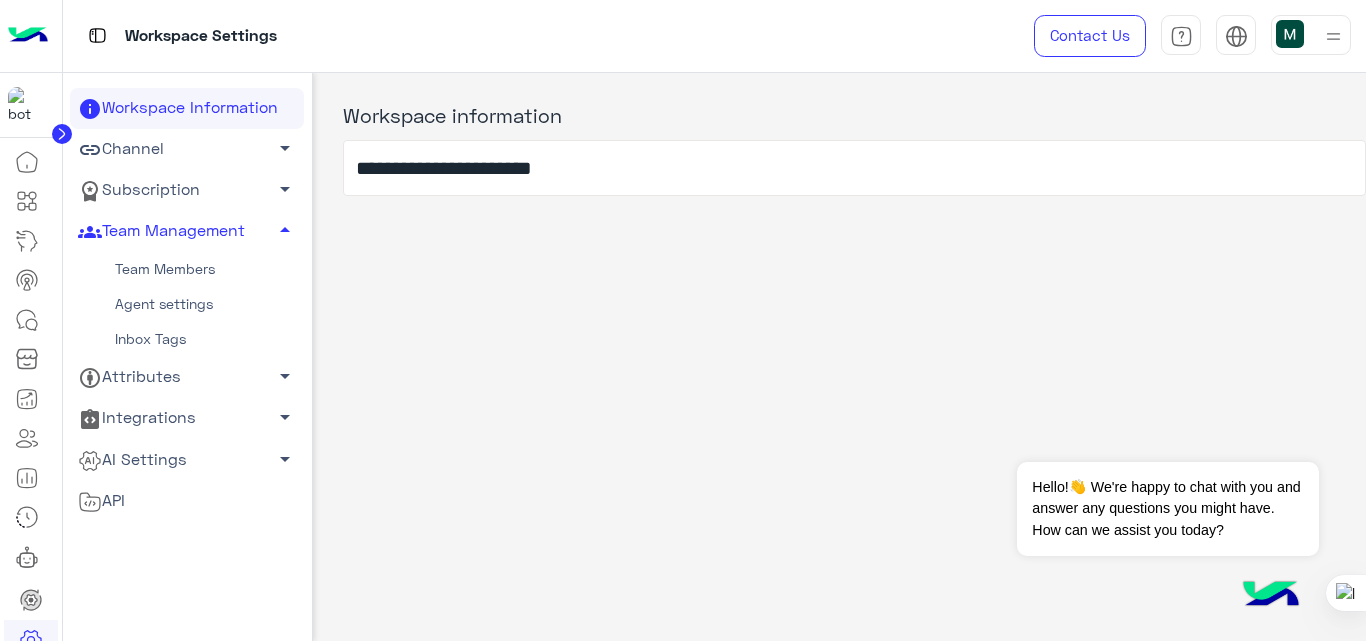 click on "Team Members" 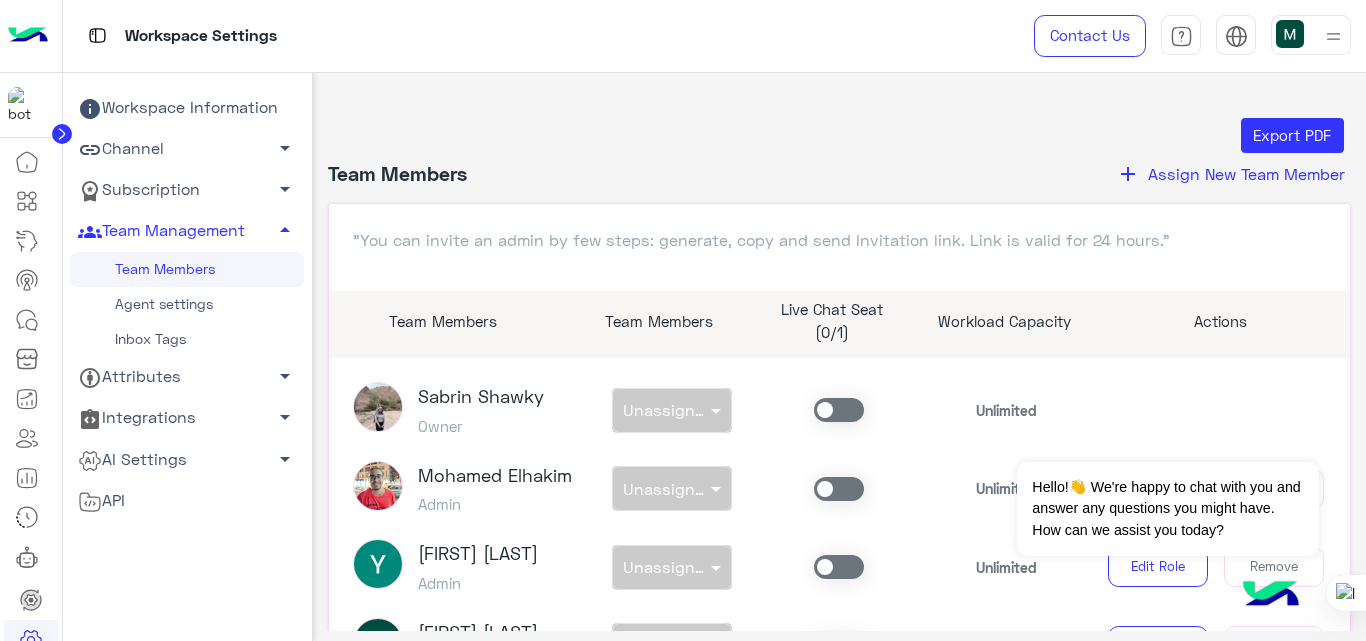 click on "Assign New Team Member" 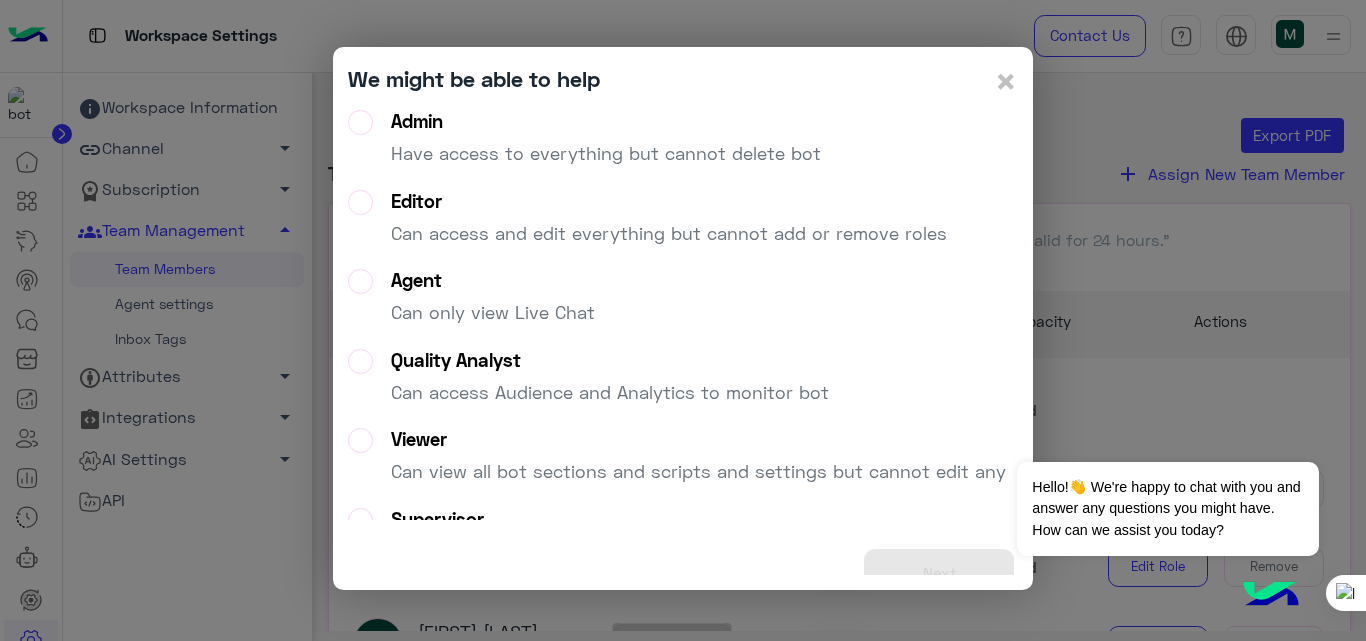 click on "Have access to everything but cannot delete bot" 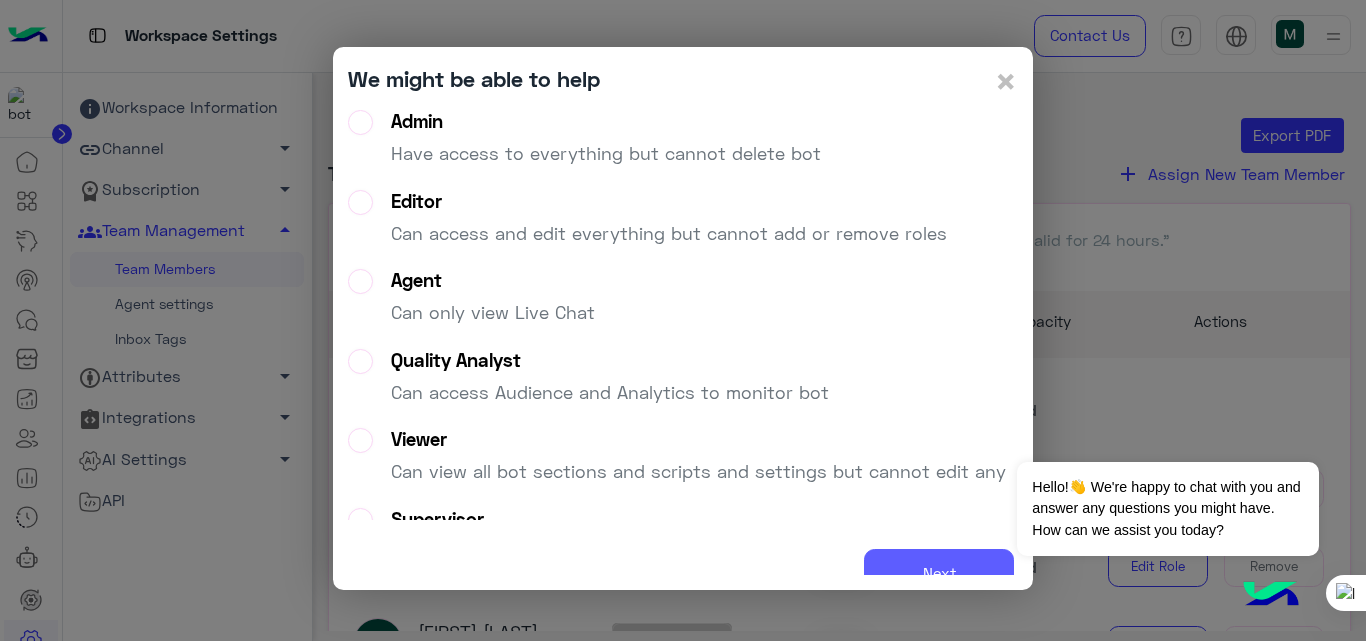 click on "Next" 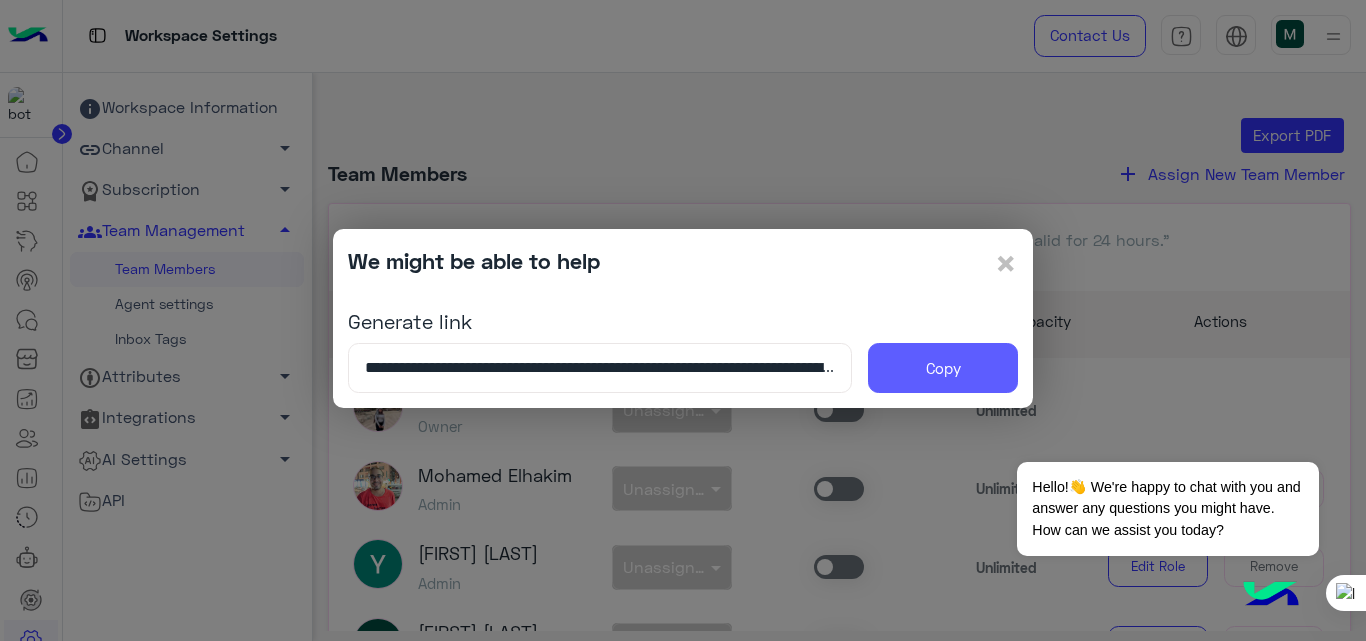 click on "Copy" 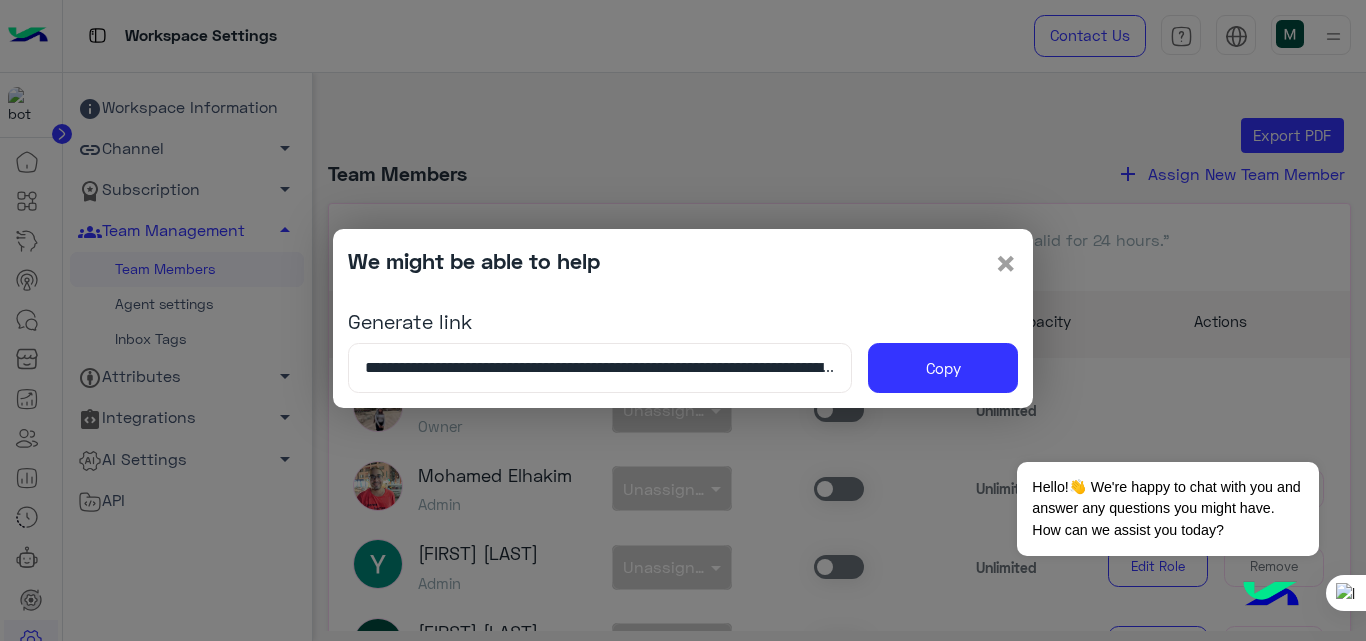 click on "×" 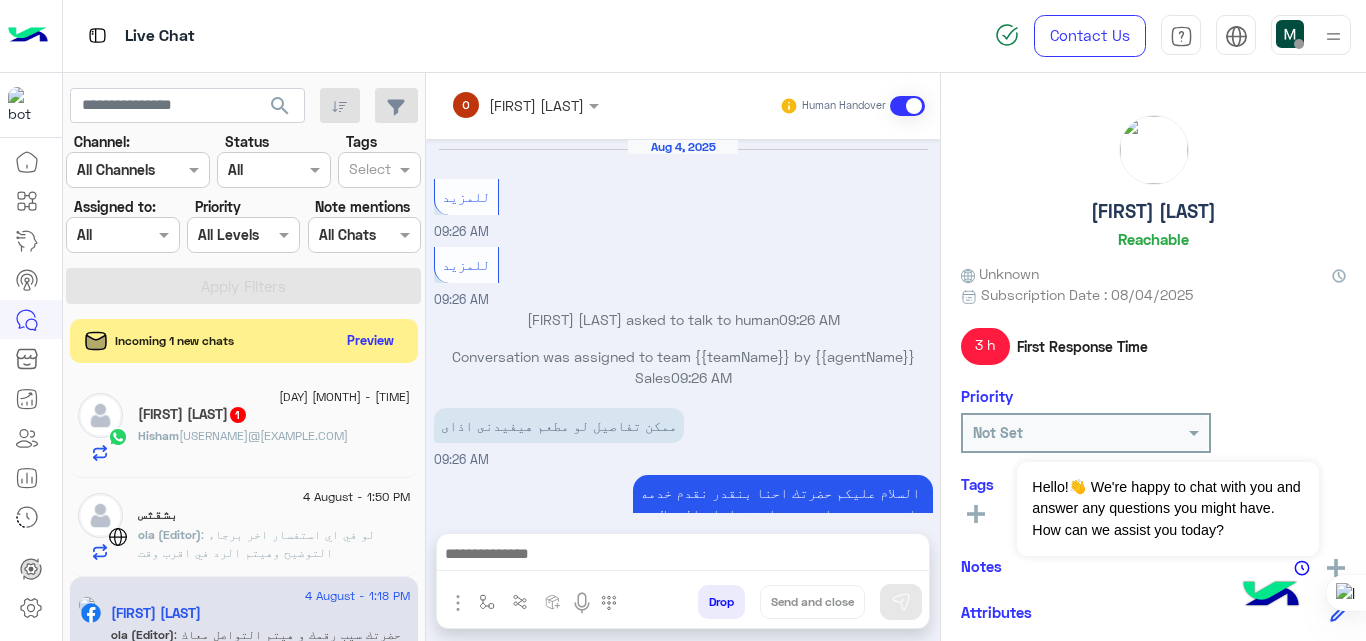 scroll, scrollTop: 0, scrollLeft: 0, axis: both 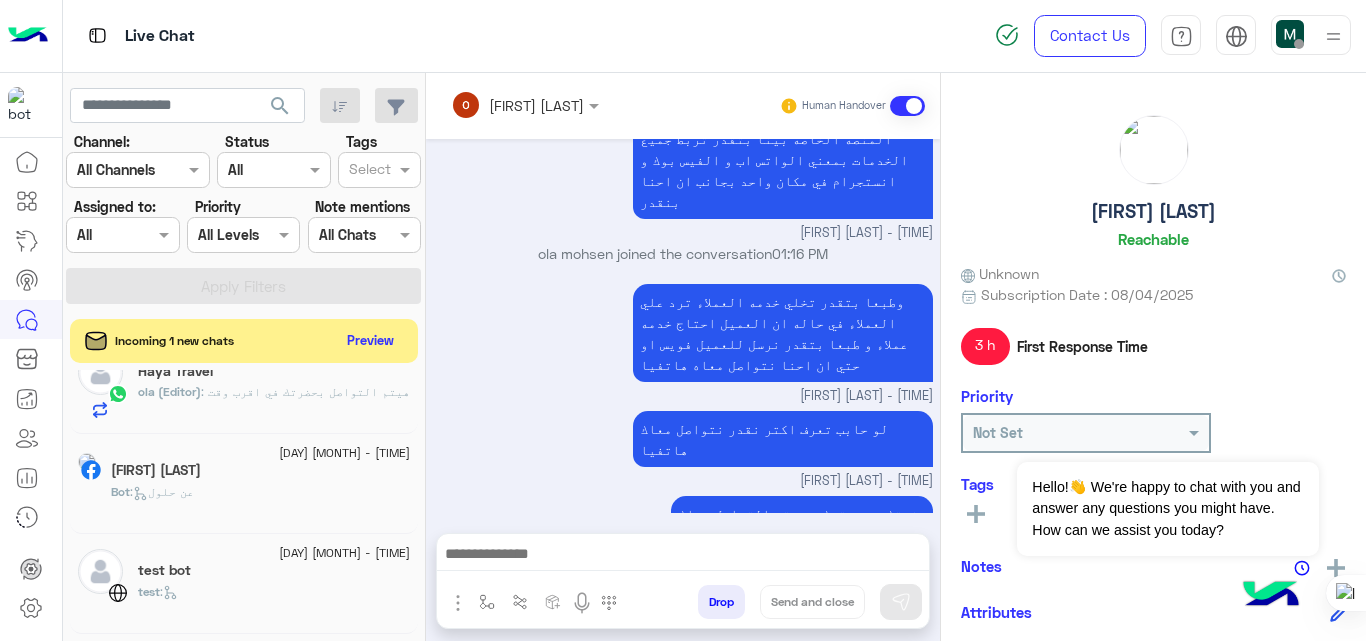 click on "[FIRST] [LAST]" 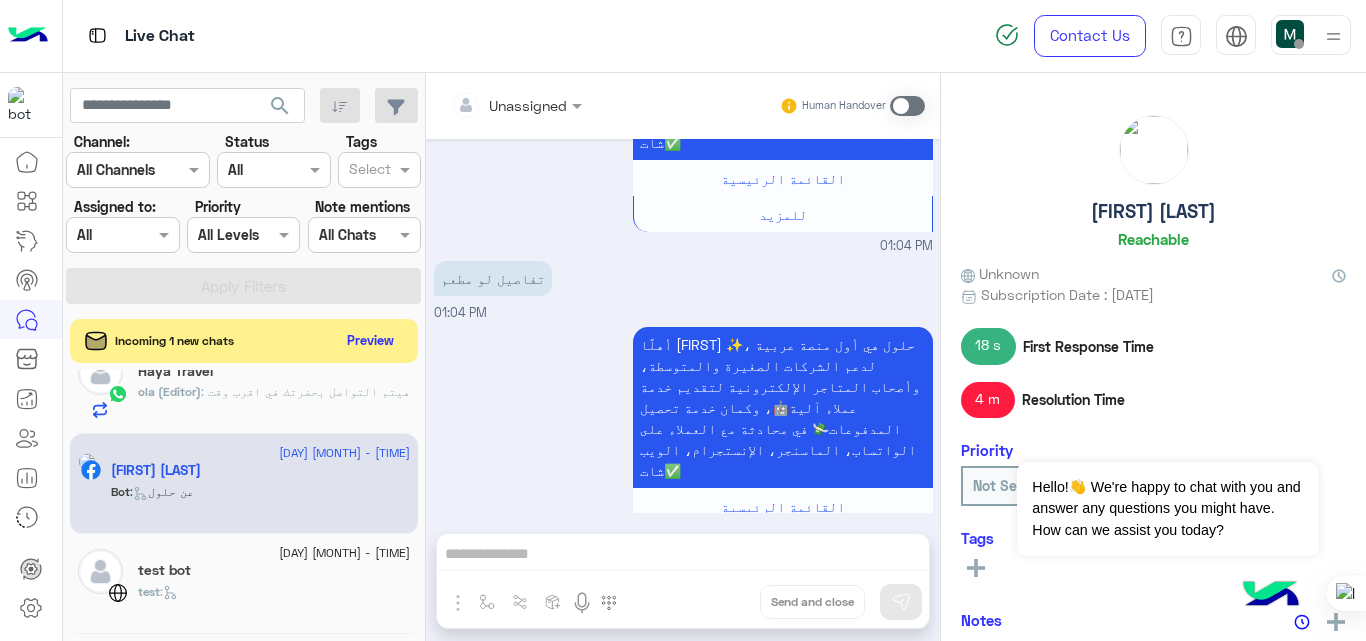 scroll, scrollTop: 901, scrollLeft: 0, axis: vertical 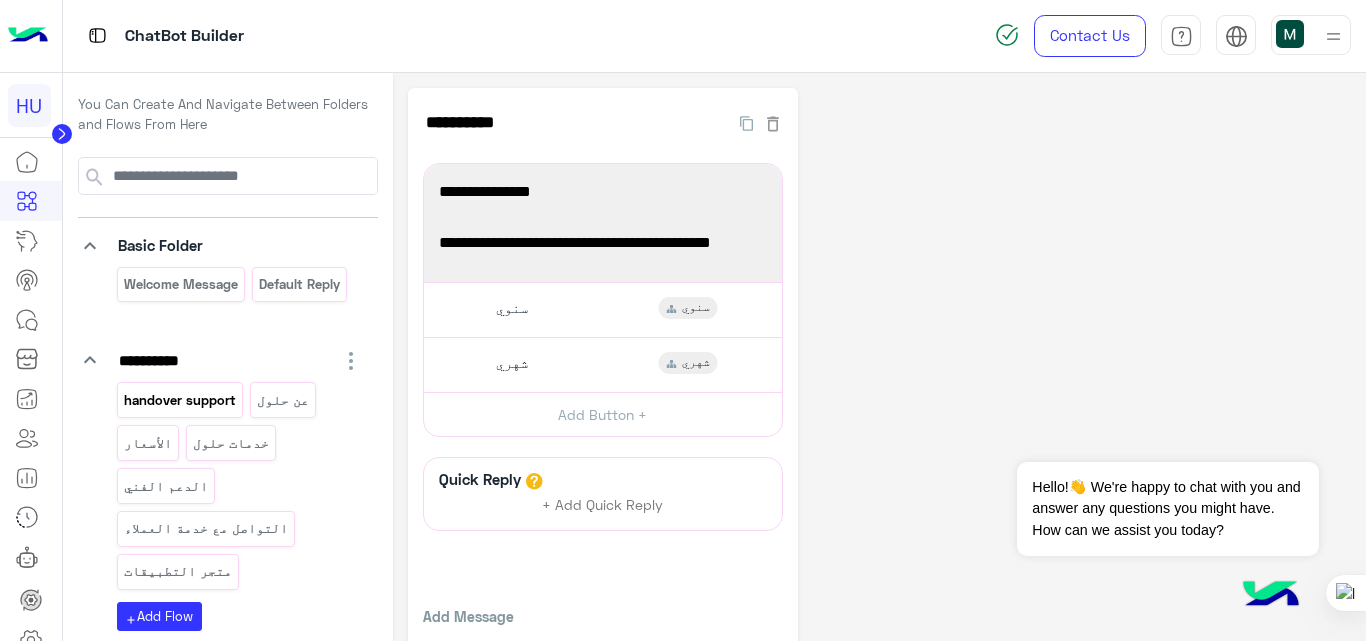 click on "handover support" at bounding box center (179, 400) 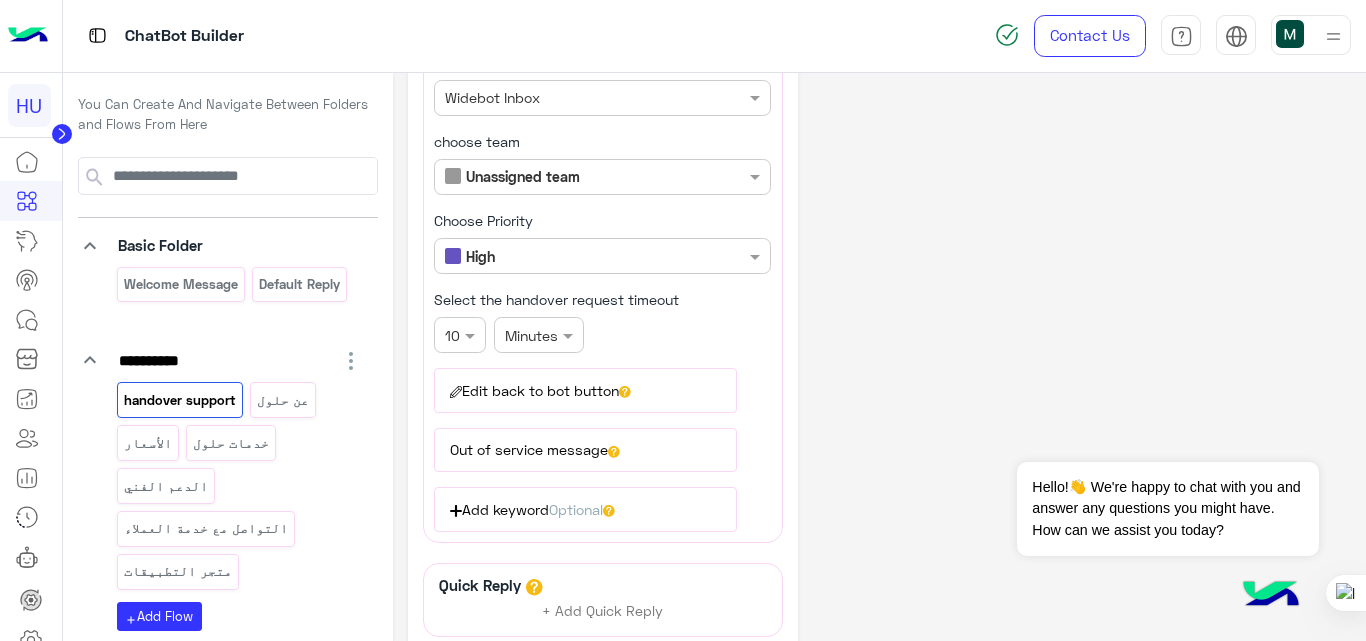 scroll, scrollTop: 181, scrollLeft: 0, axis: vertical 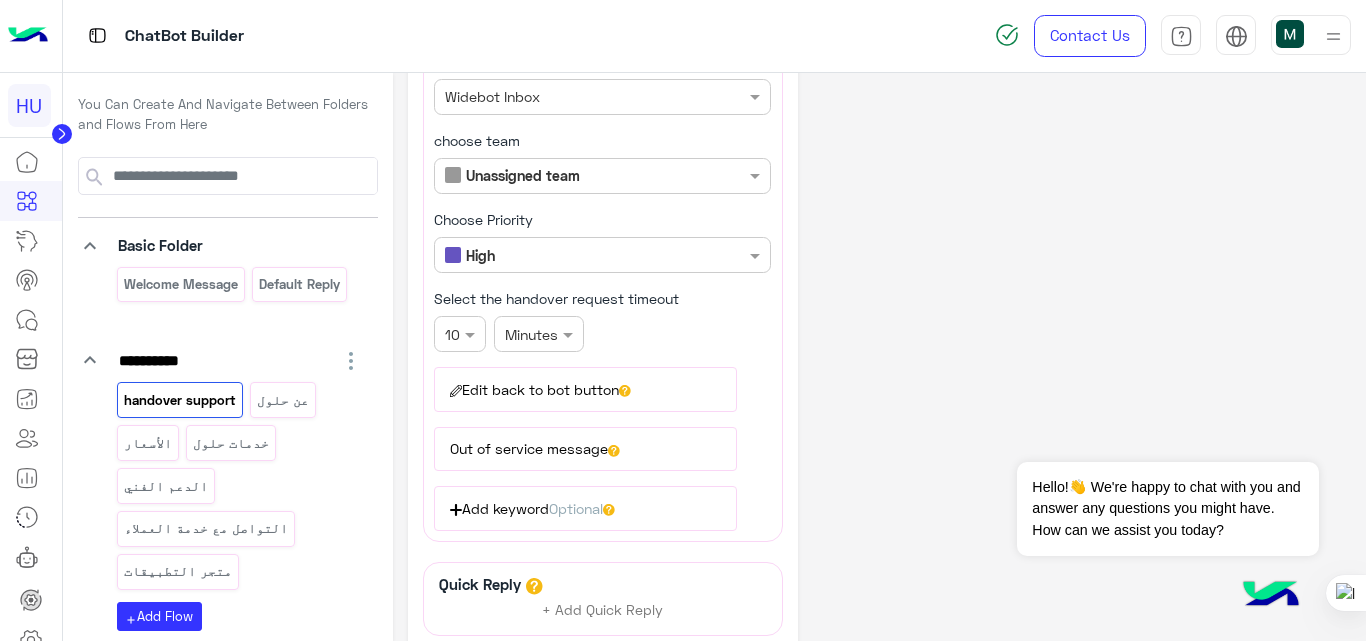 click on "Edit back to bot button" at bounding box center (585, 389) 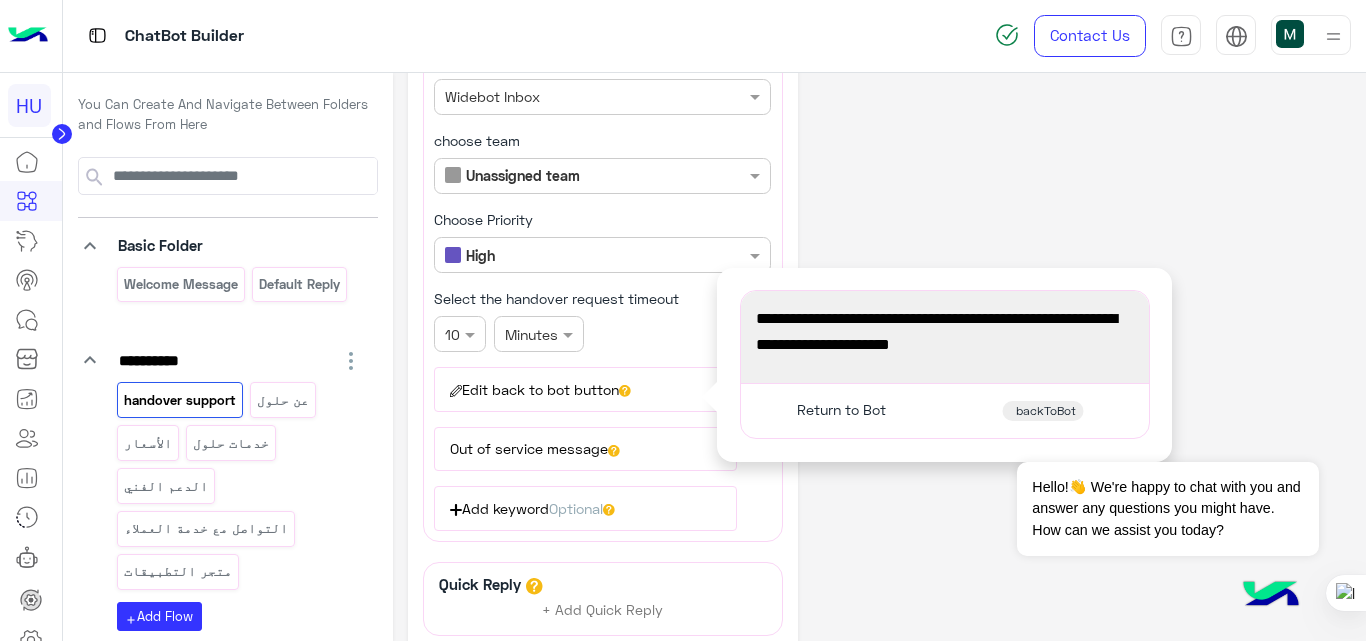 click on "Out of service message" at bounding box center [585, 449] 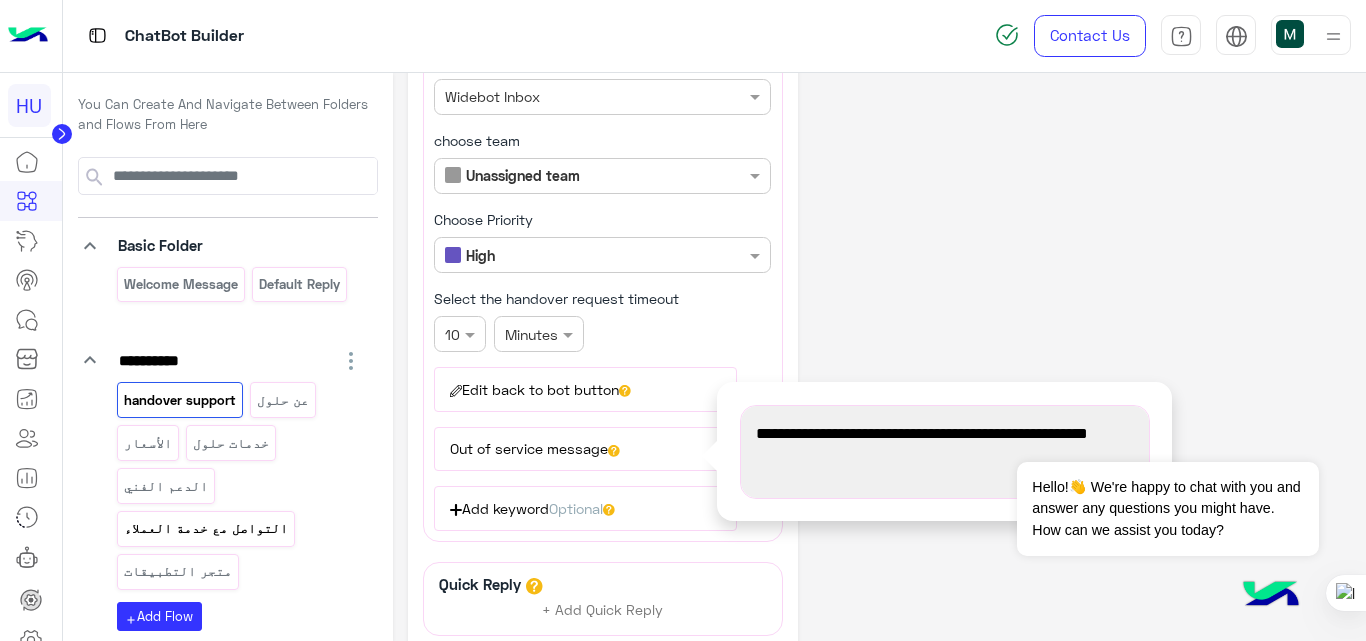 click on "التواصل مع خدمة العملاء" at bounding box center [205, 528] 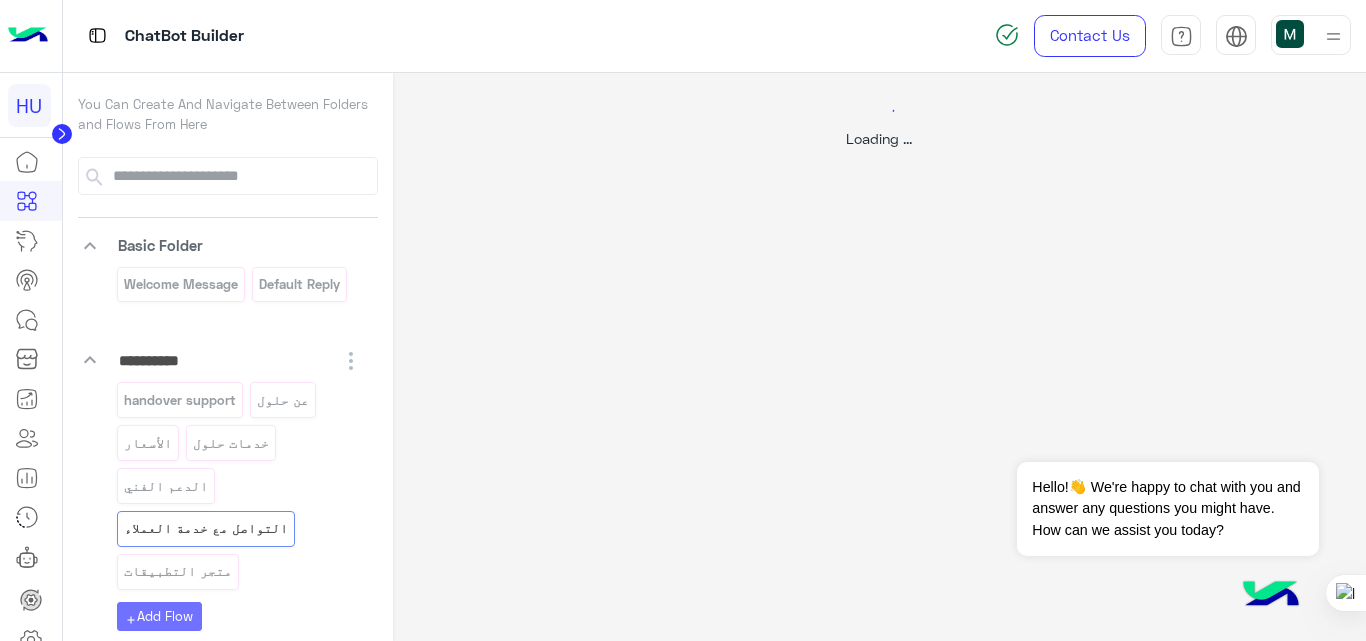 scroll, scrollTop: 0, scrollLeft: 0, axis: both 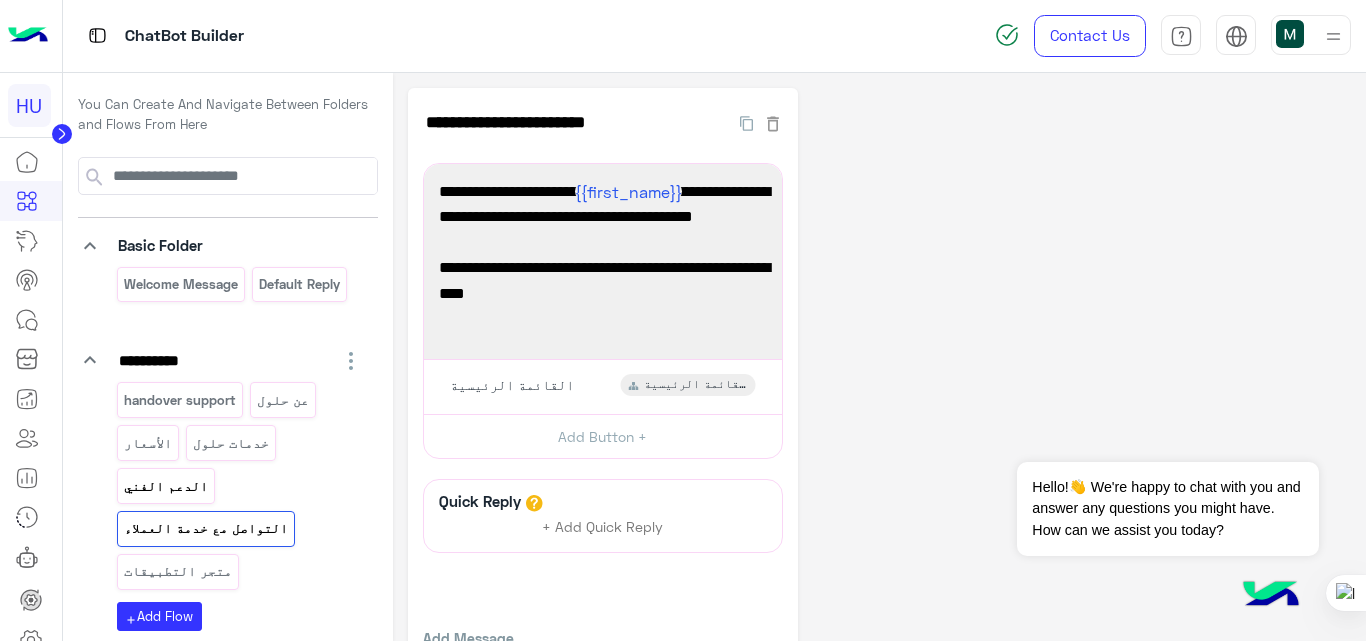 click on "الدعم الفني" at bounding box center (165, 486) 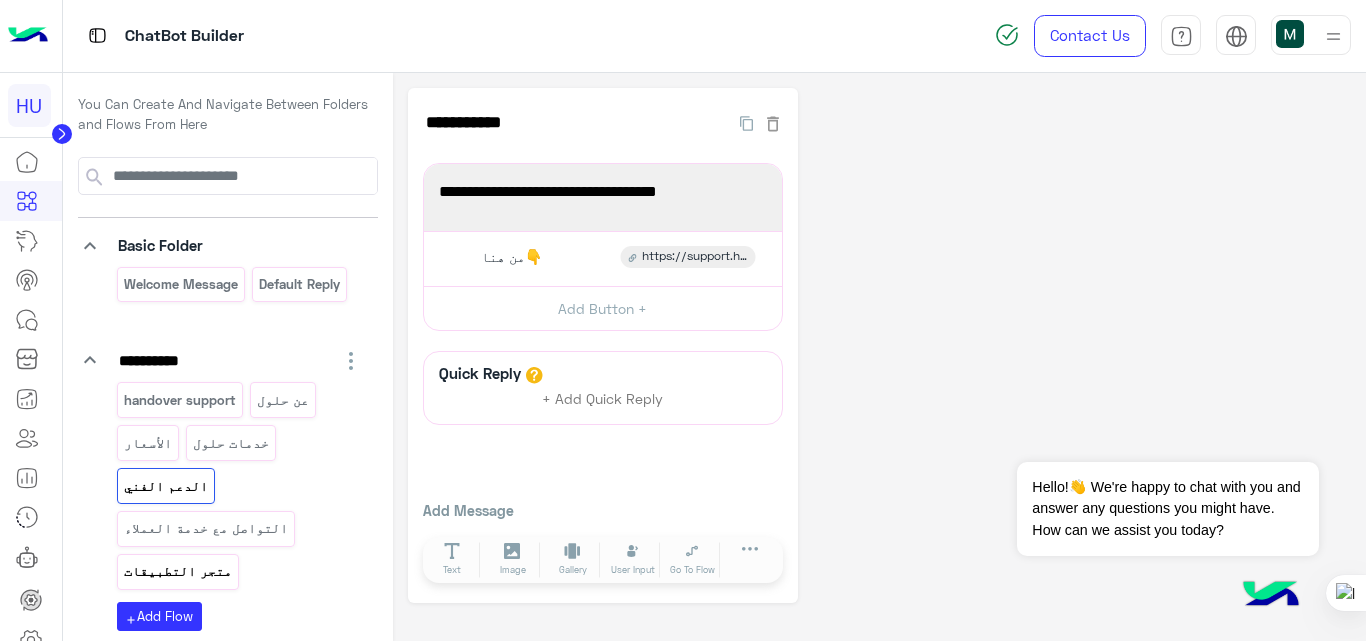 click on "متجر التطبيقات" at bounding box center (177, 571) 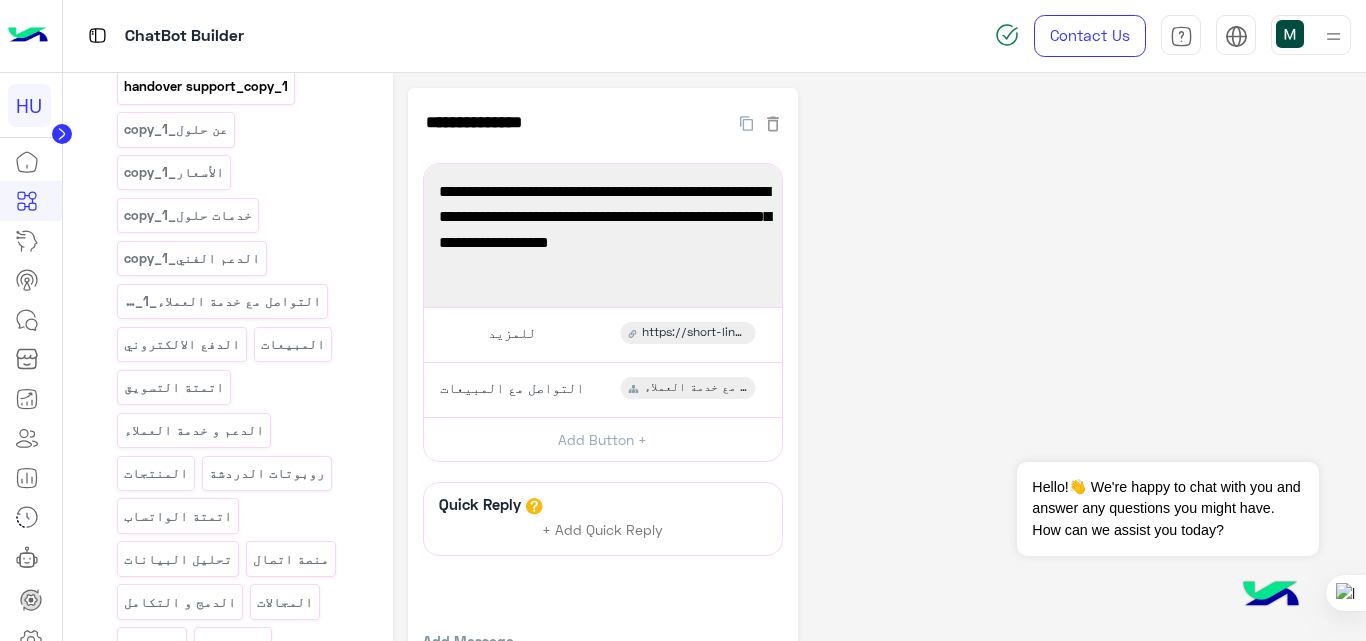 scroll, scrollTop: 786, scrollLeft: 0, axis: vertical 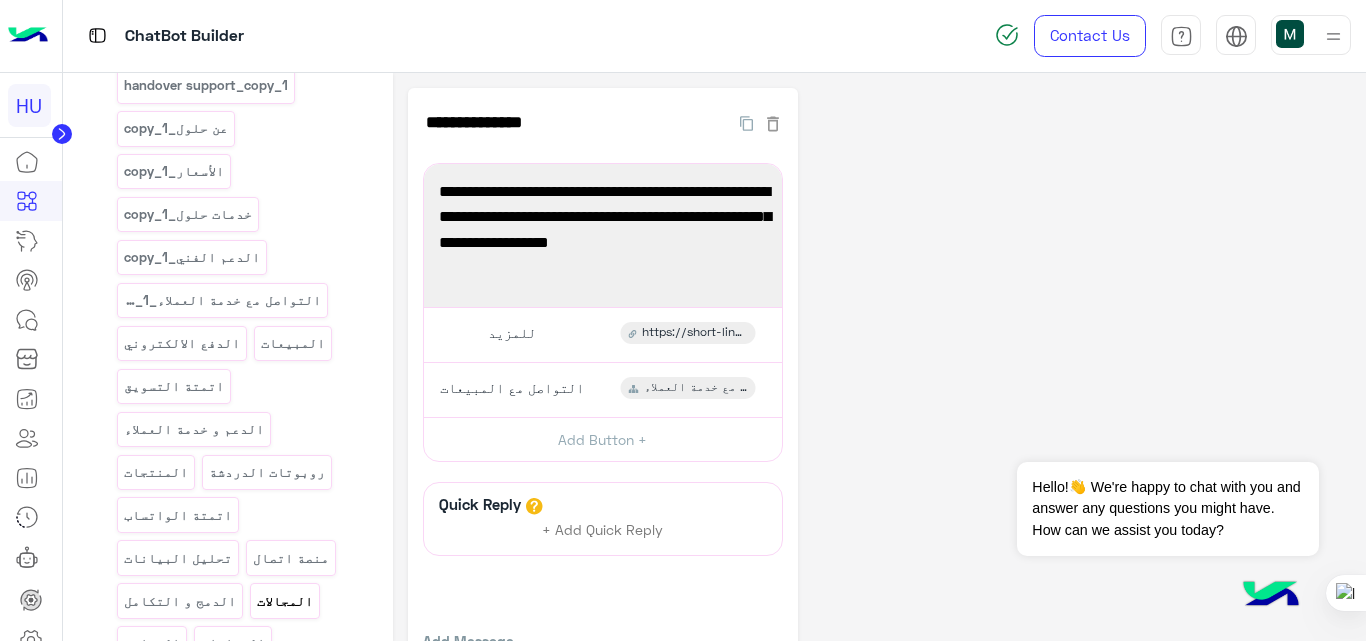 click on "المجالات" at bounding box center [285, 601] 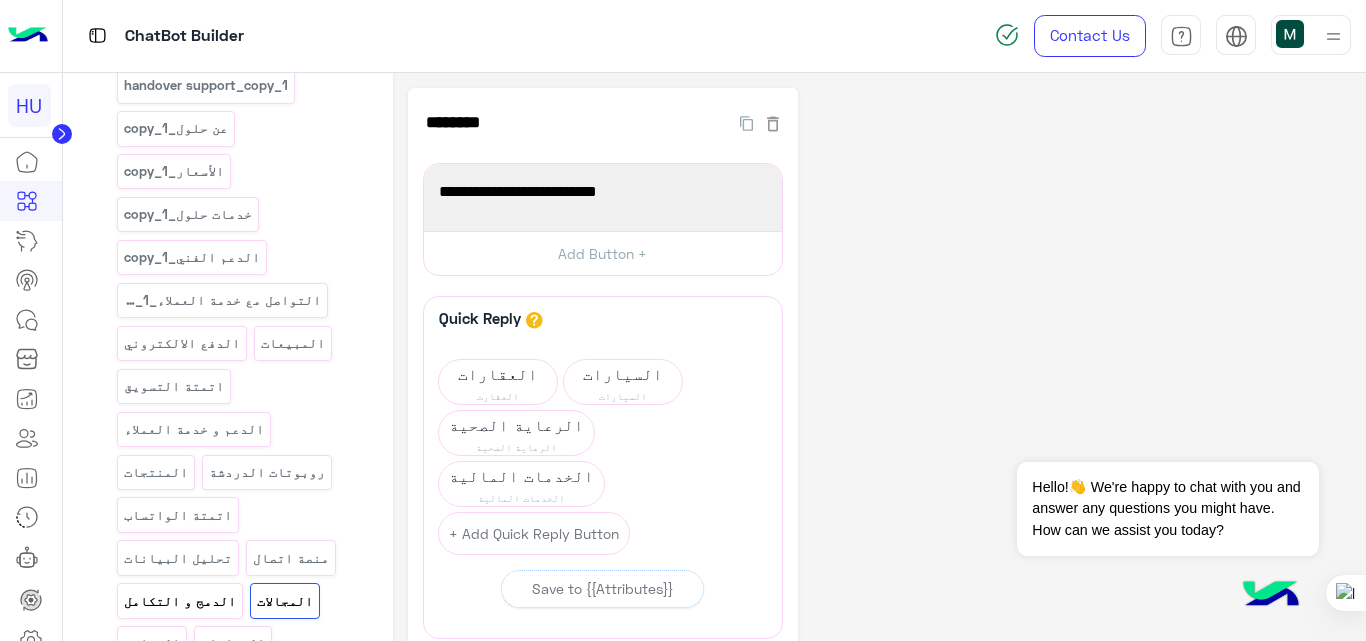click on "الدمج و التكامل" at bounding box center [179, 601] 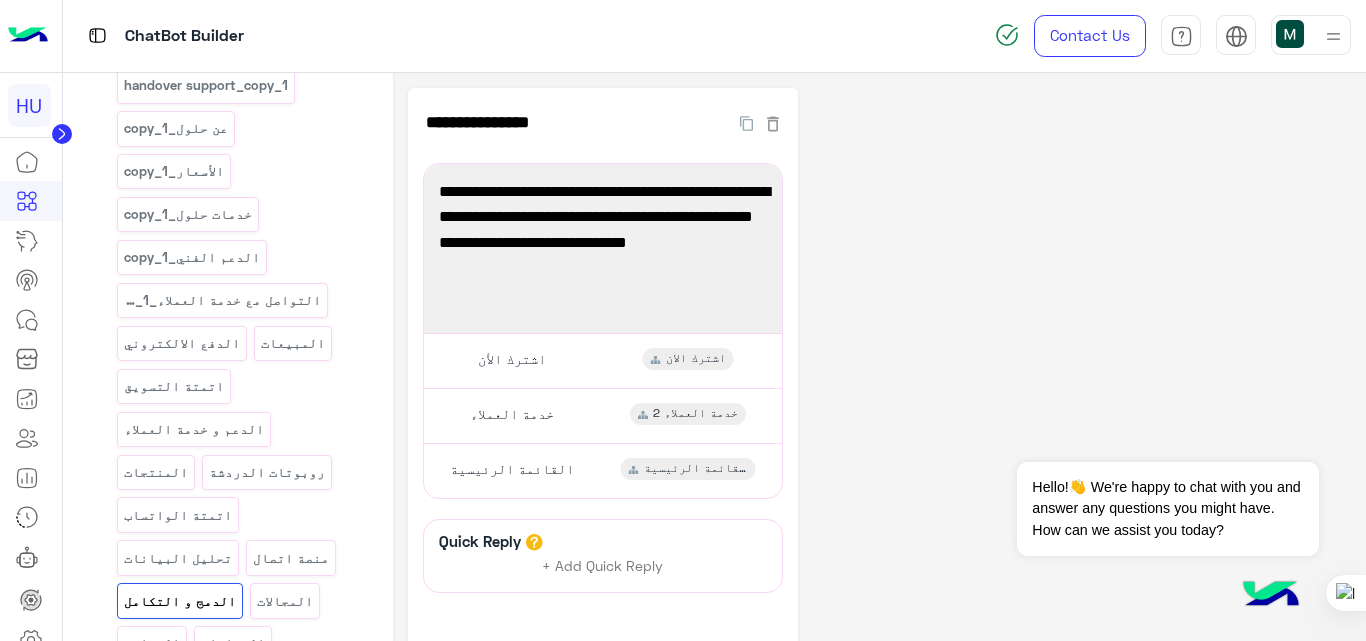 click on "القائمة الرئيسية" at bounding box center (185, 772) 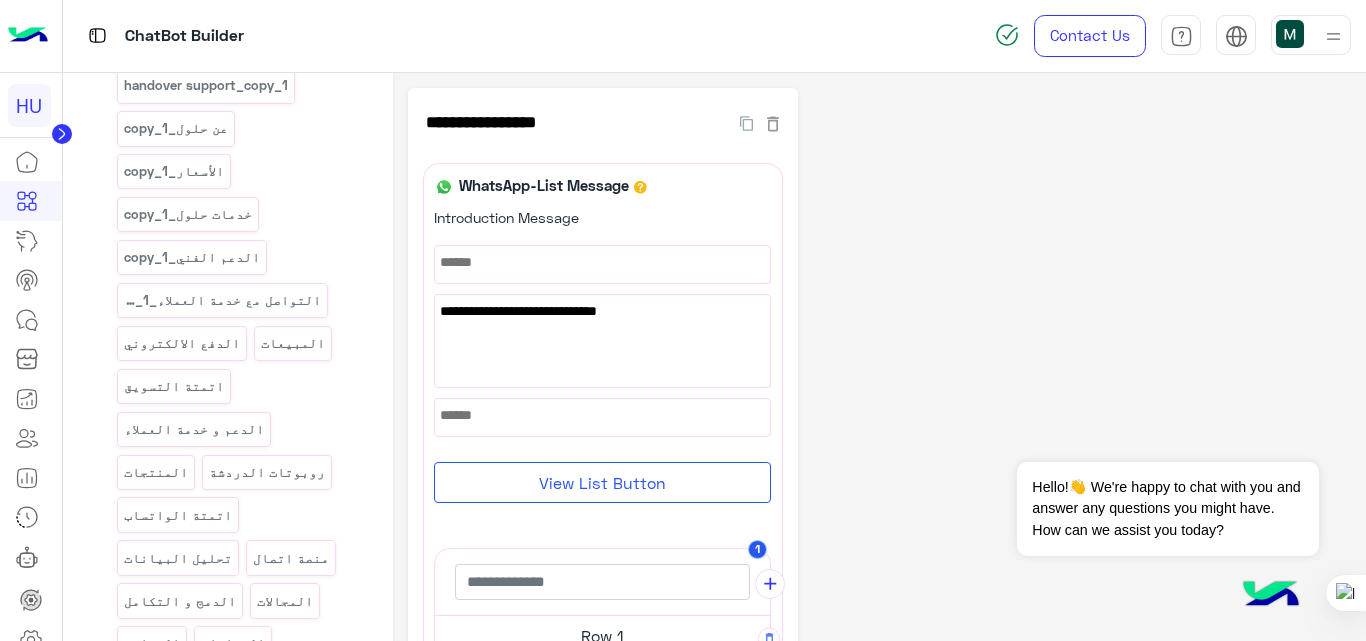 click on "الخدمات المالية" at bounding box center [181, 729] 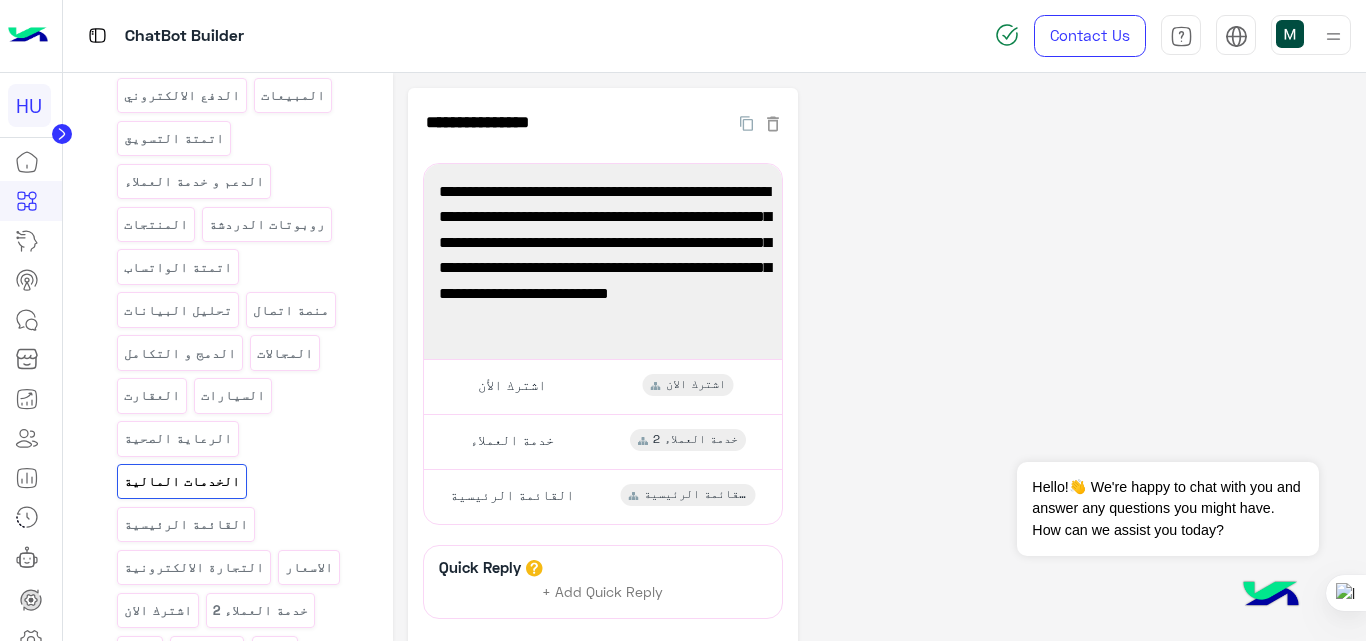 scroll, scrollTop: 1035, scrollLeft: 0, axis: vertical 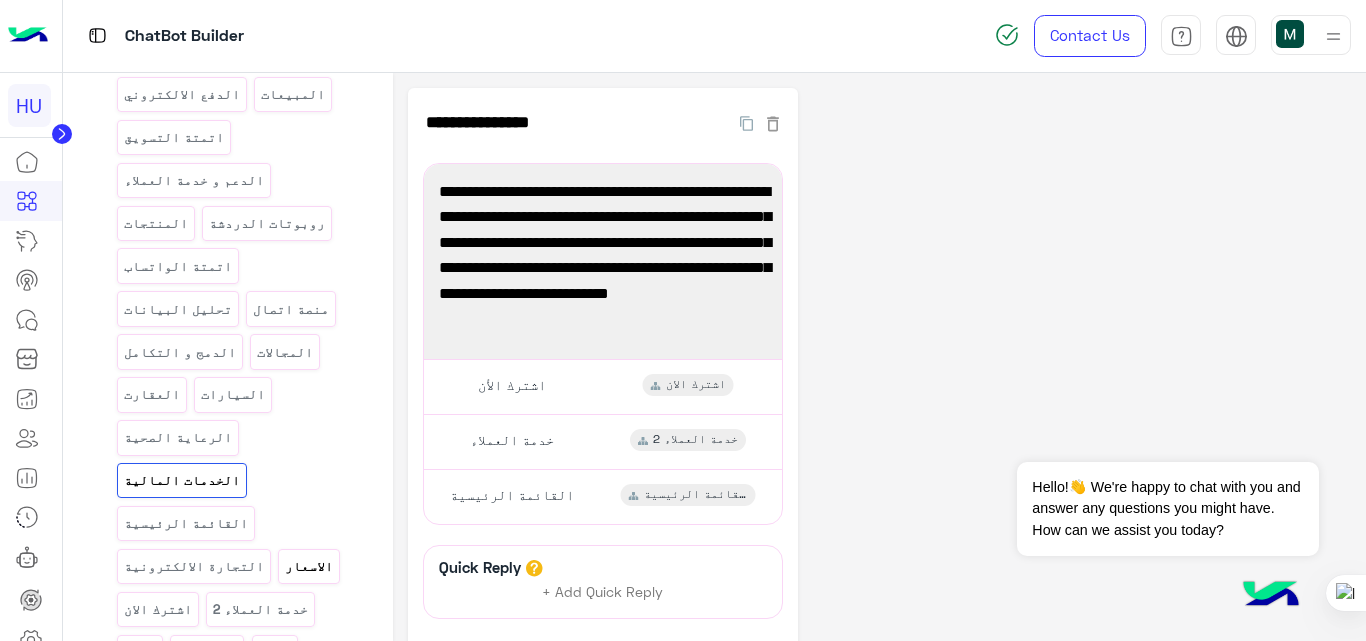 click on "الاسعار" at bounding box center [309, 566] 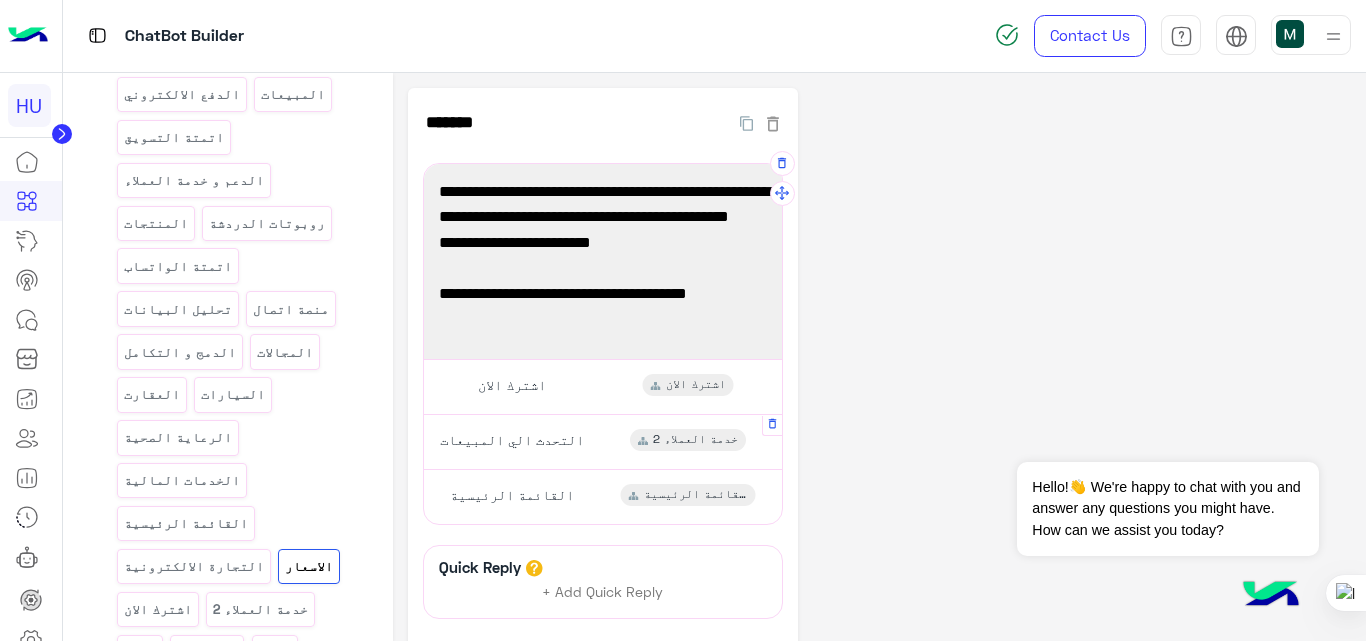 click on "التحدث الي المبيعات  خدمة العملاء 2" at bounding box center (602, 441) 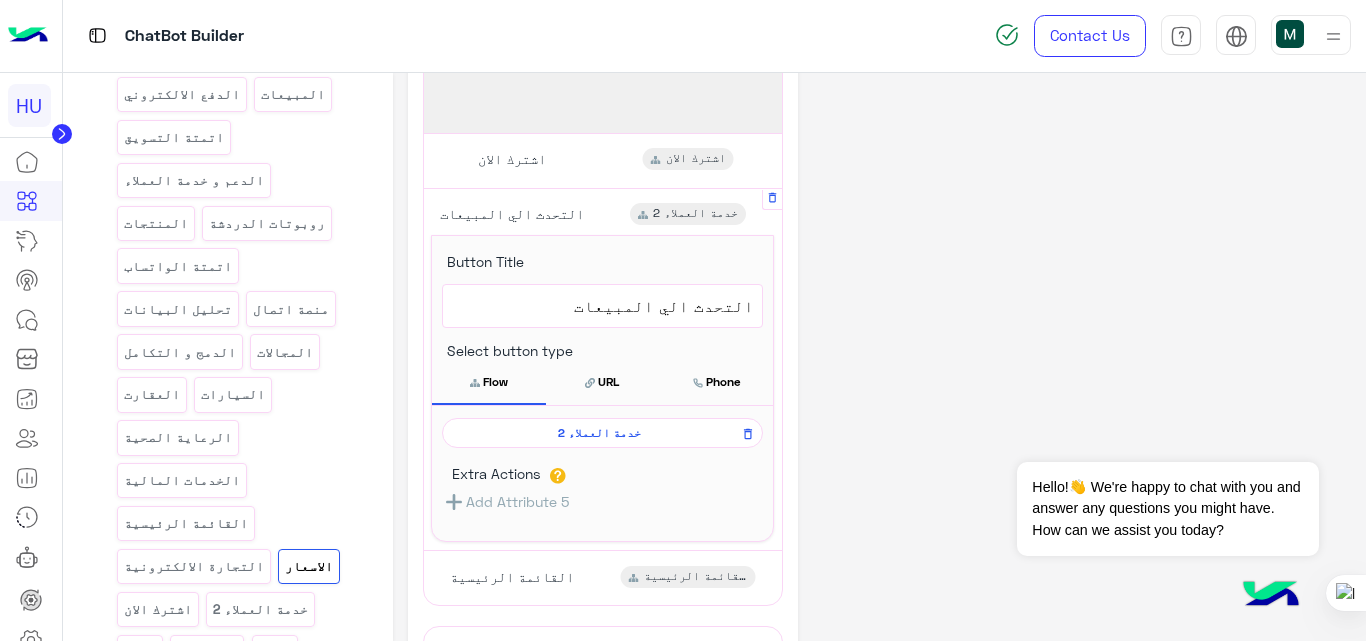 scroll, scrollTop: 230, scrollLeft: 0, axis: vertical 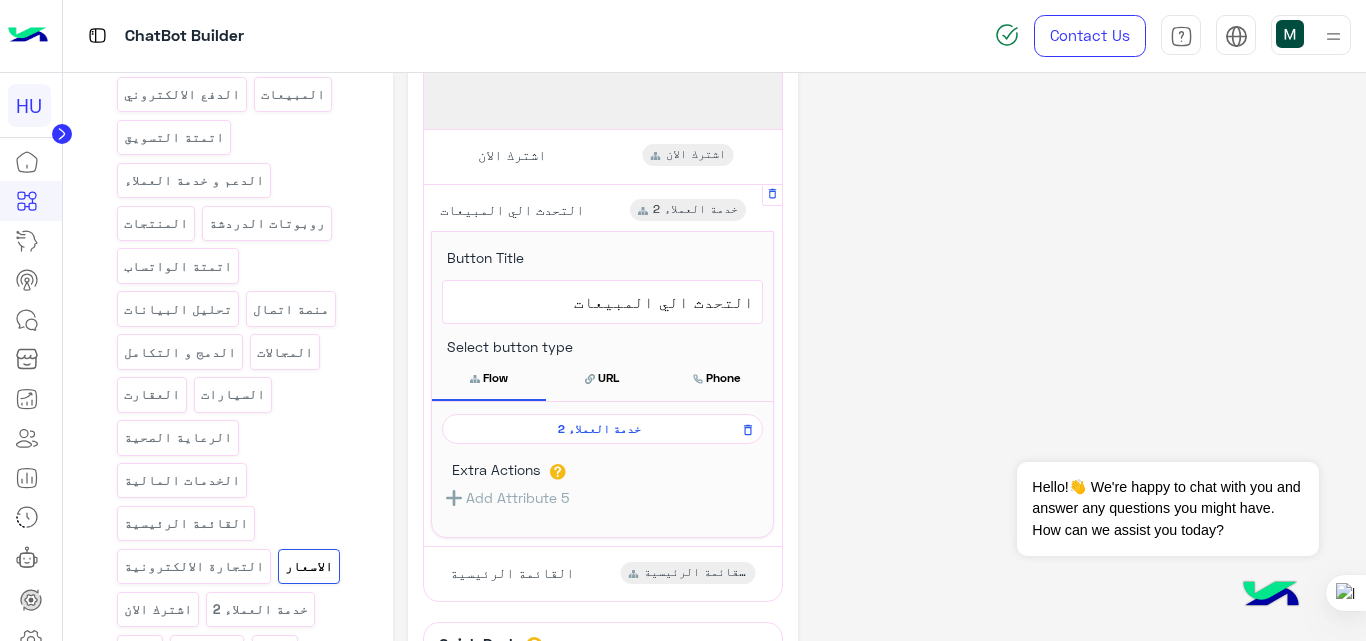 click on "خدمة العملاء 2" at bounding box center (599, 429) 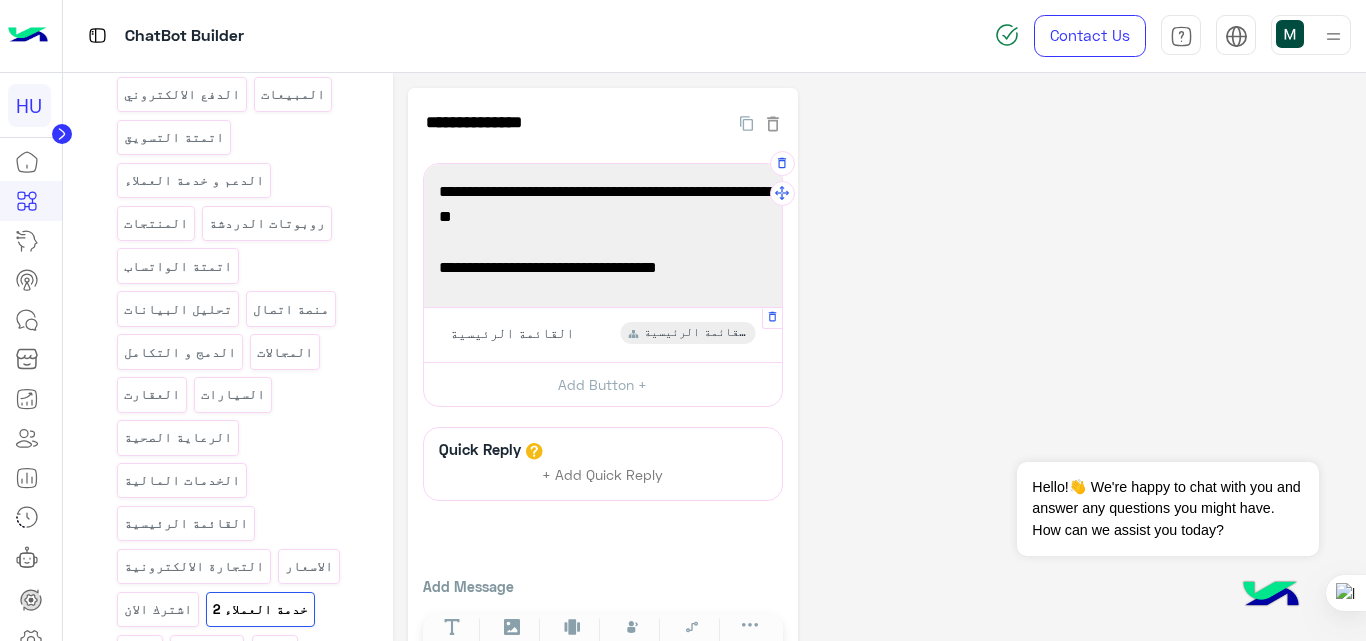 click on "القائمة الرئيسية  القائمة الرئيسية" at bounding box center (602, 334) 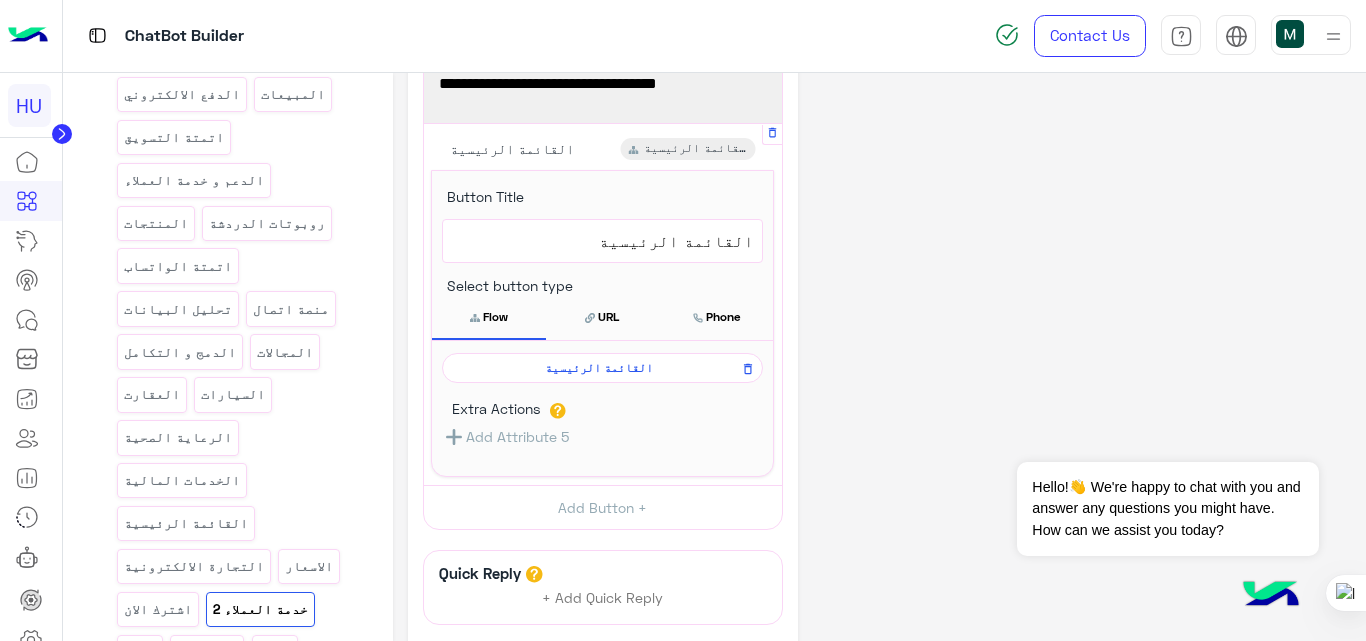 scroll, scrollTop: 187, scrollLeft: 0, axis: vertical 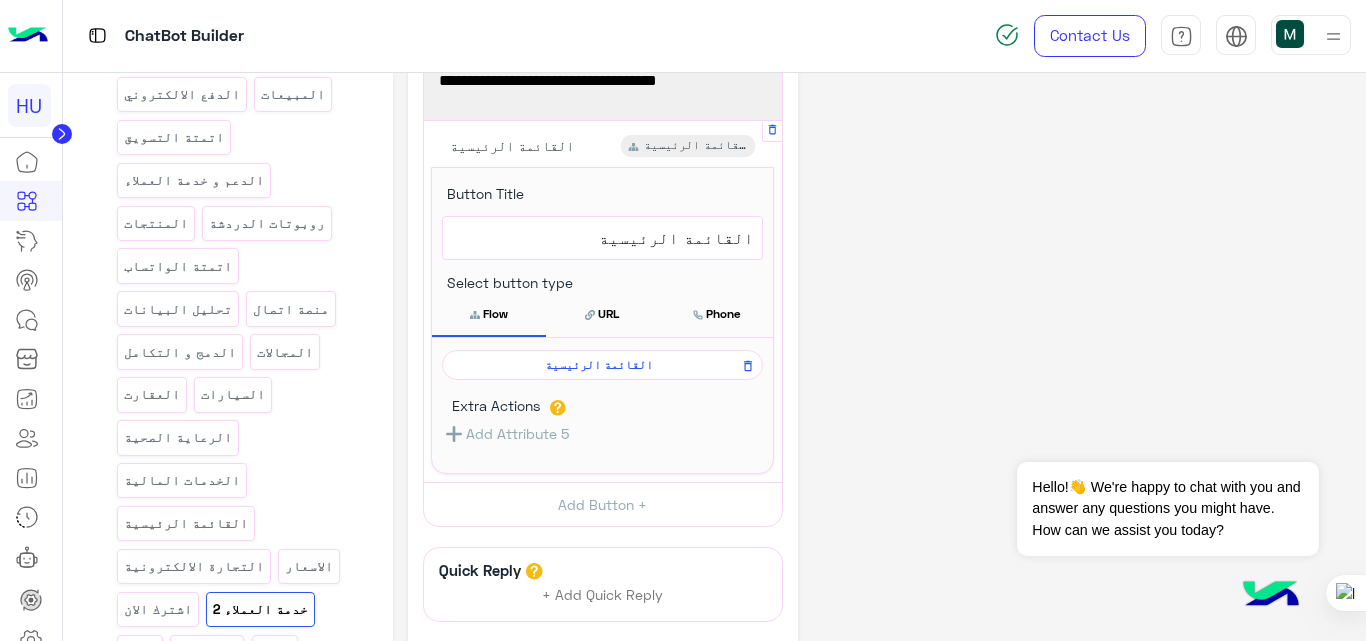 click on "القائمة الرئيسية" at bounding box center [599, 365] 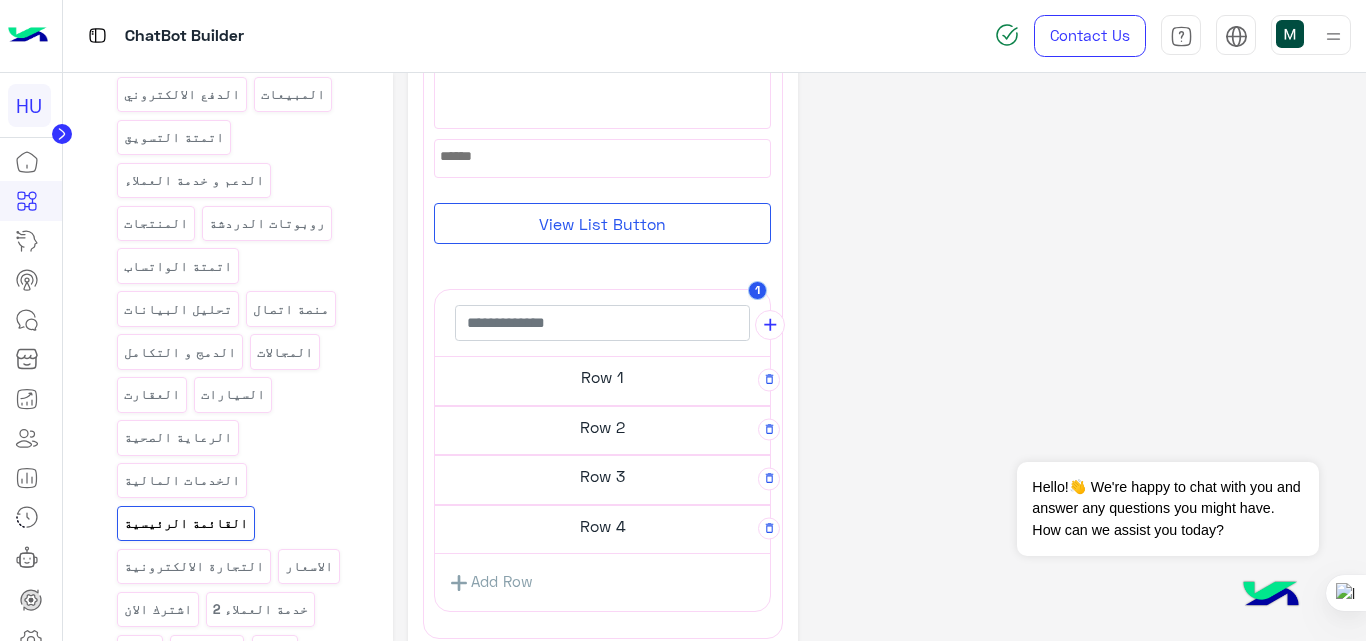 scroll, scrollTop: 336, scrollLeft: 0, axis: vertical 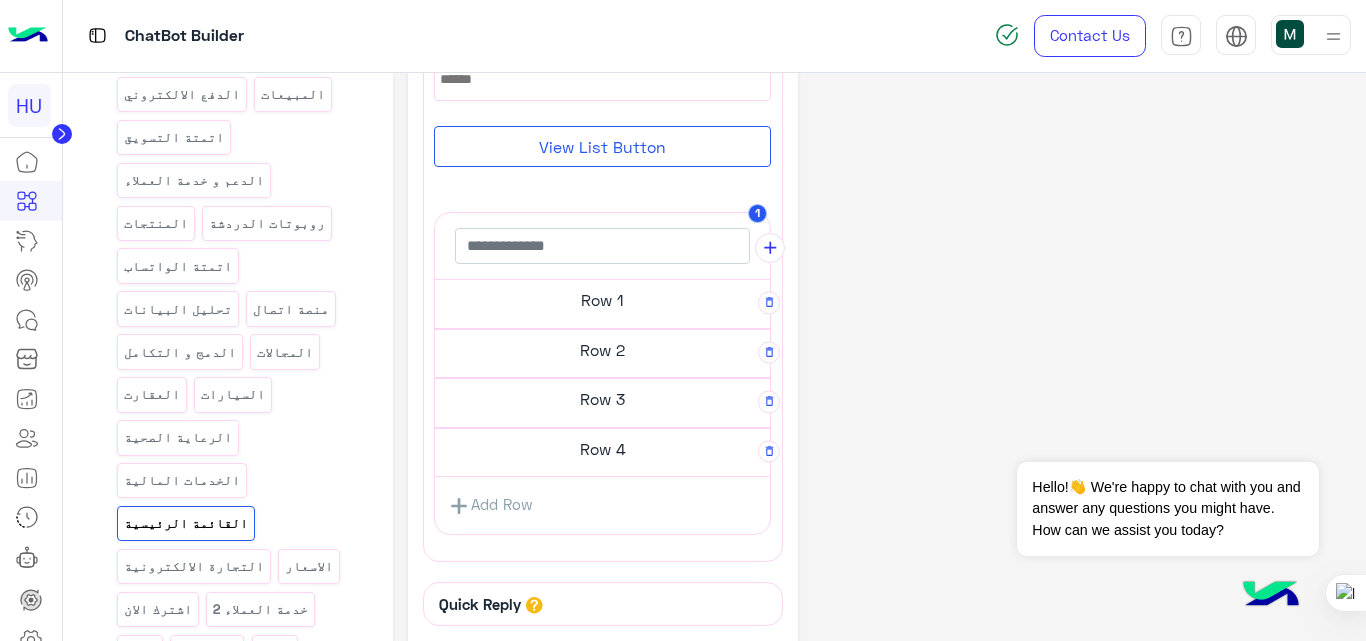 click on "Row 1" at bounding box center [602, 300] 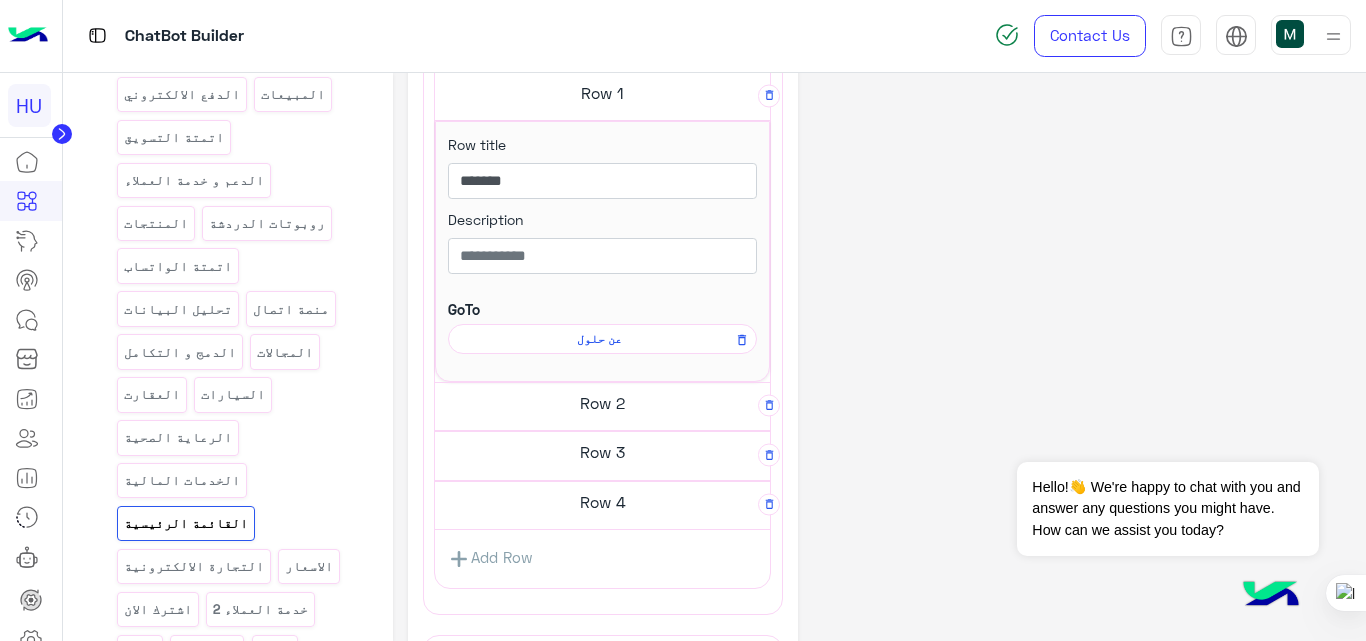 scroll, scrollTop: 538, scrollLeft: 0, axis: vertical 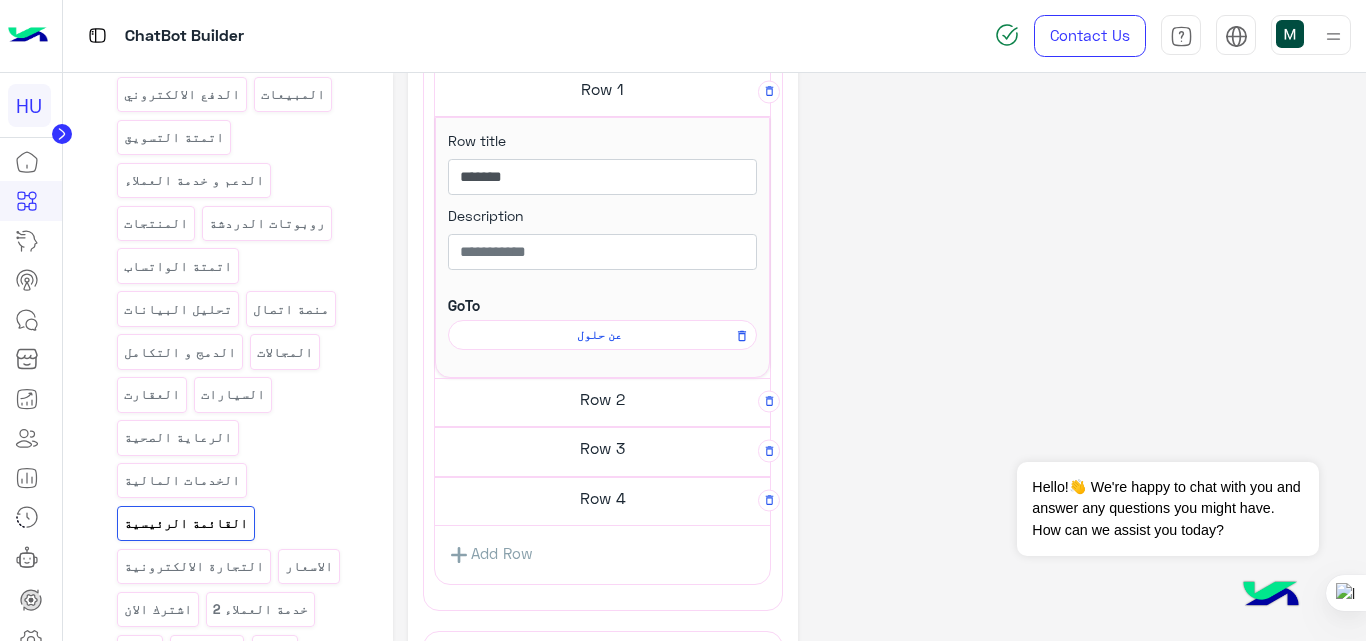 click on "Row 2" at bounding box center [602, 89] 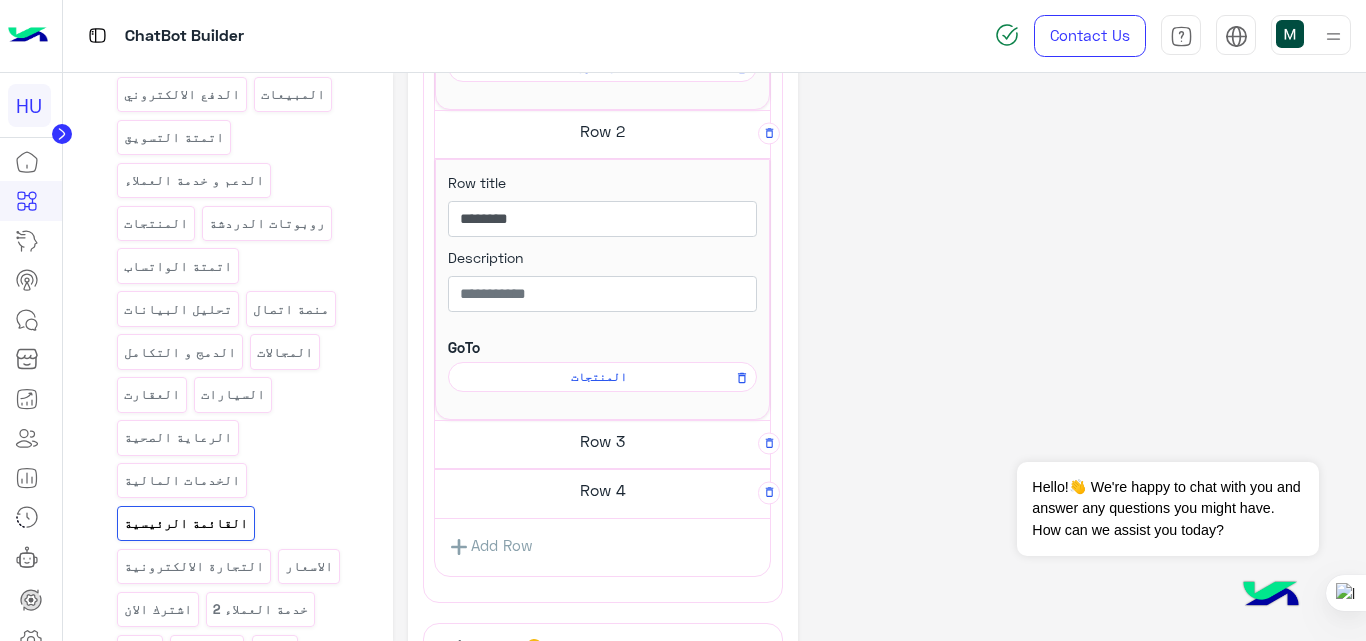 scroll, scrollTop: 809, scrollLeft: 0, axis: vertical 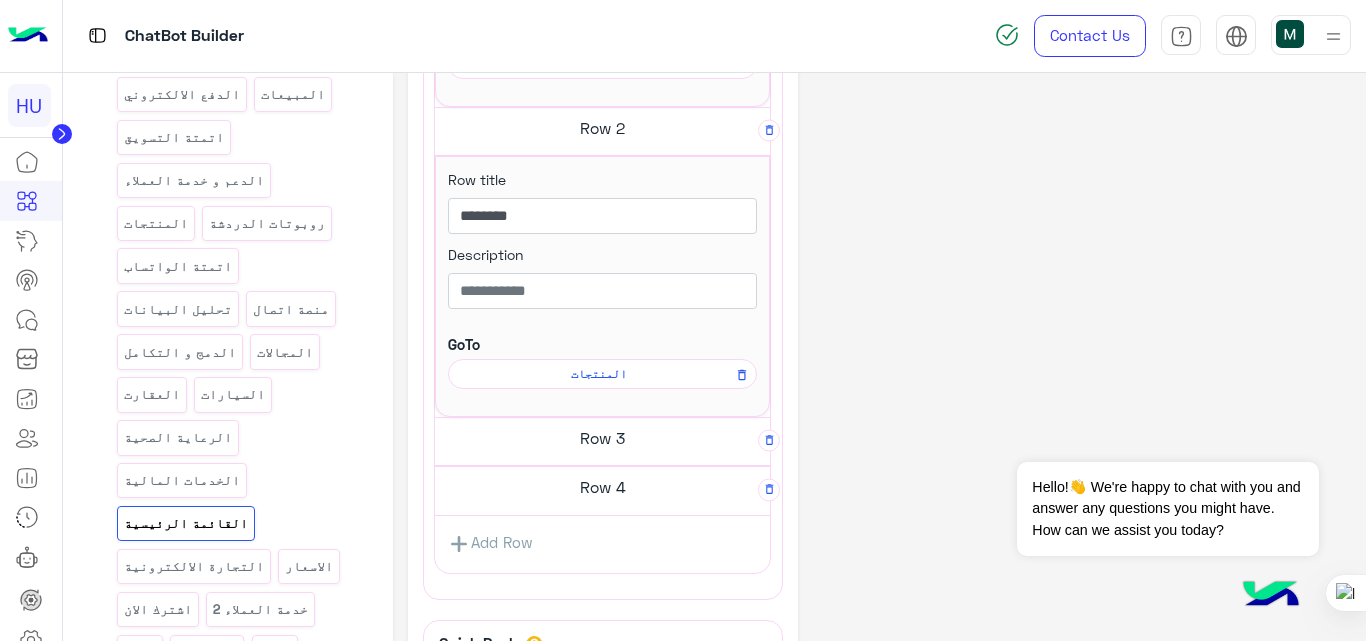 click on "Row 3" at bounding box center (602, -182) 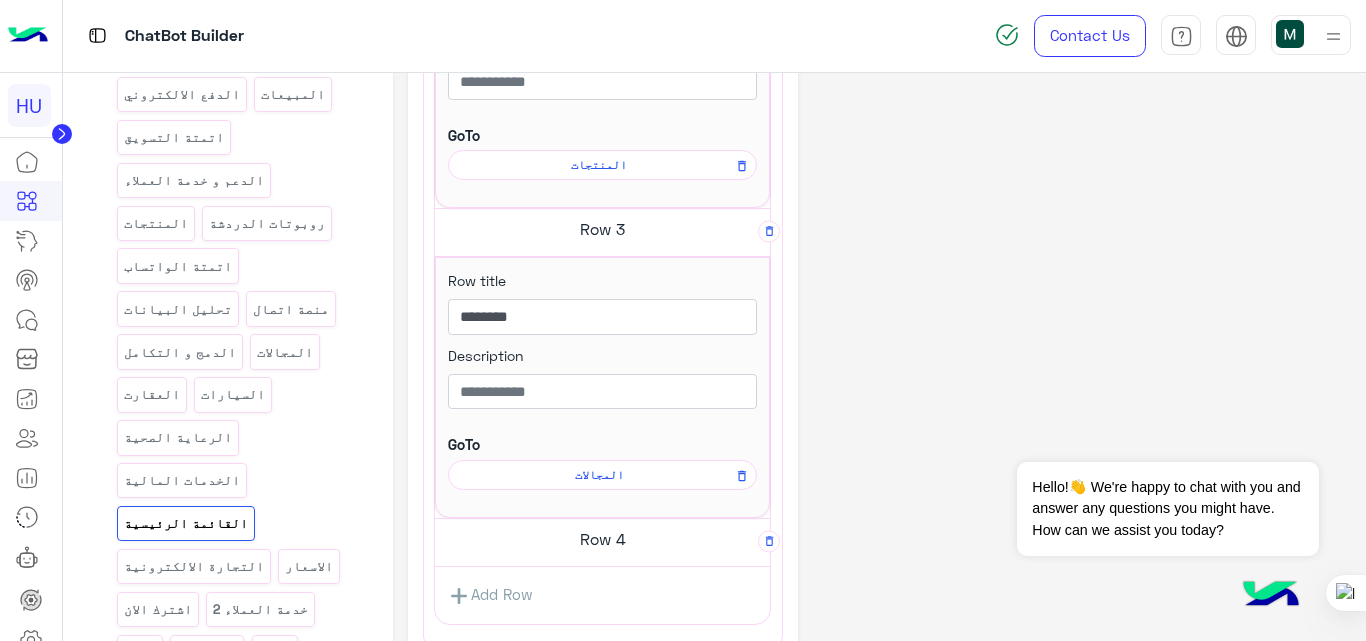 scroll, scrollTop: 1019, scrollLeft: 0, axis: vertical 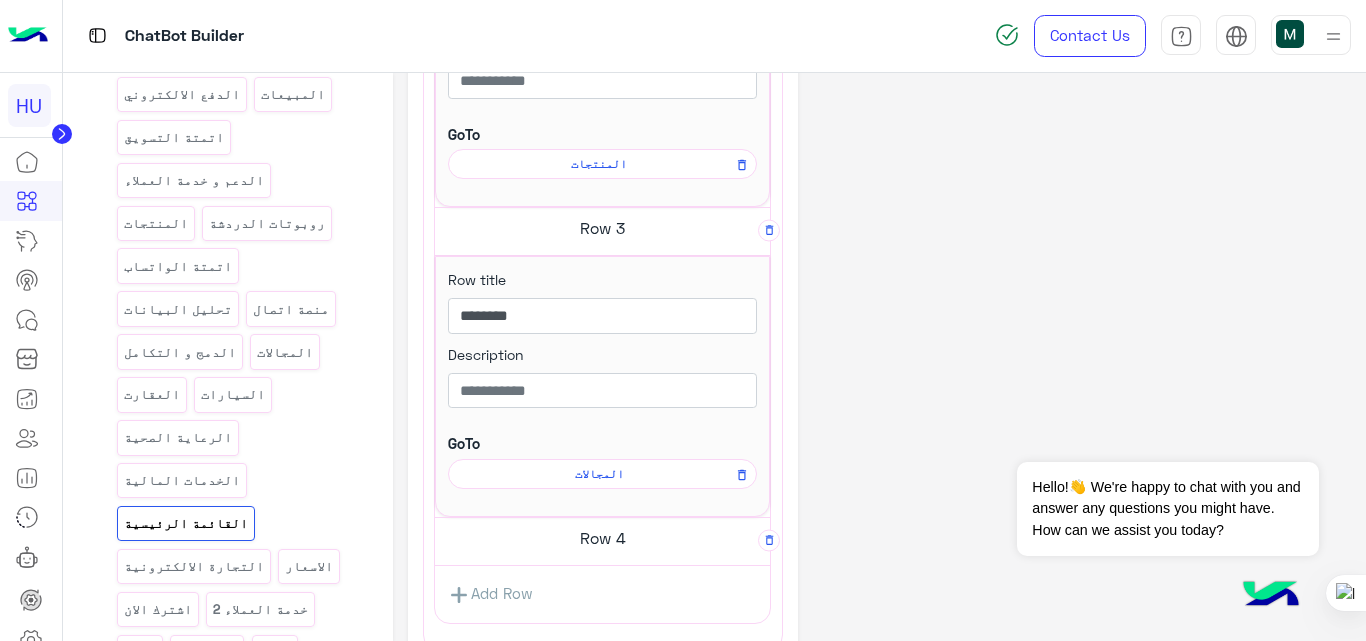 click on "Row 4" at bounding box center (602, -392) 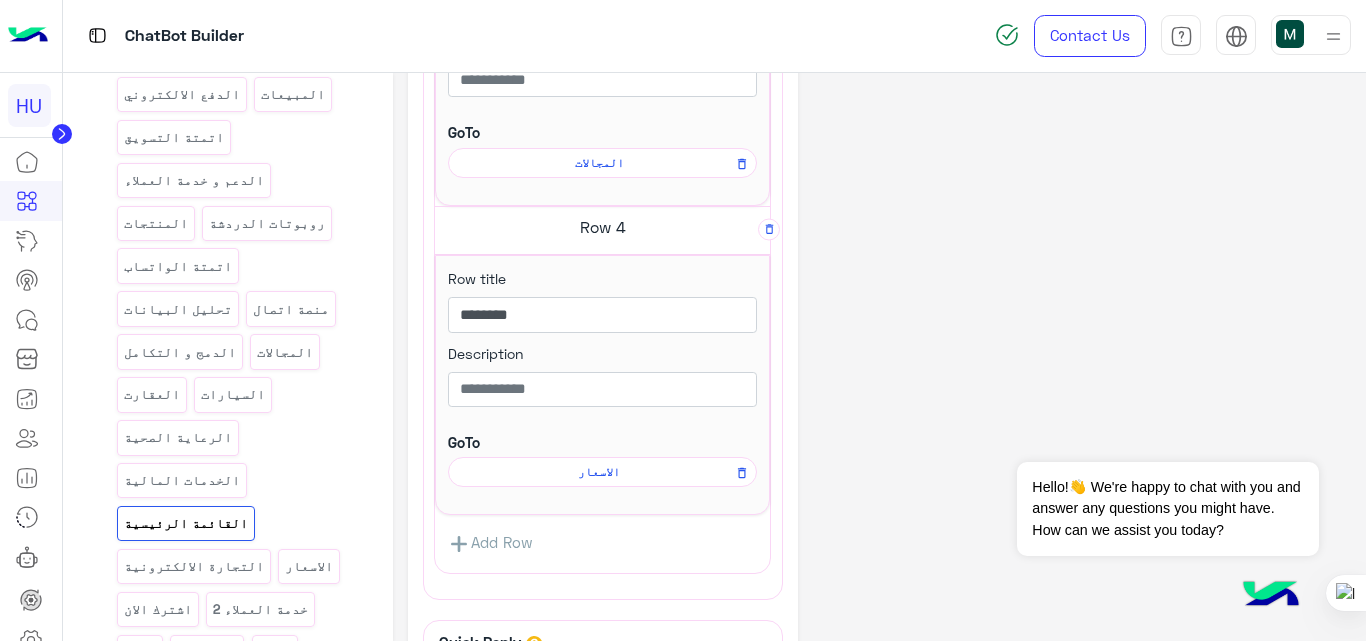 scroll, scrollTop: 1331, scrollLeft: 0, axis: vertical 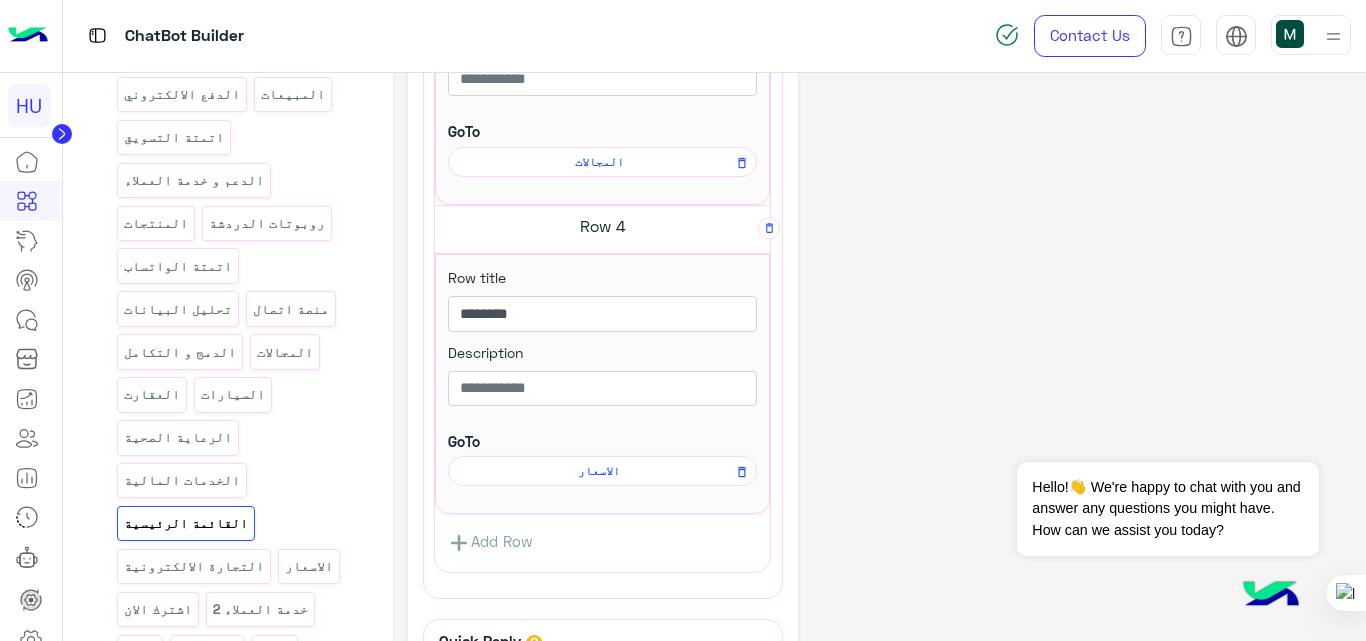 click on "الاسعار" at bounding box center (599, -458) 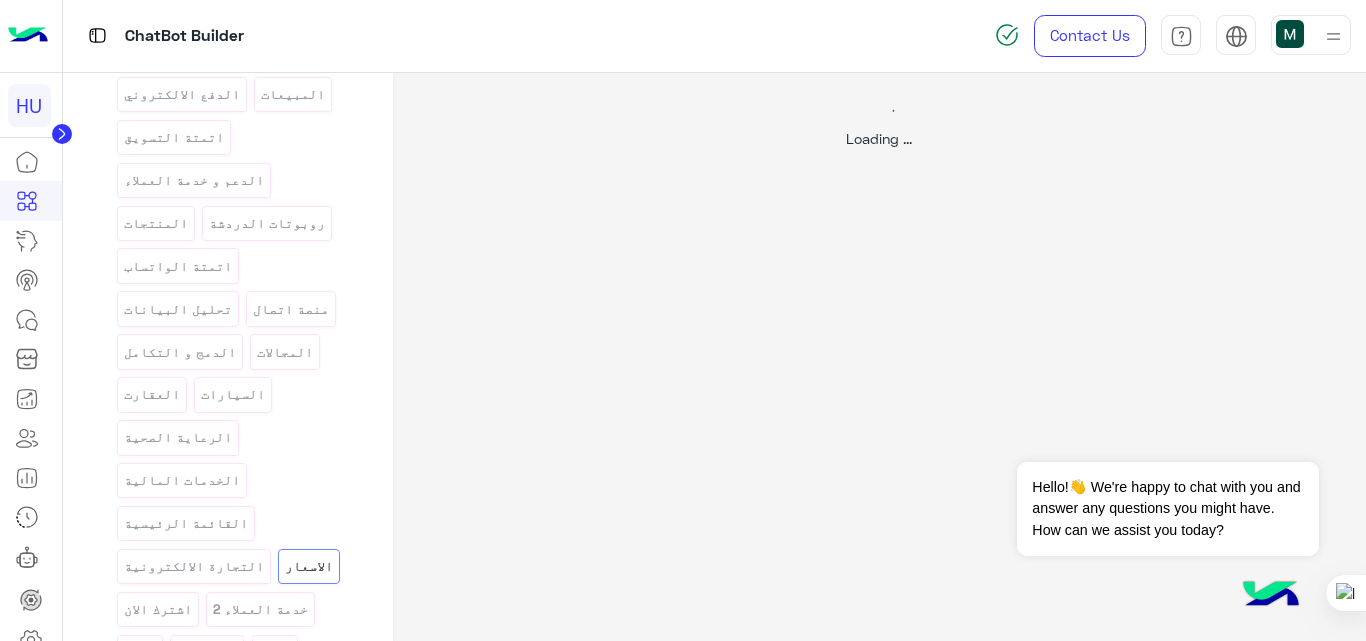 scroll, scrollTop: 0, scrollLeft: 0, axis: both 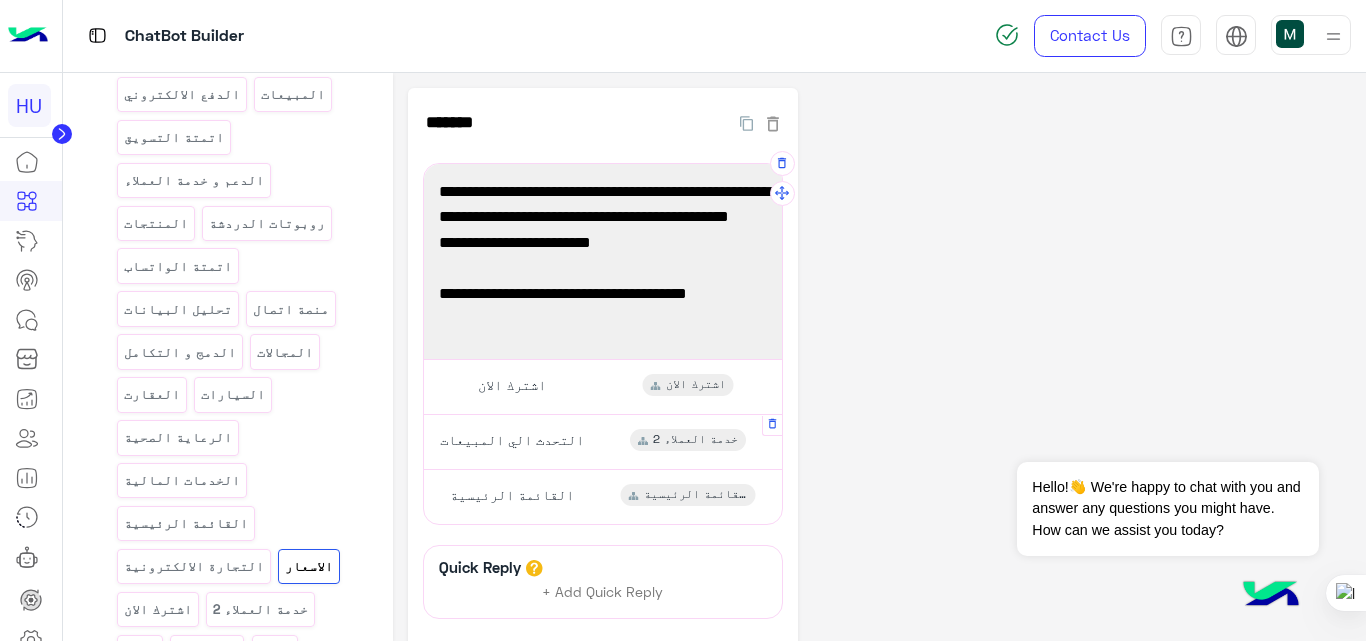 click on "التحدث الي المبيعات  خدمة العملاء 2" at bounding box center (602, 441) 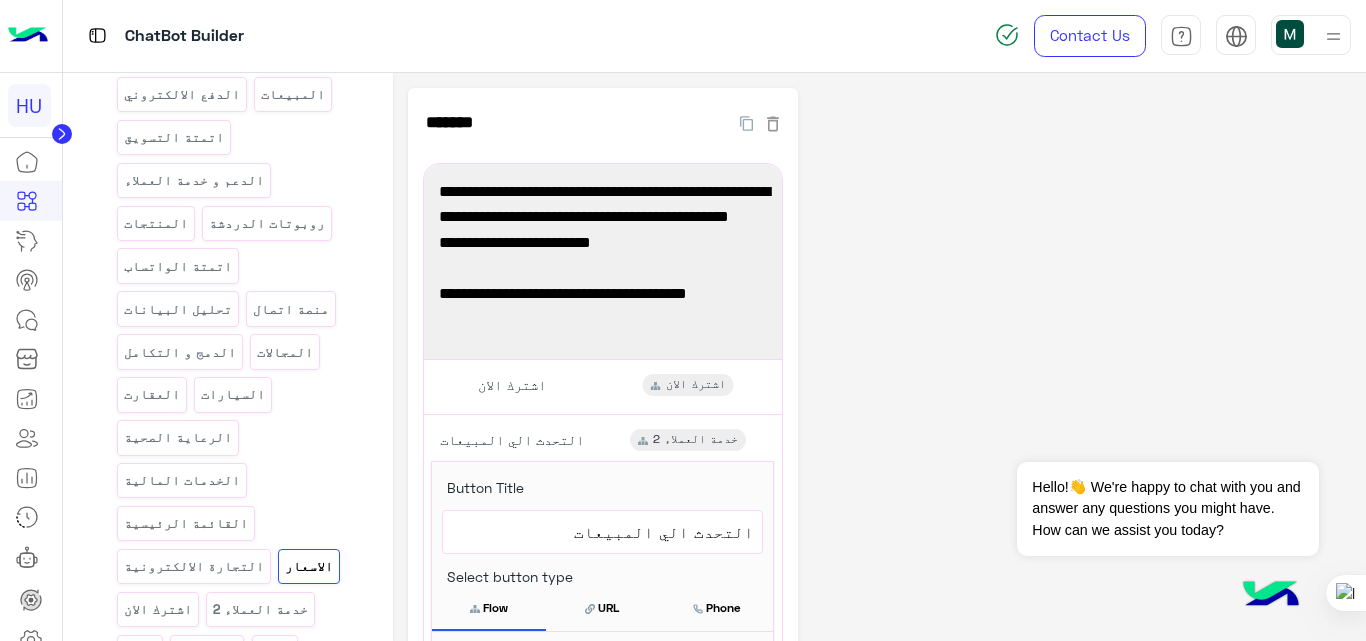 click on "**********" 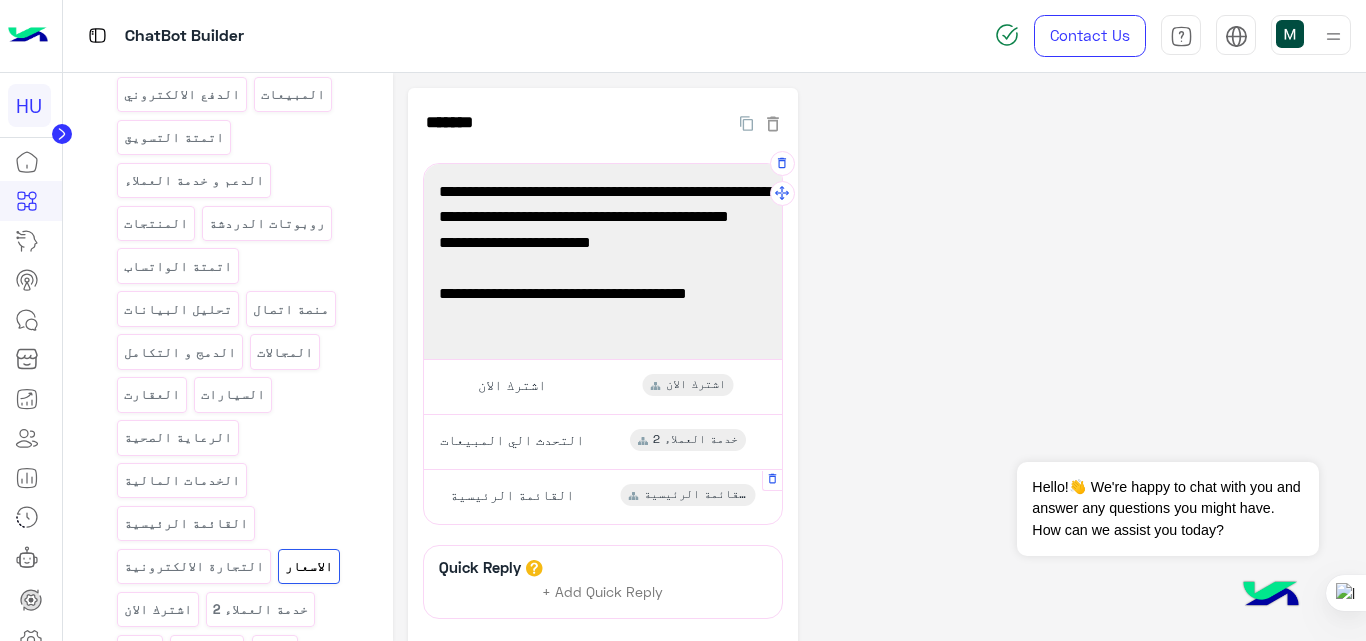 click on "القائمة الرئيسية  القائمة الرئيسية" at bounding box center (602, 496) 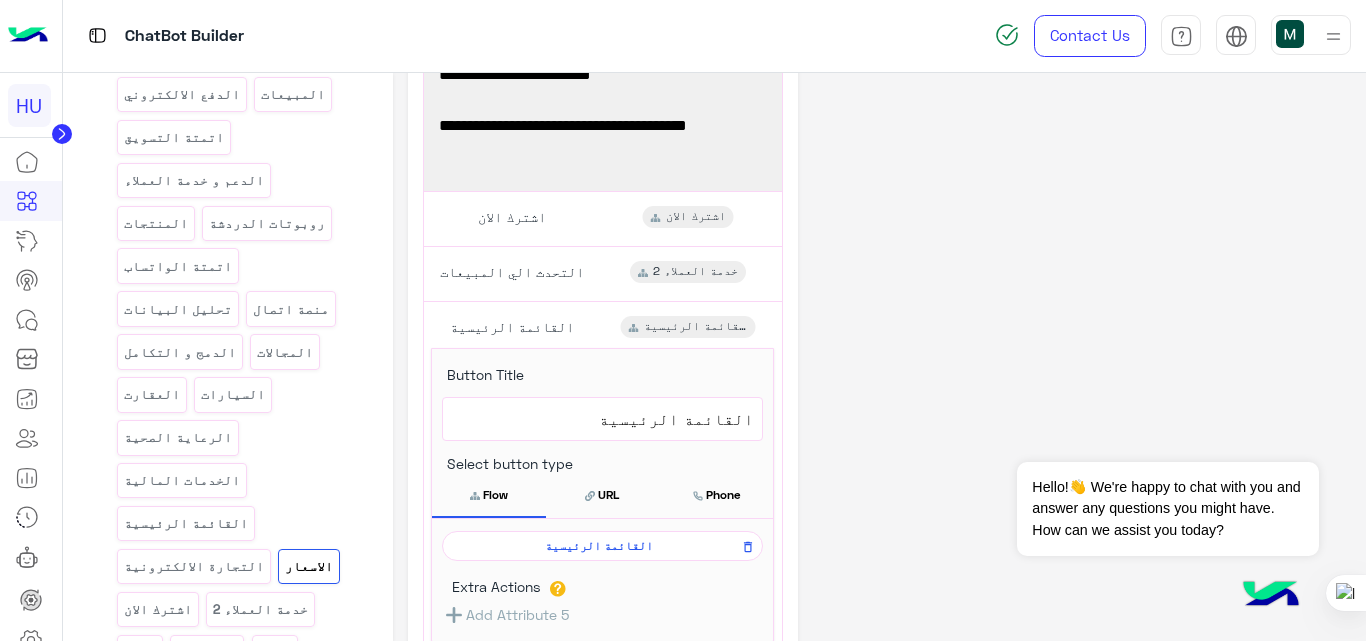scroll, scrollTop: 169, scrollLeft: 0, axis: vertical 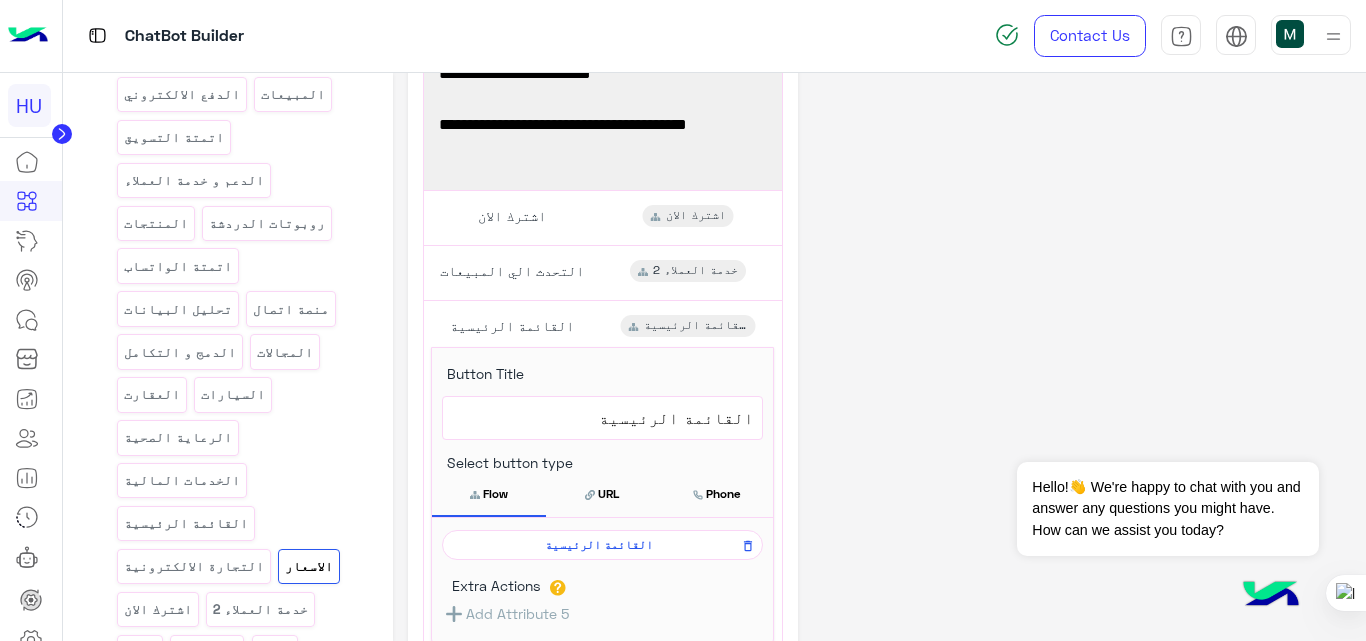 click on "**********" 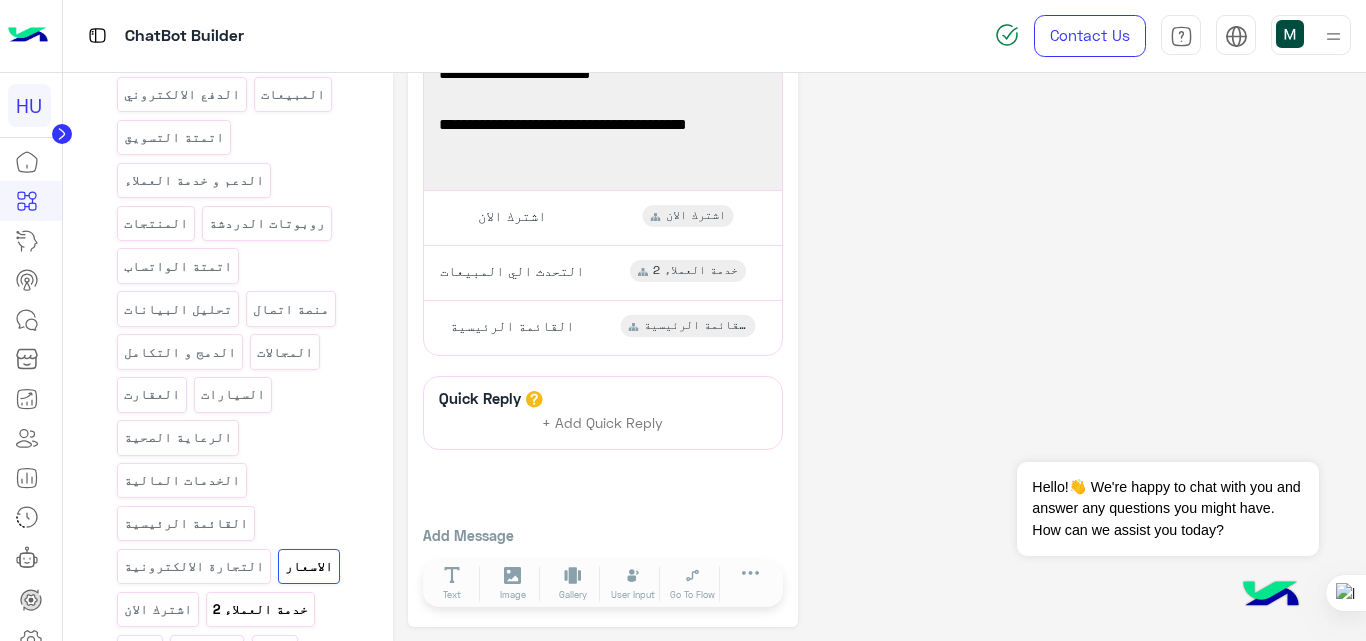 click on "خدمة العملاء 2" at bounding box center [260, 609] 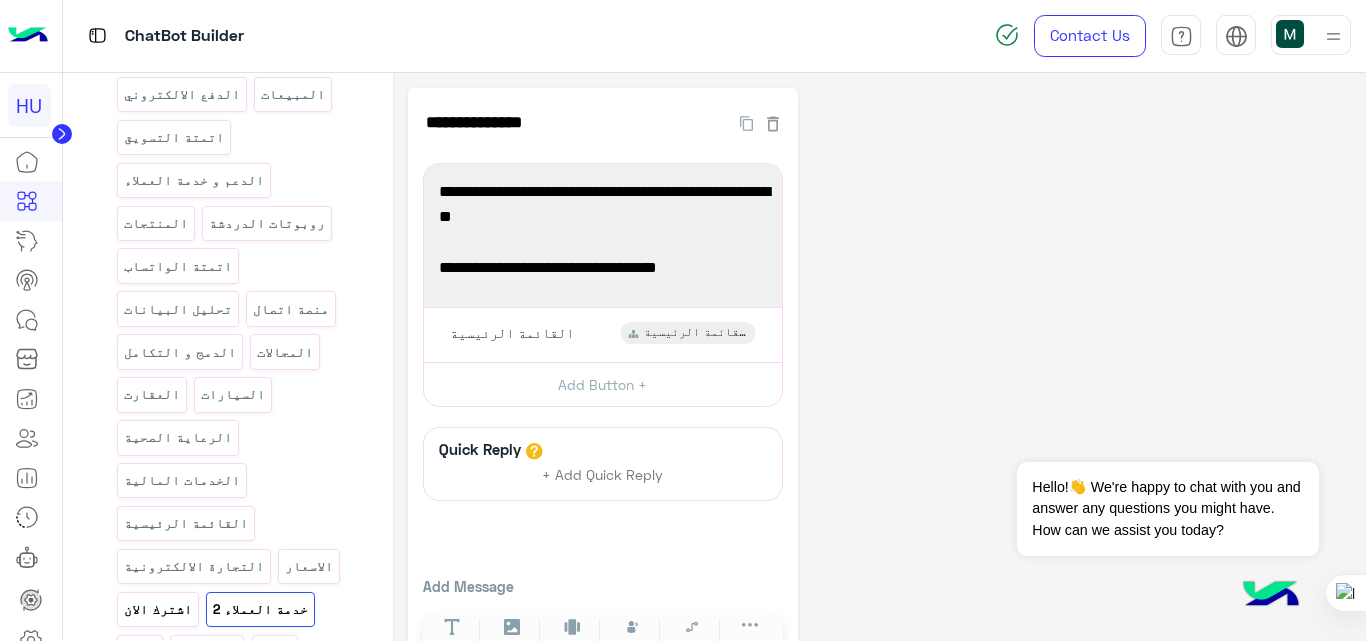 click on "اشترك الان" at bounding box center (157, 609) 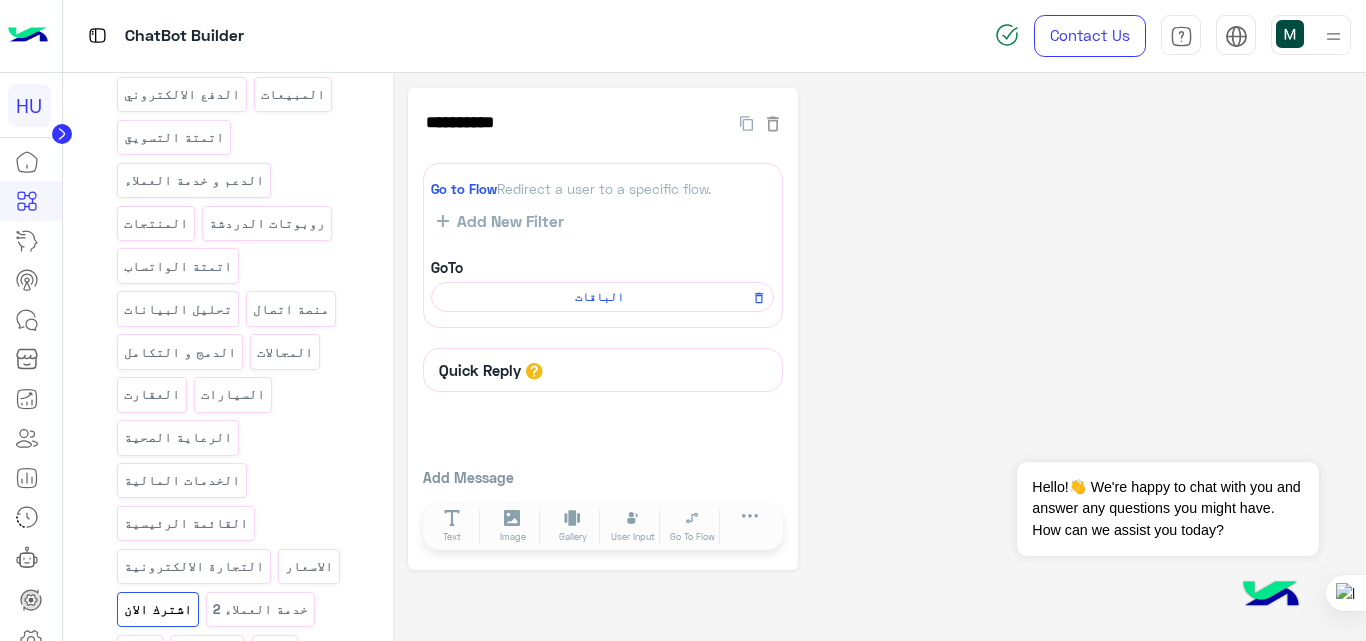 click on "سنوي" at bounding box center (274, 652) 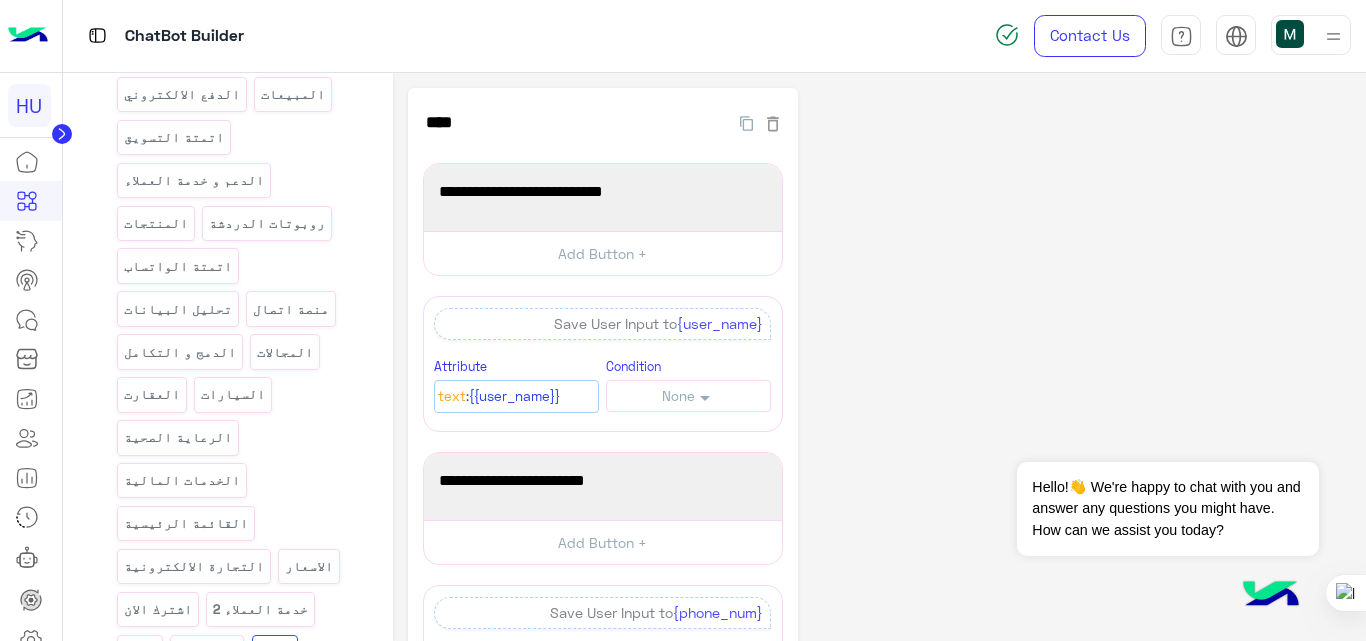 click on "شهري" at bounding box center (139, 652) 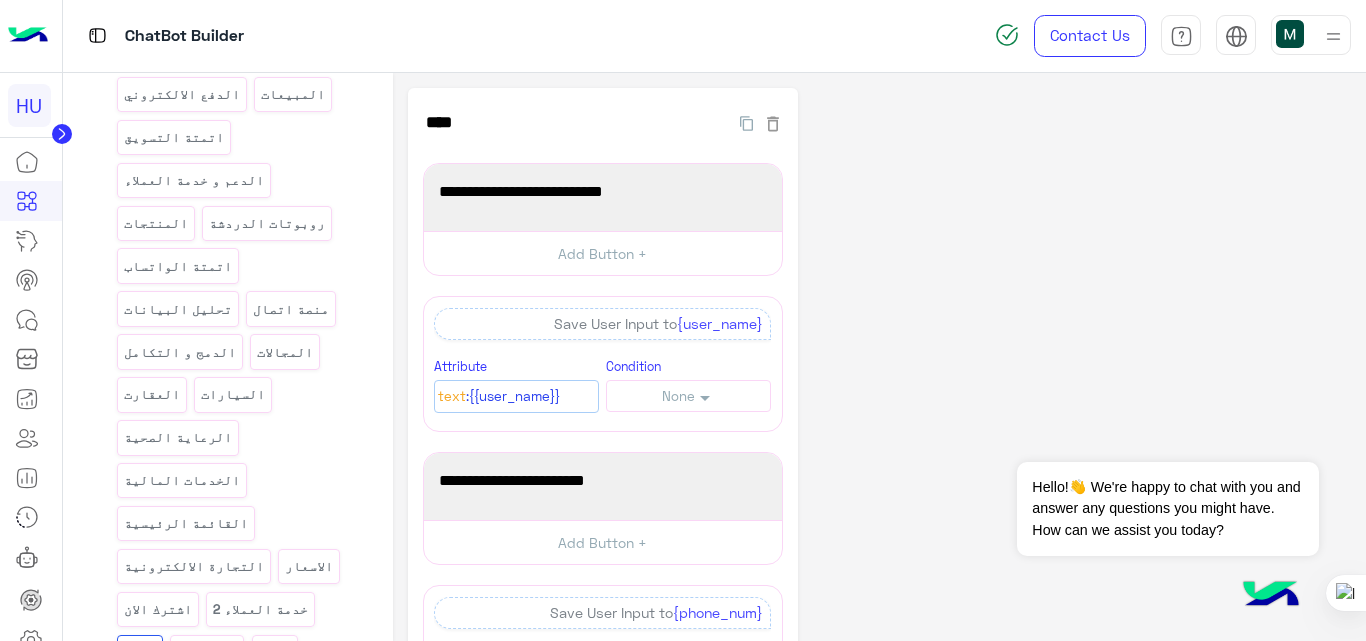 click on "الباقة الاساسية" at bounding box center [255, 695] 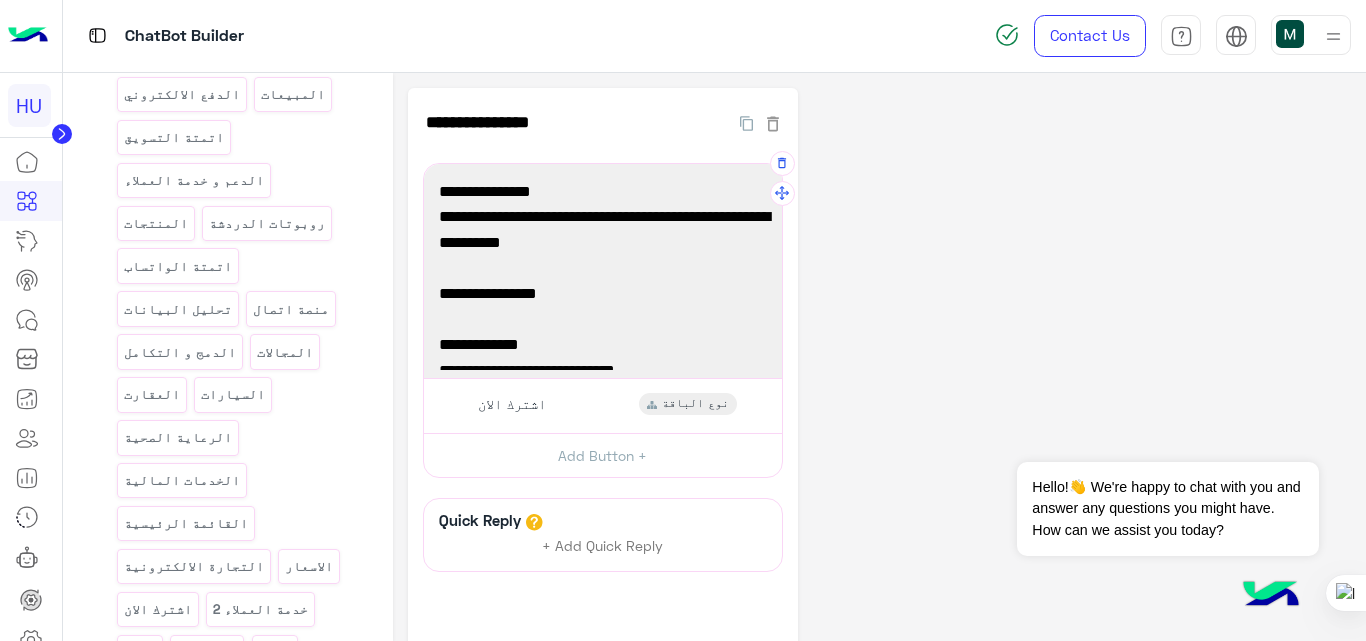 scroll, scrollTop: 335, scrollLeft: 0, axis: vertical 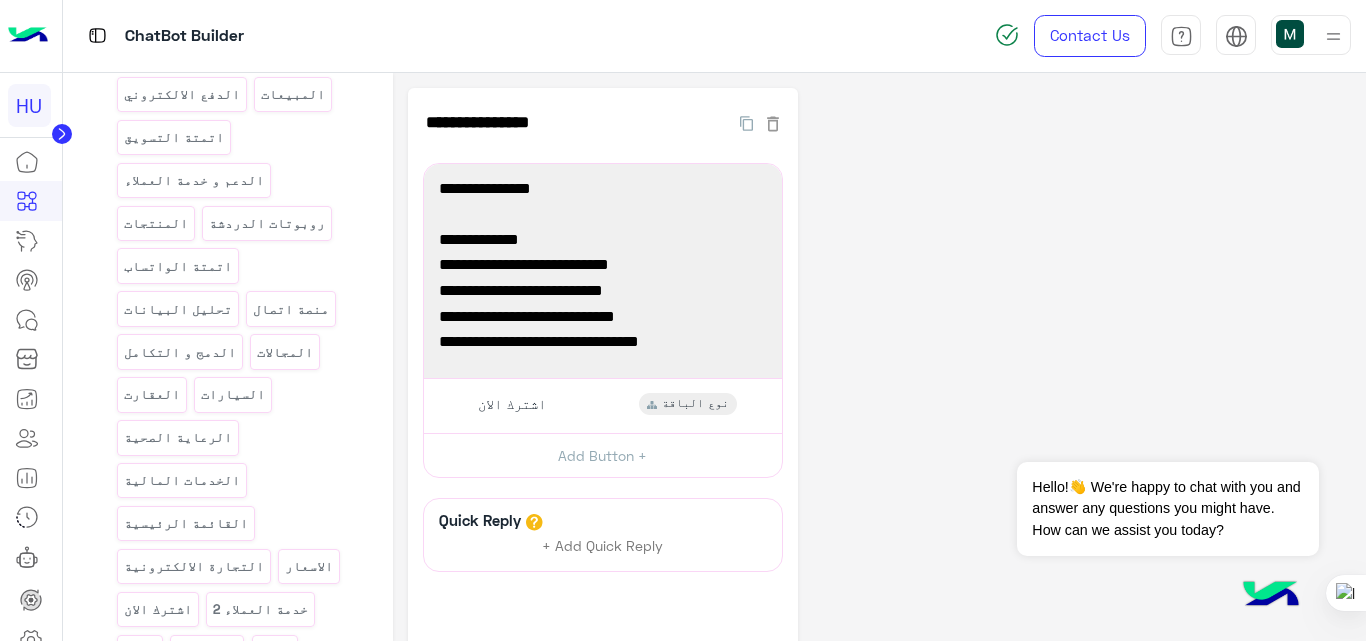 click on "الباقات" at bounding box center (151, 695) 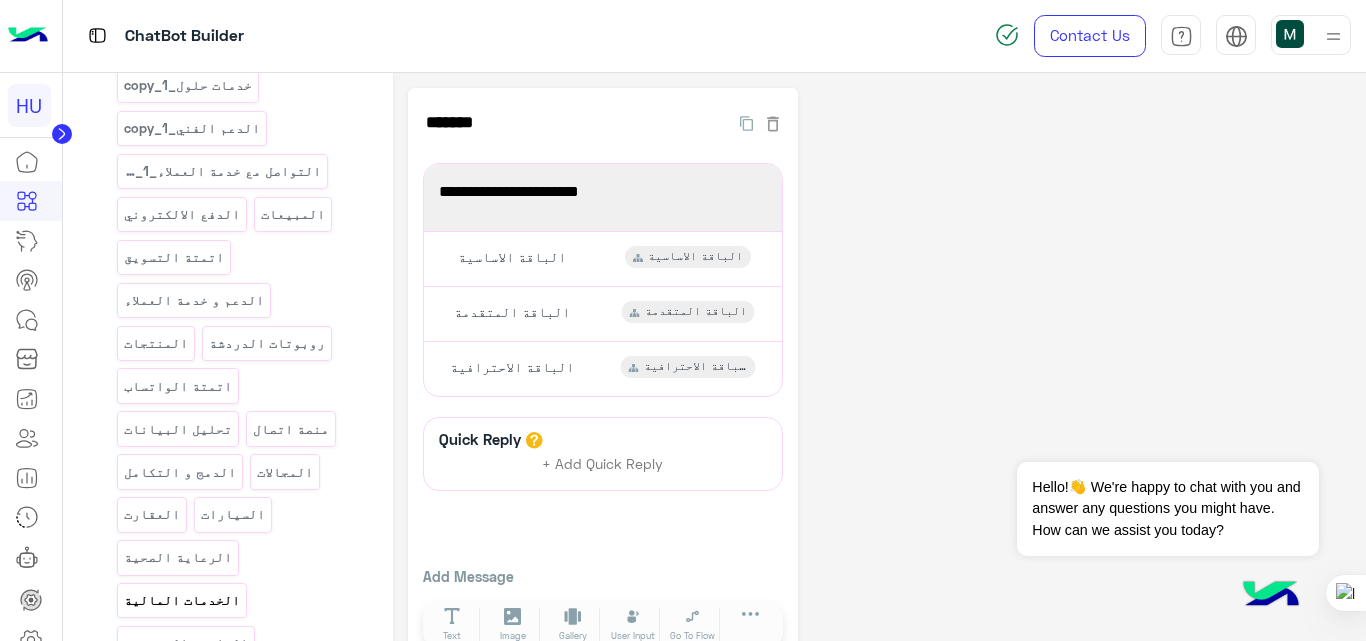 scroll, scrollTop: 913, scrollLeft: 0, axis: vertical 